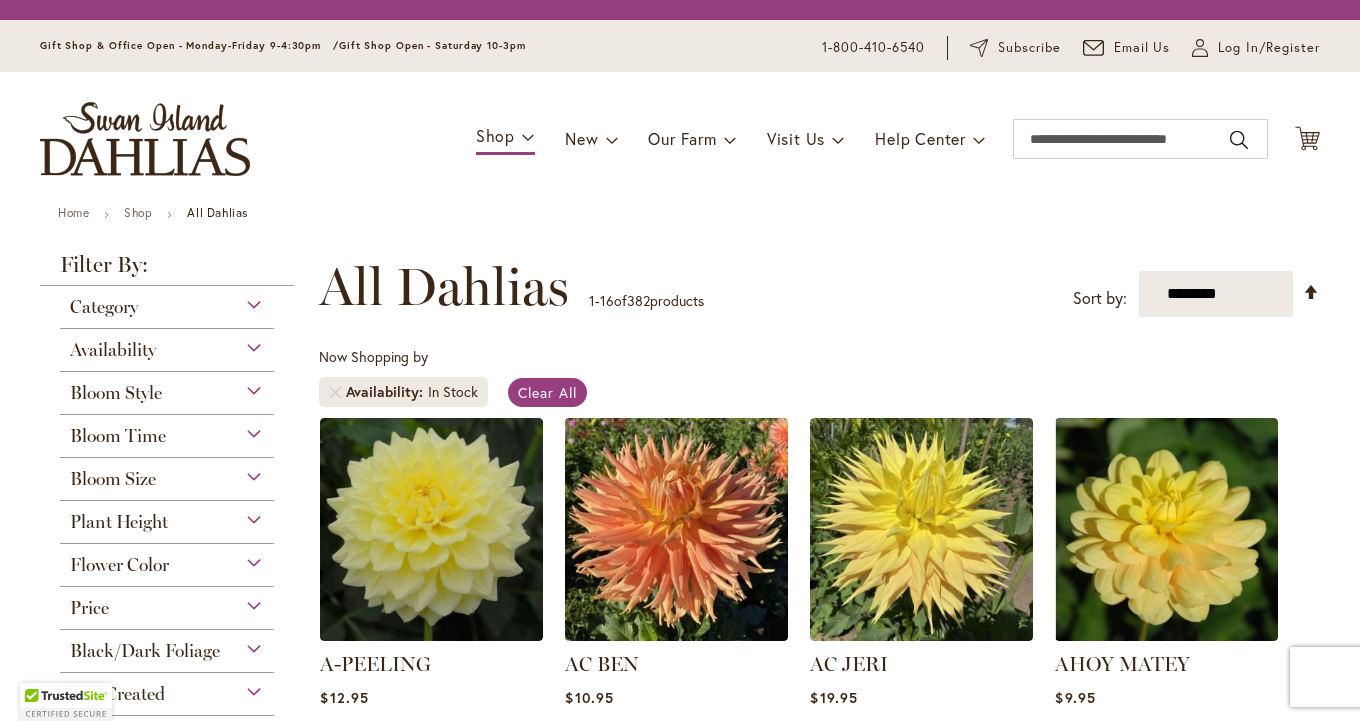 scroll, scrollTop: 0, scrollLeft: 0, axis: both 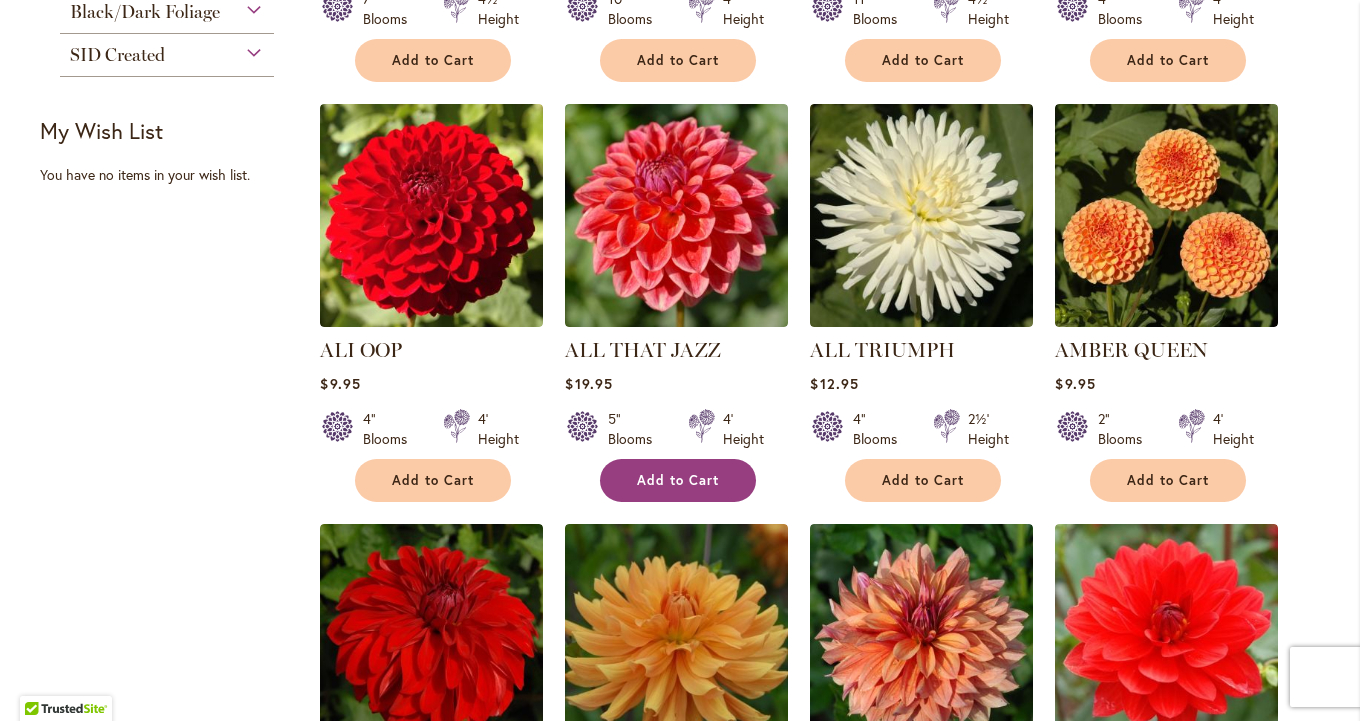 click on "Add to Cart" at bounding box center [678, 480] 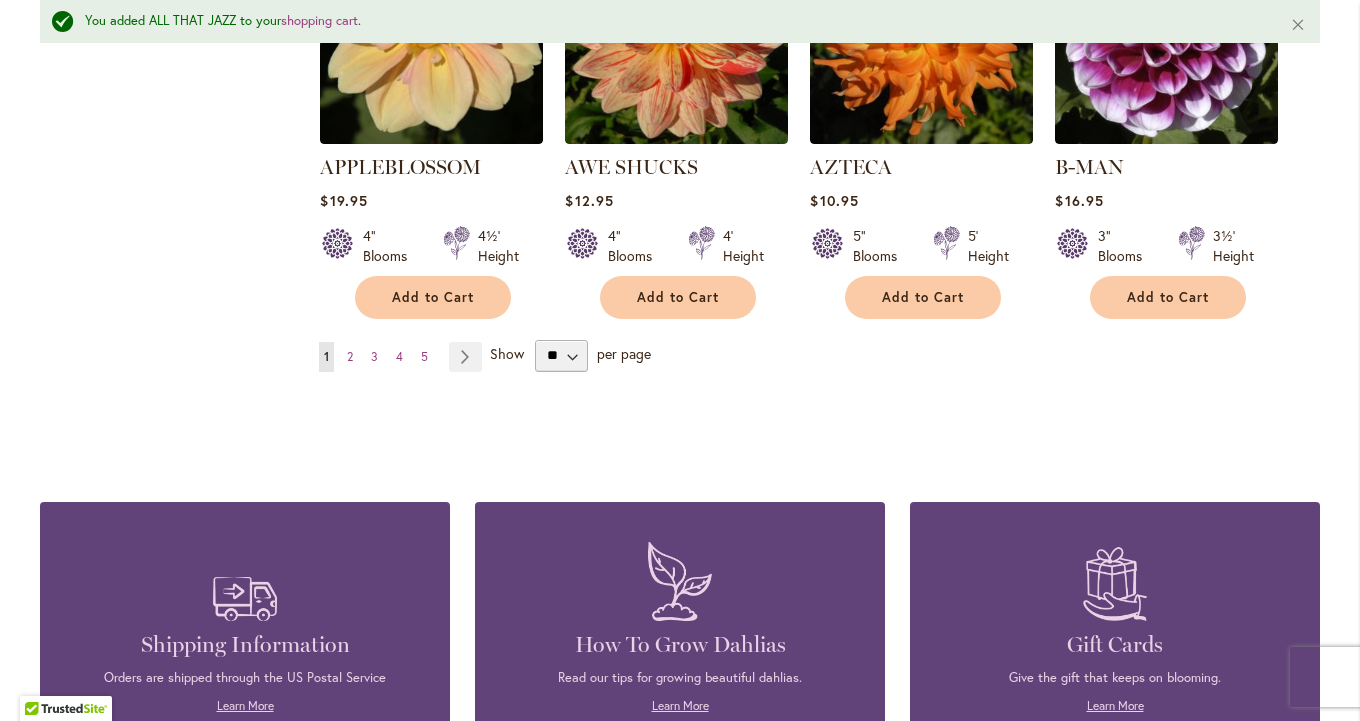 scroll, scrollTop: 1849, scrollLeft: 0, axis: vertical 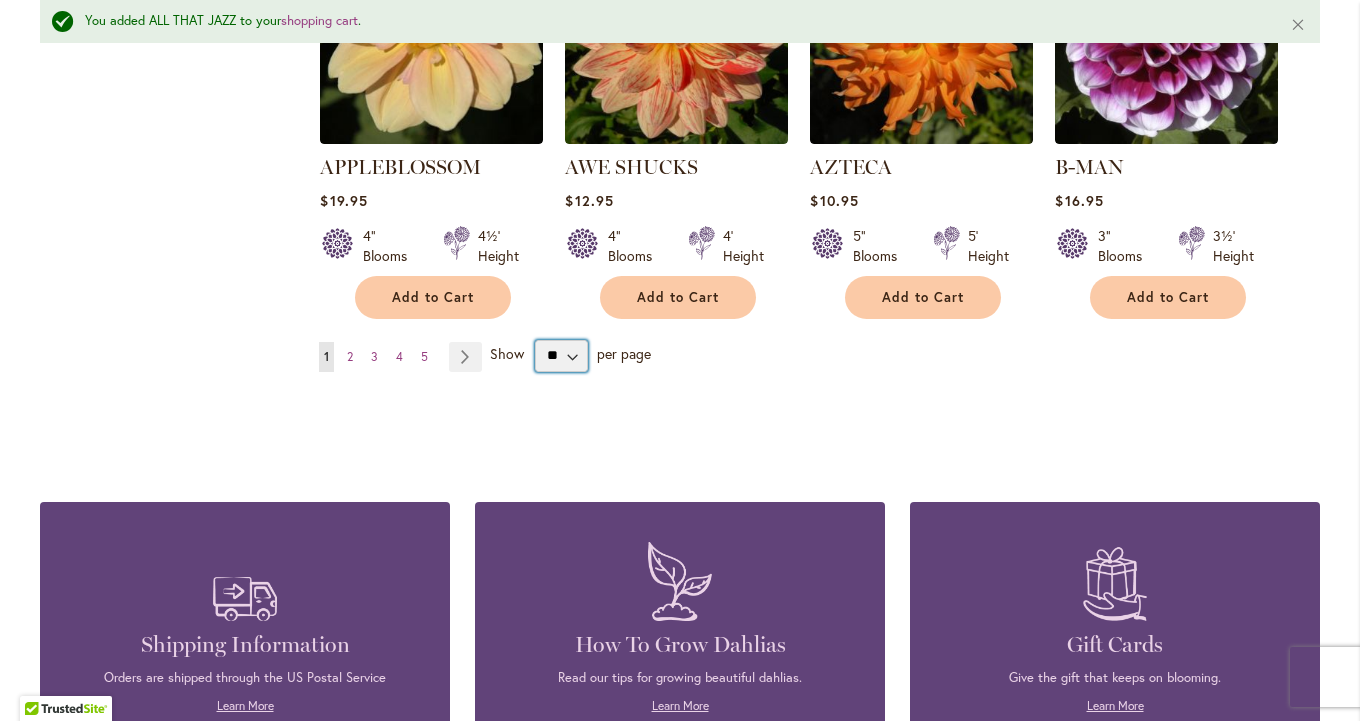 click on "**
**
**
**" at bounding box center [561, 356] 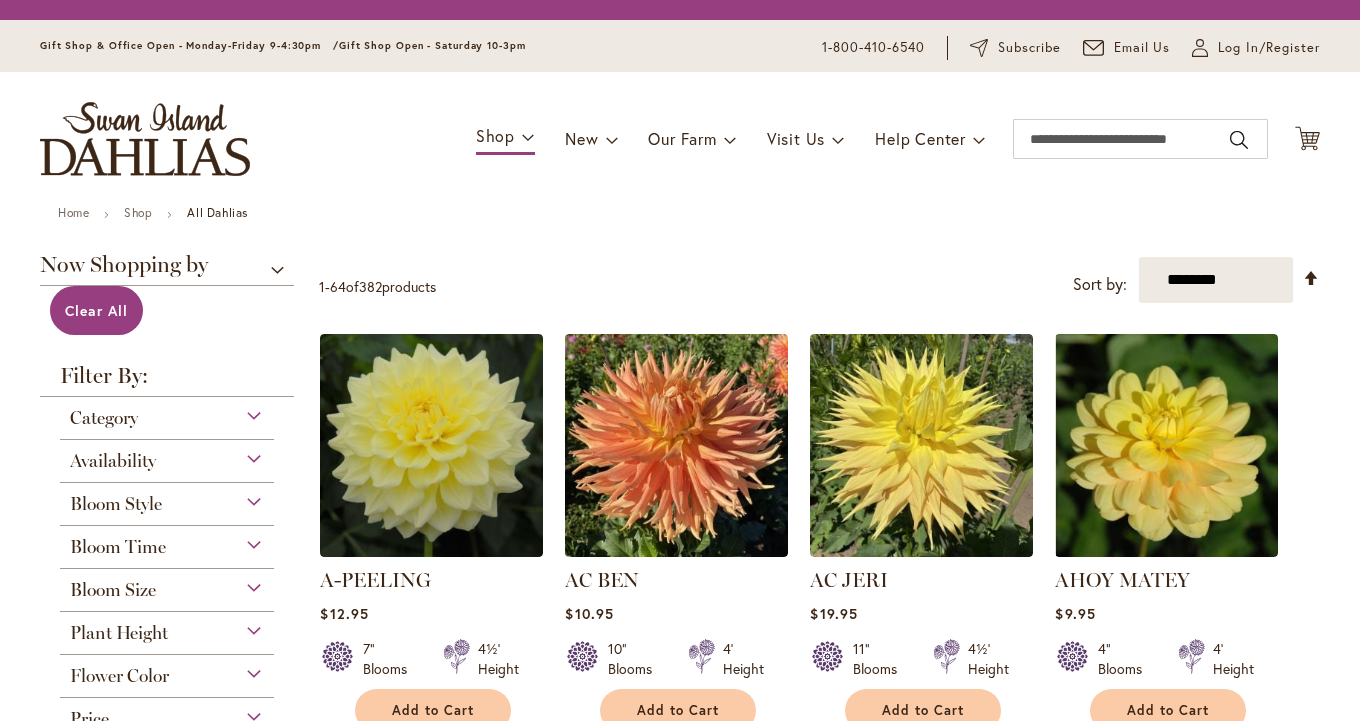 scroll, scrollTop: 0, scrollLeft: 0, axis: both 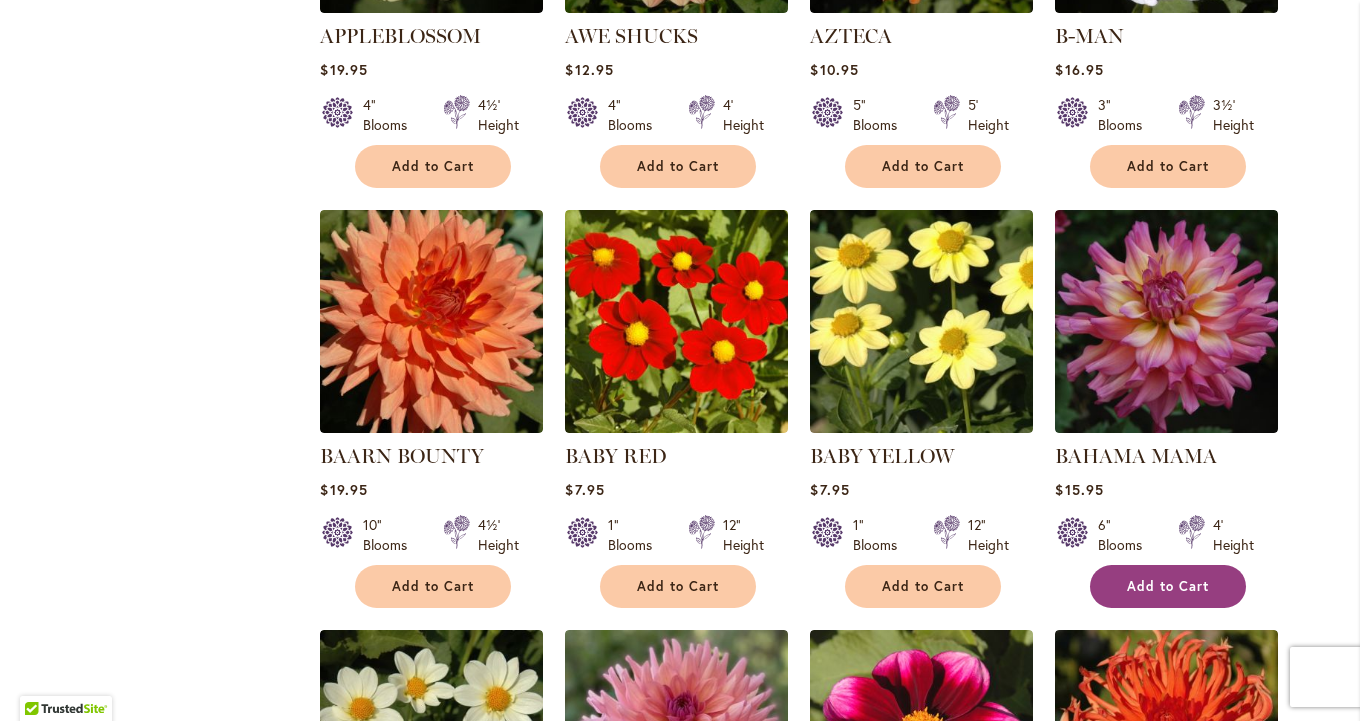 click on "Add to Cart" at bounding box center (1168, 586) 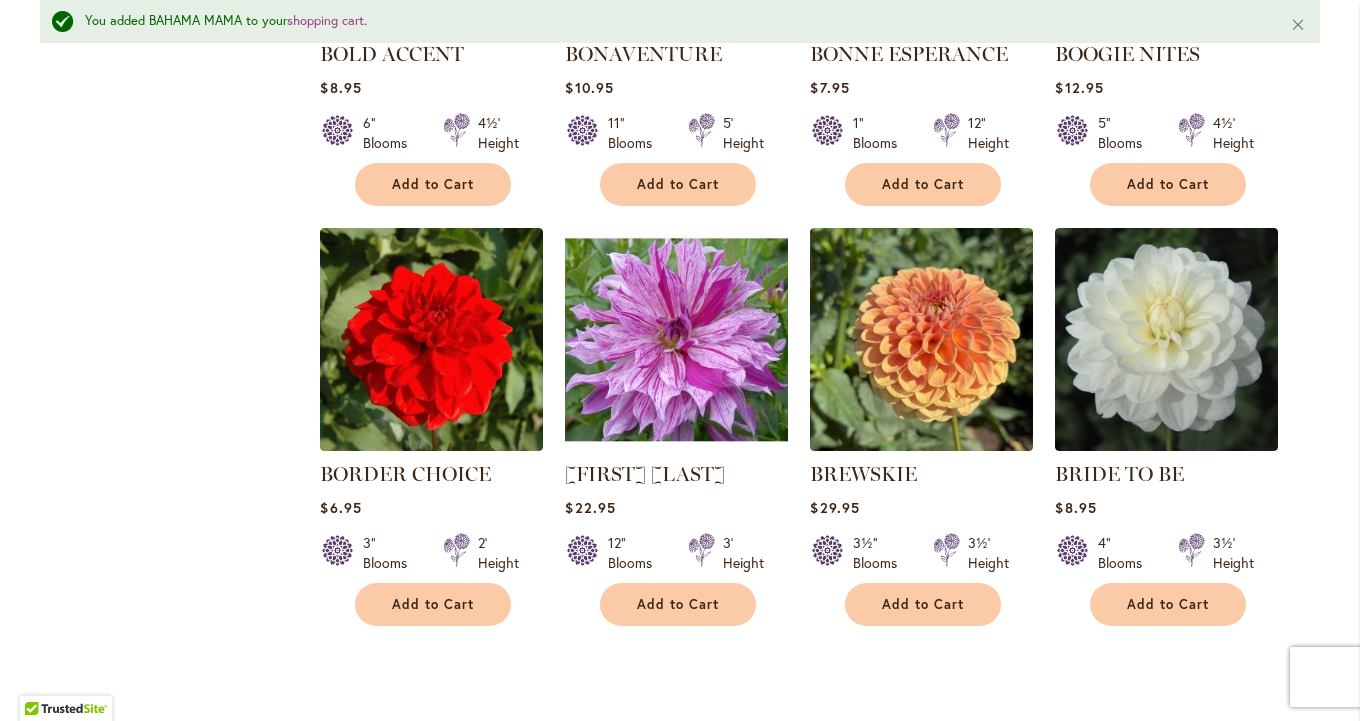 scroll, scrollTop: 4898, scrollLeft: 0, axis: vertical 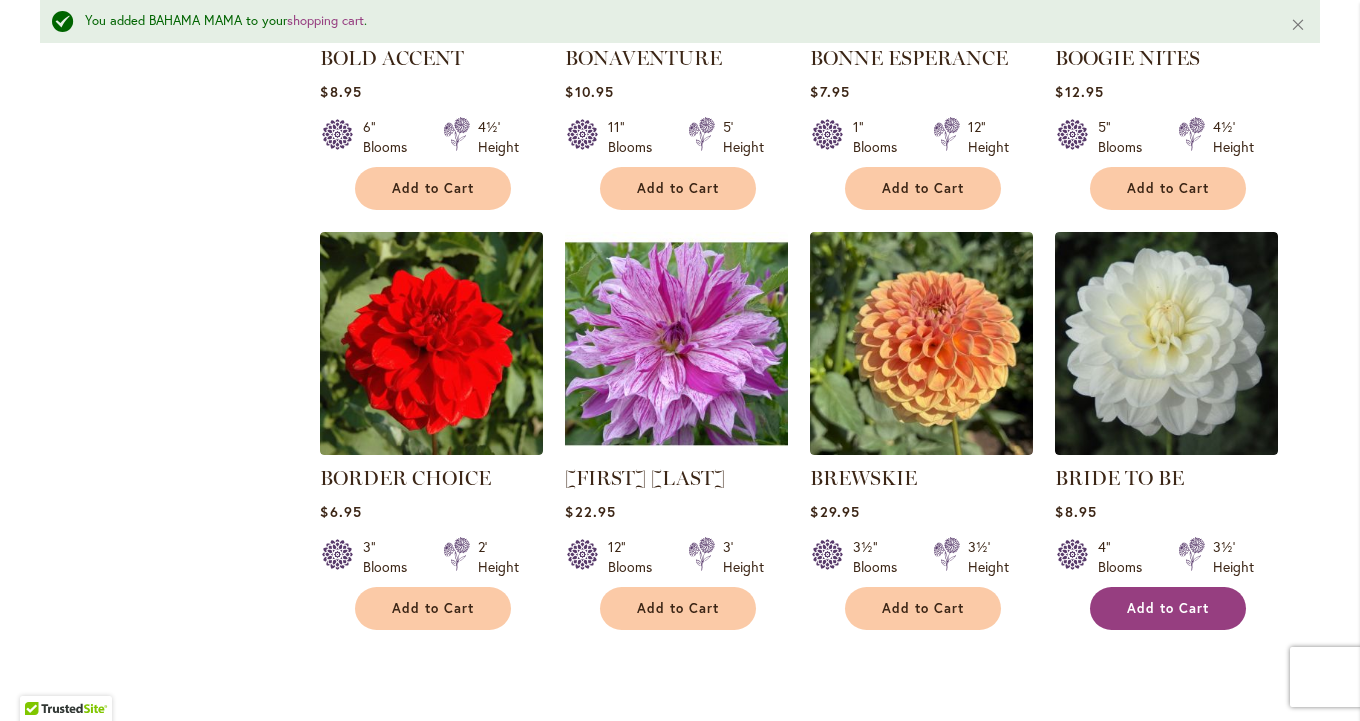 click on "Add to Cart" at bounding box center [1168, 608] 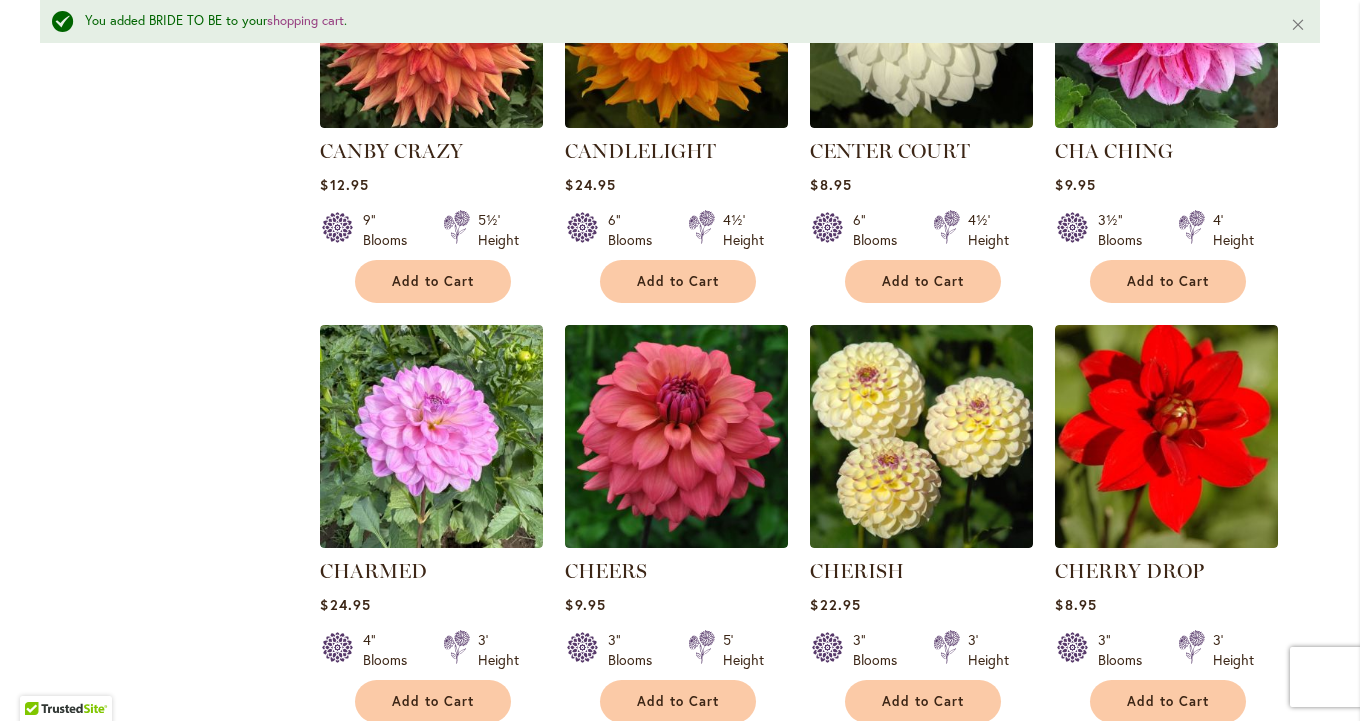 scroll, scrollTop: 6512, scrollLeft: 0, axis: vertical 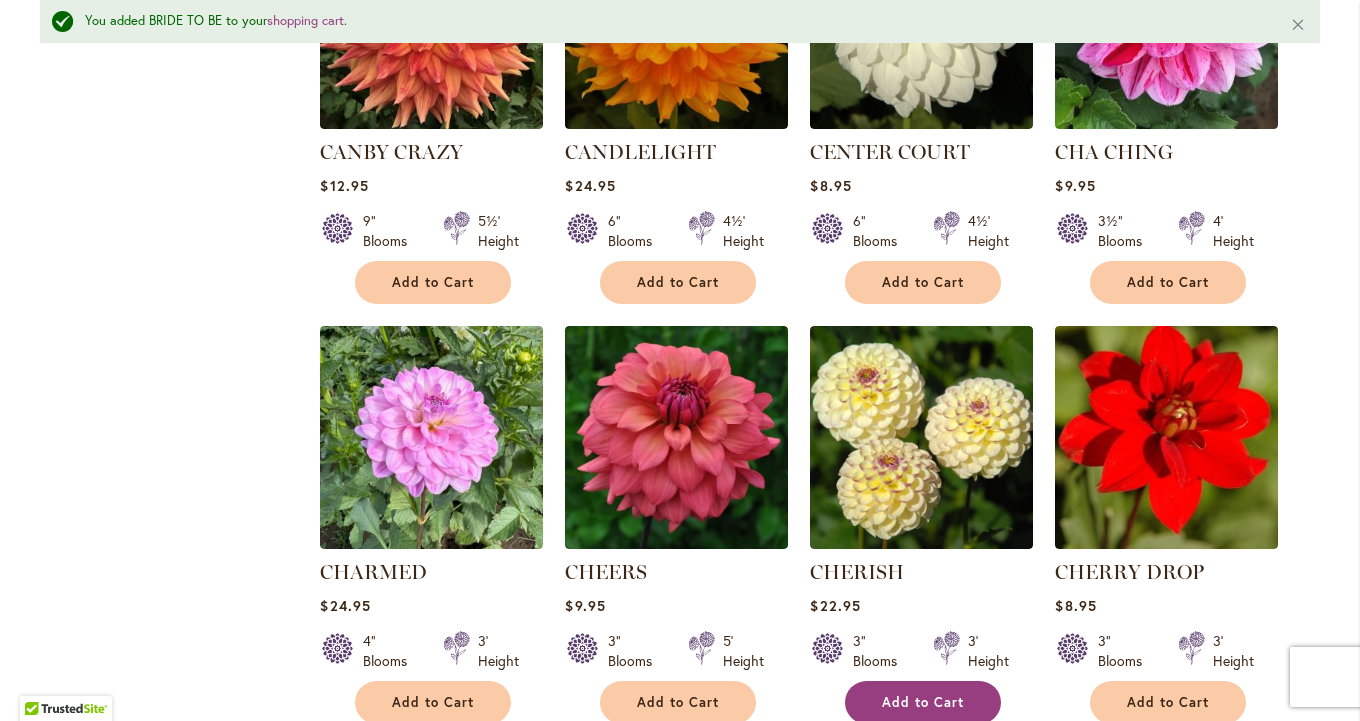 click on "Add to Cart" at bounding box center [923, 702] 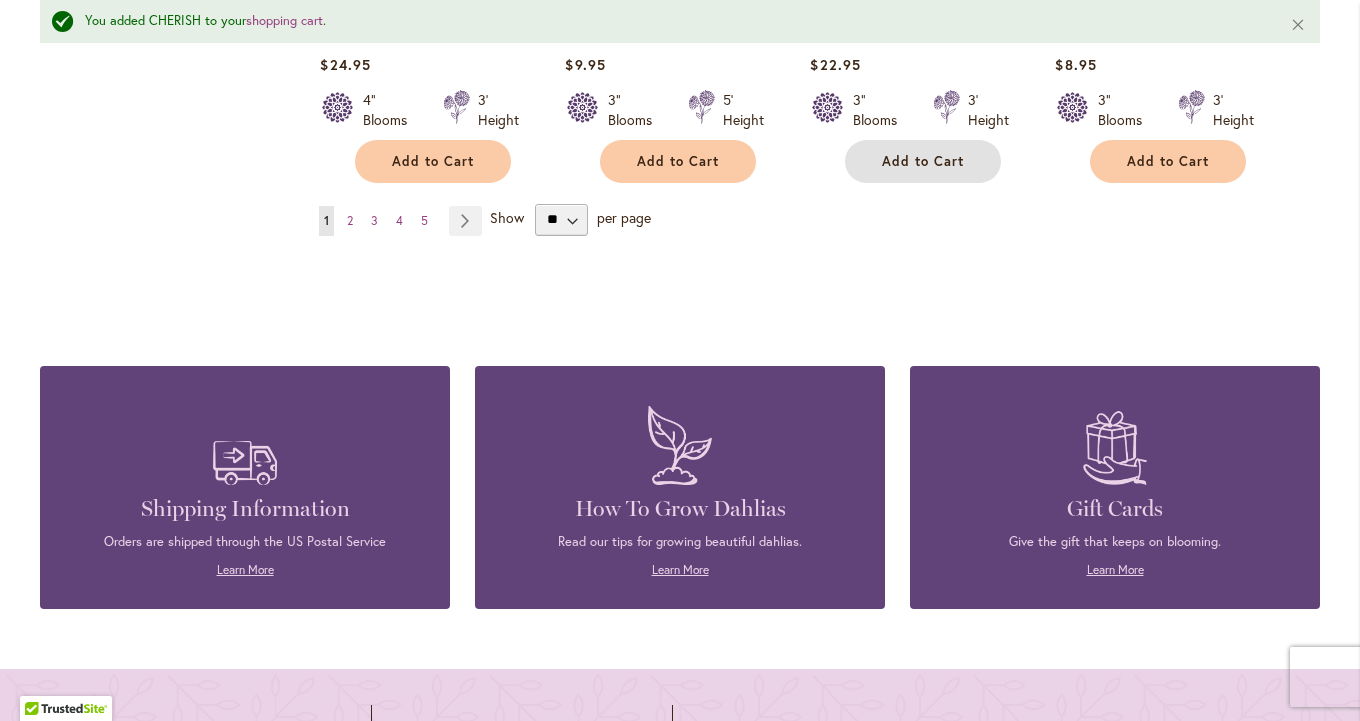 scroll, scrollTop: 7104, scrollLeft: 0, axis: vertical 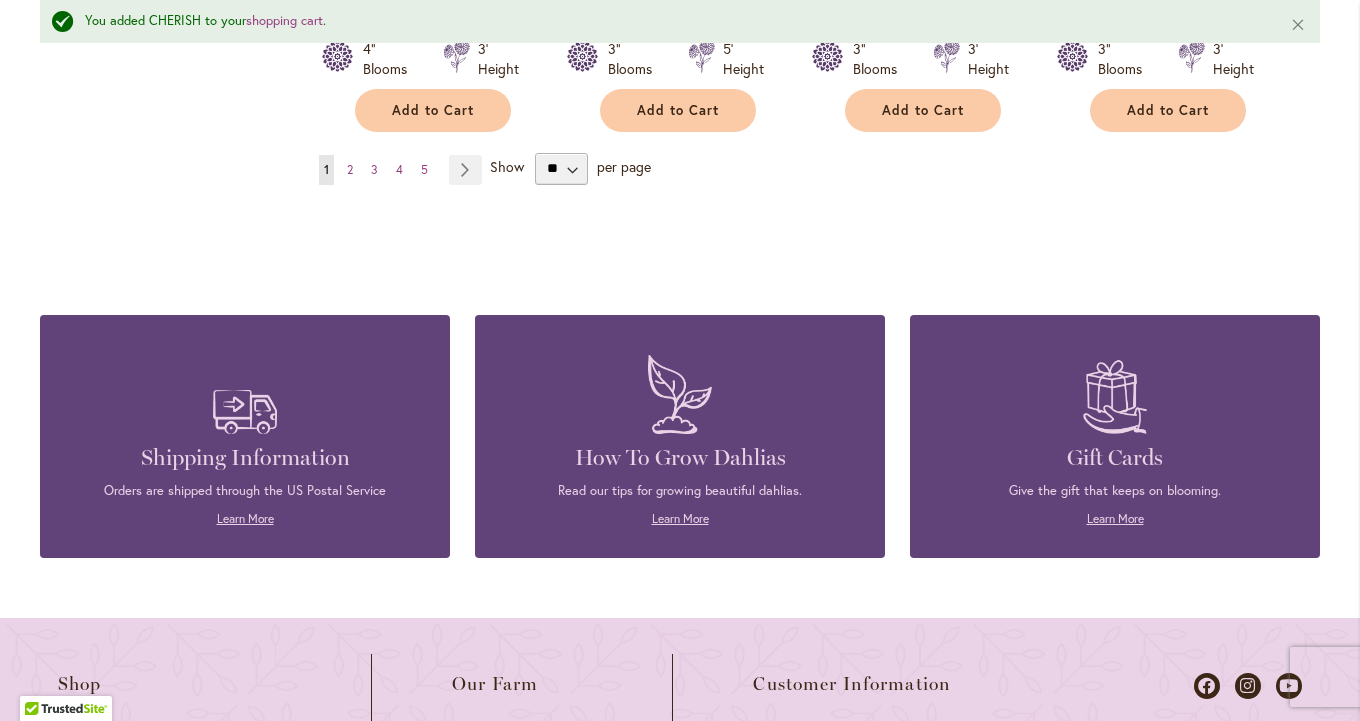 click on "Show
**
**
**
**
per page" at bounding box center [570, 169] 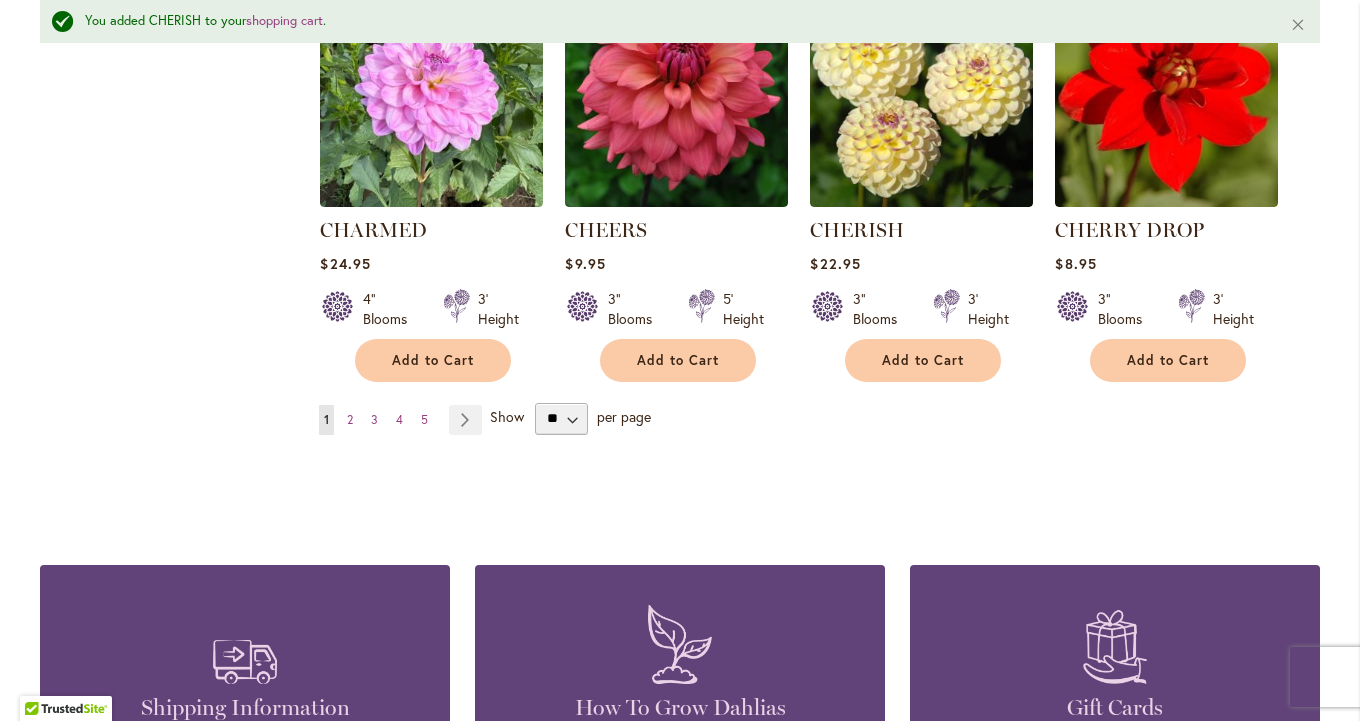 scroll, scrollTop: 6855, scrollLeft: 0, axis: vertical 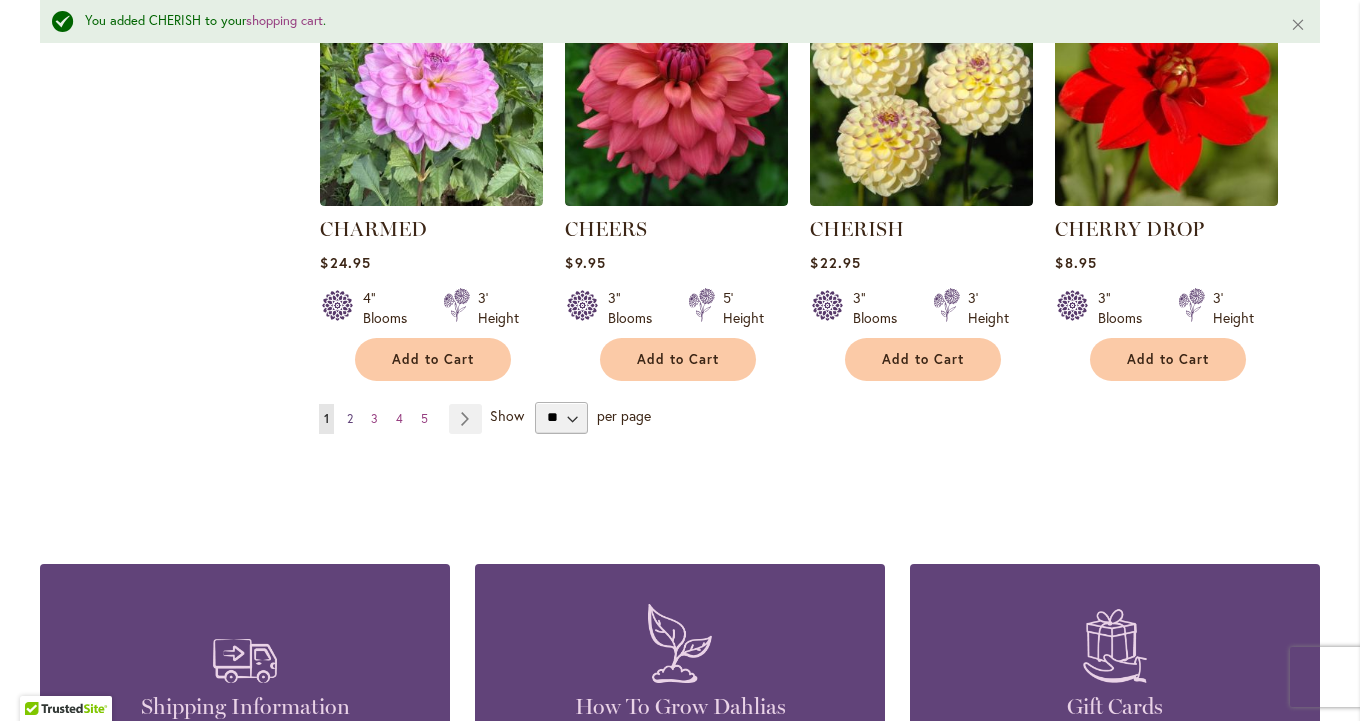click on "2" at bounding box center (350, 418) 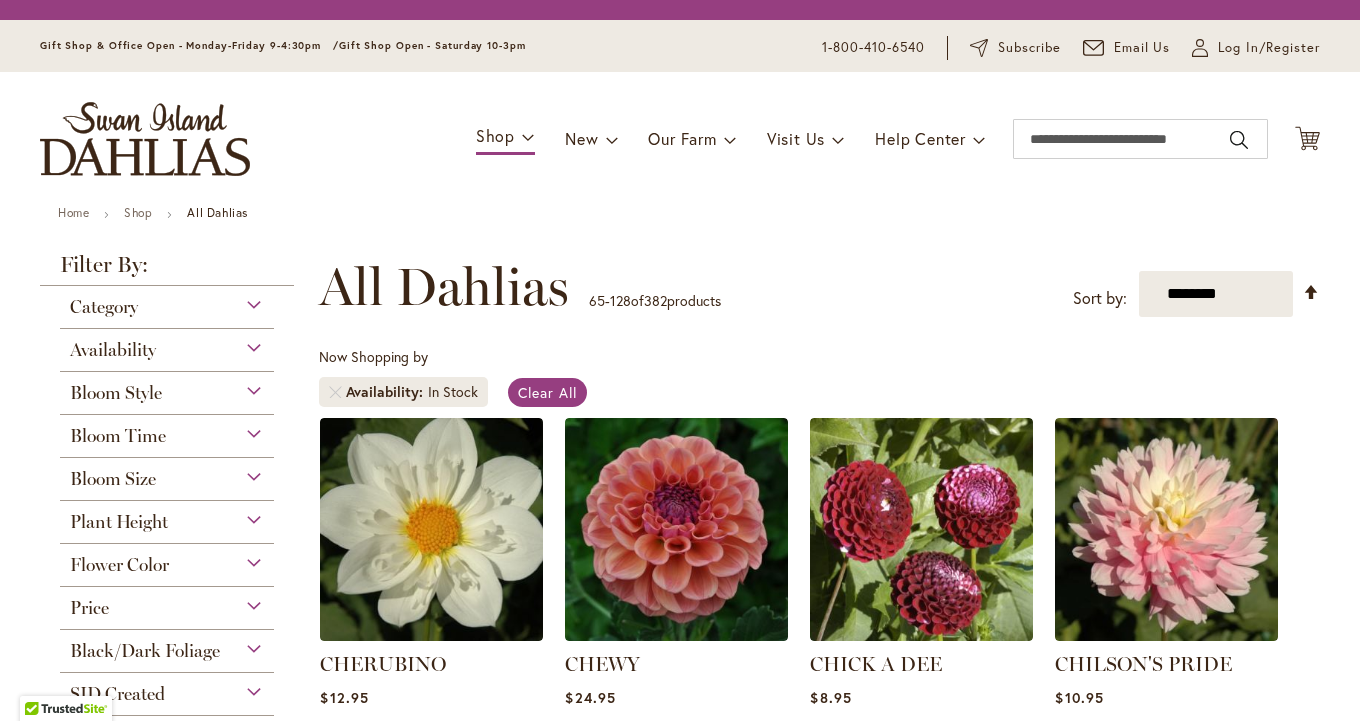 scroll, scrollTop: 0, scrollLeft: 0, axis: both 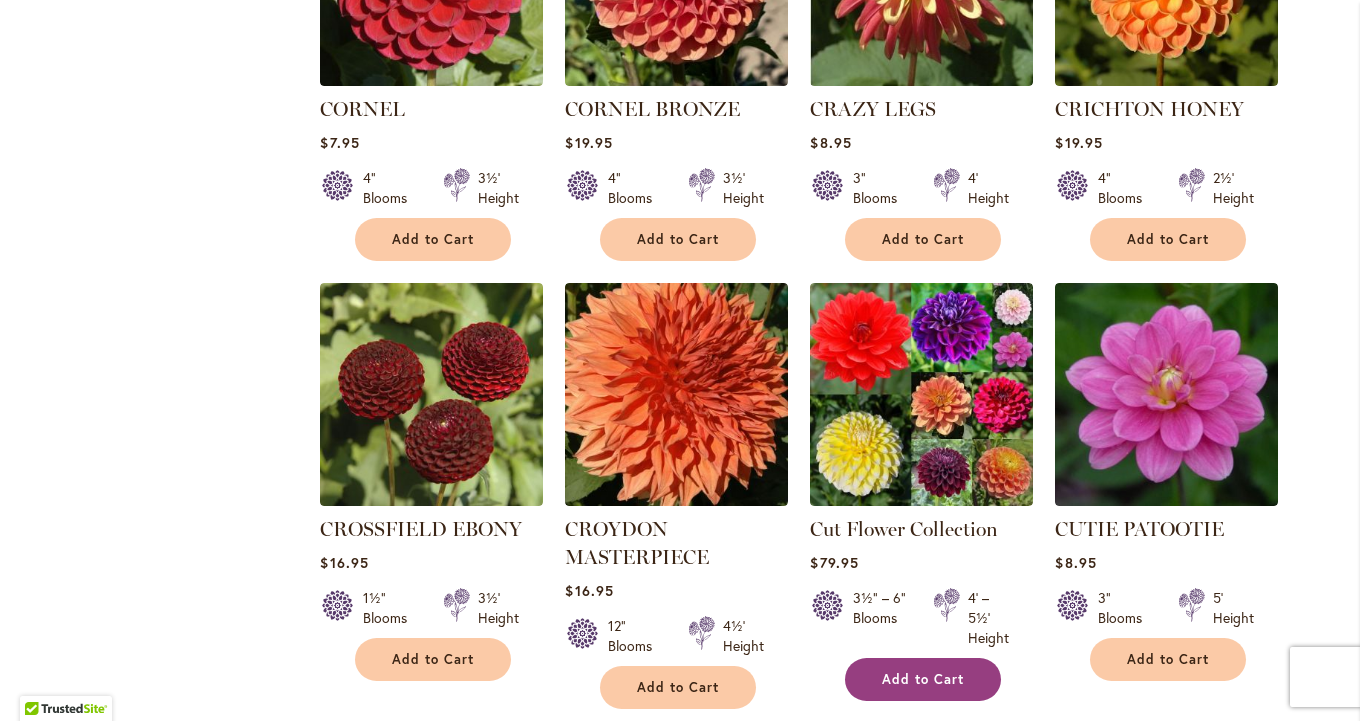 click on "Add to Cart" at bounding box center [923, 679] 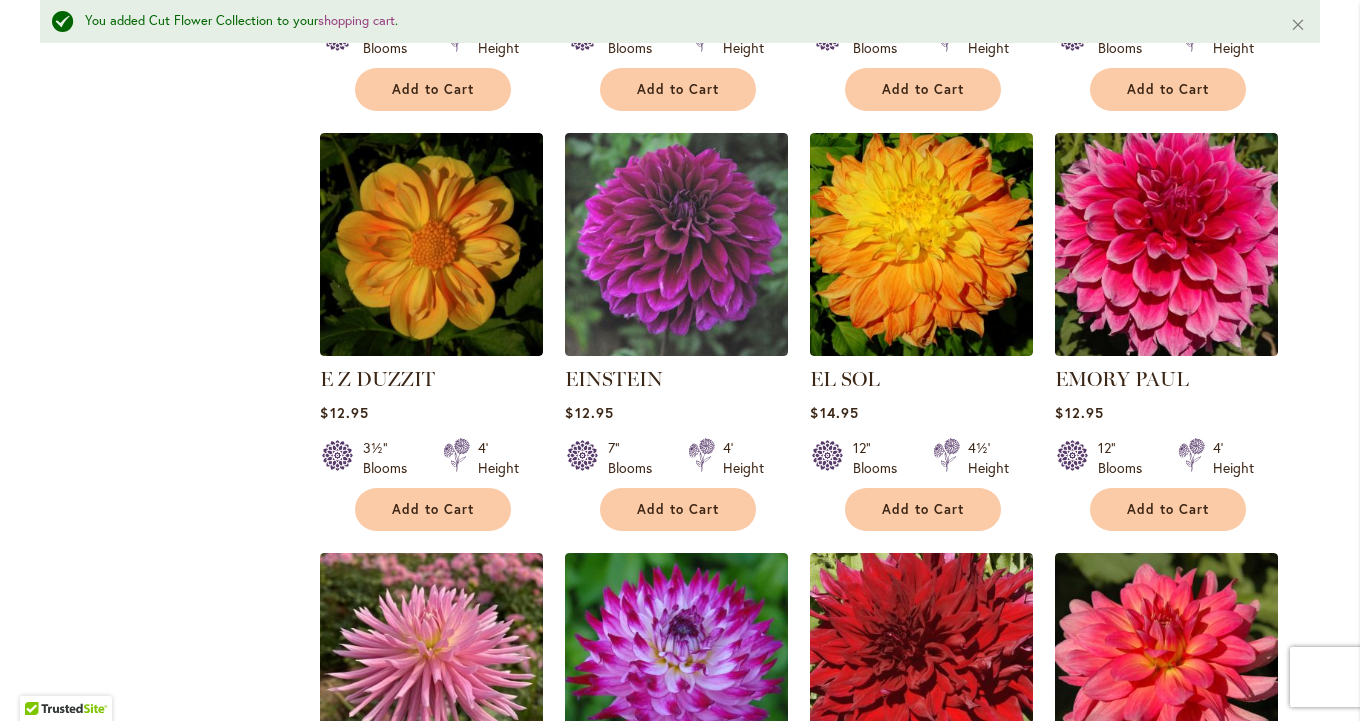 scroll, scrollTop: 4184, scrollLeft: 0, axis: vertical 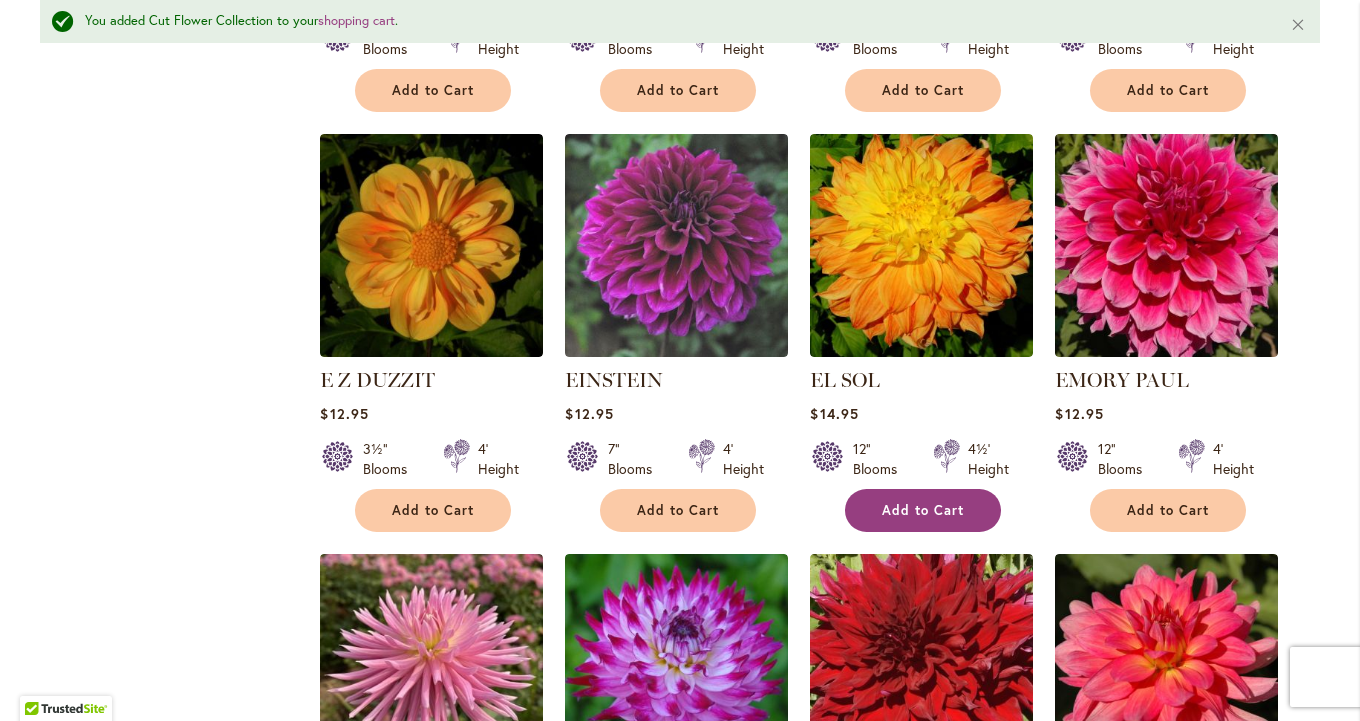 click on "Add to Cart" at bounding box center (923, 510) 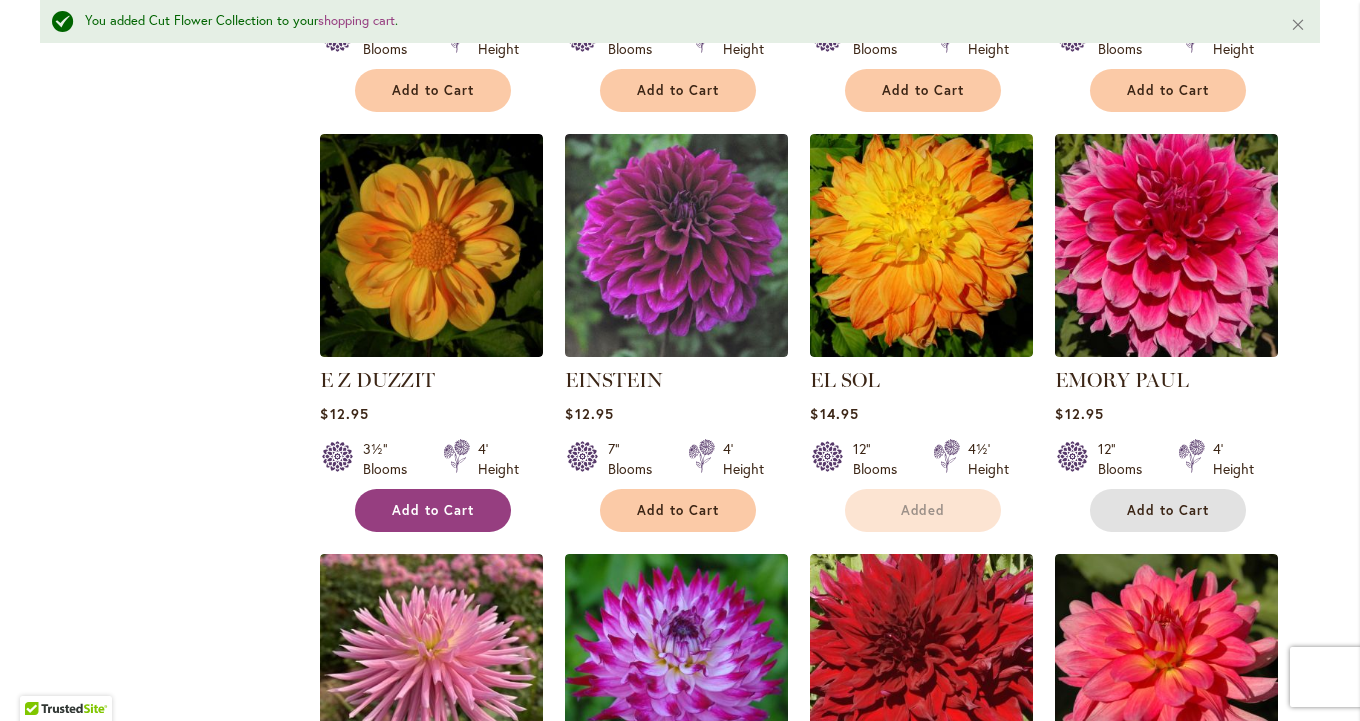 click on "Add to Cart" at bounding box center [1168, 510] 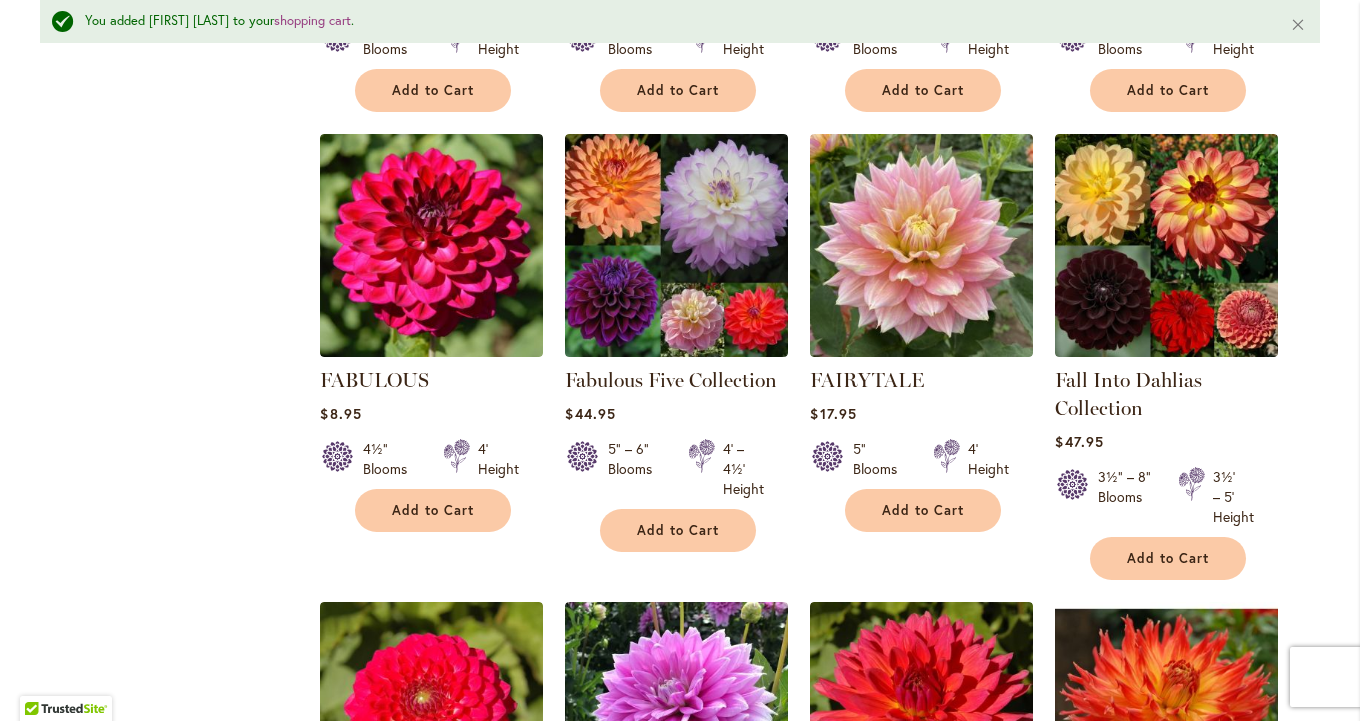 scroll, scrollTop: 4984, scrollLeft: 0, axis: vertical 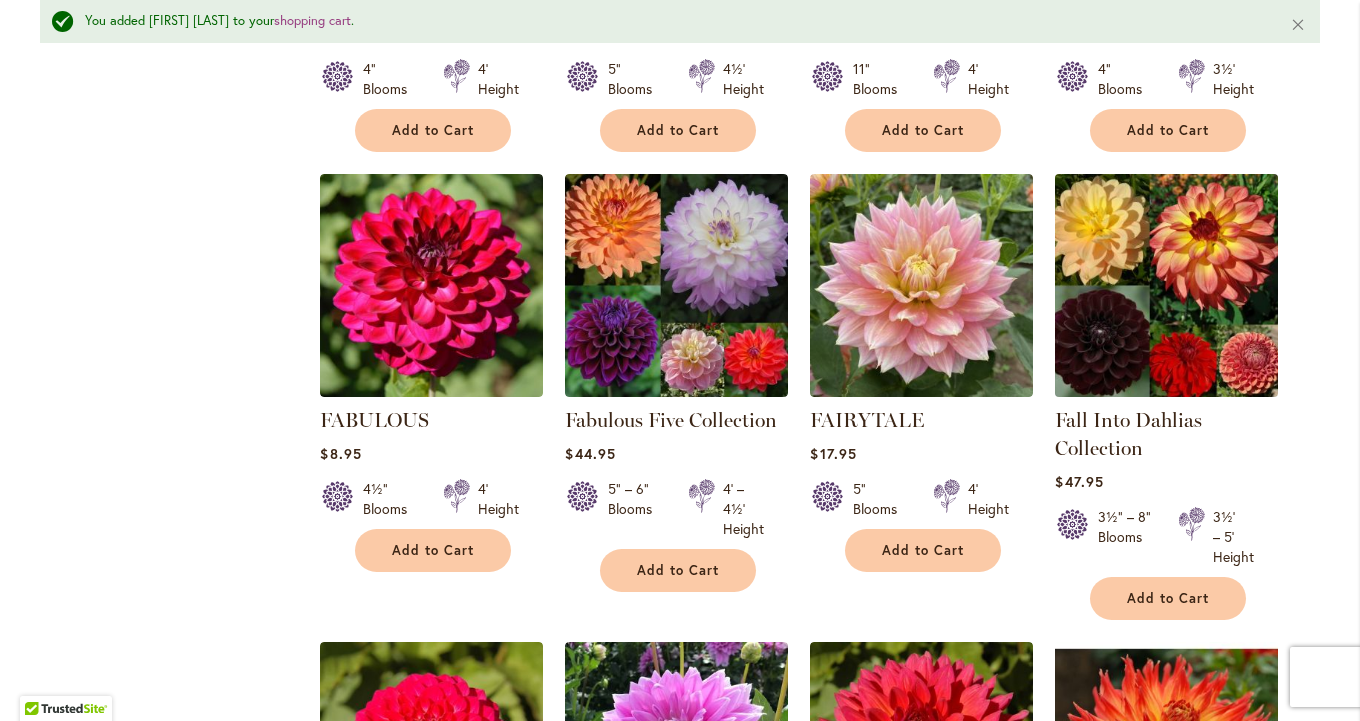 click at bounding box center [1167, 285] 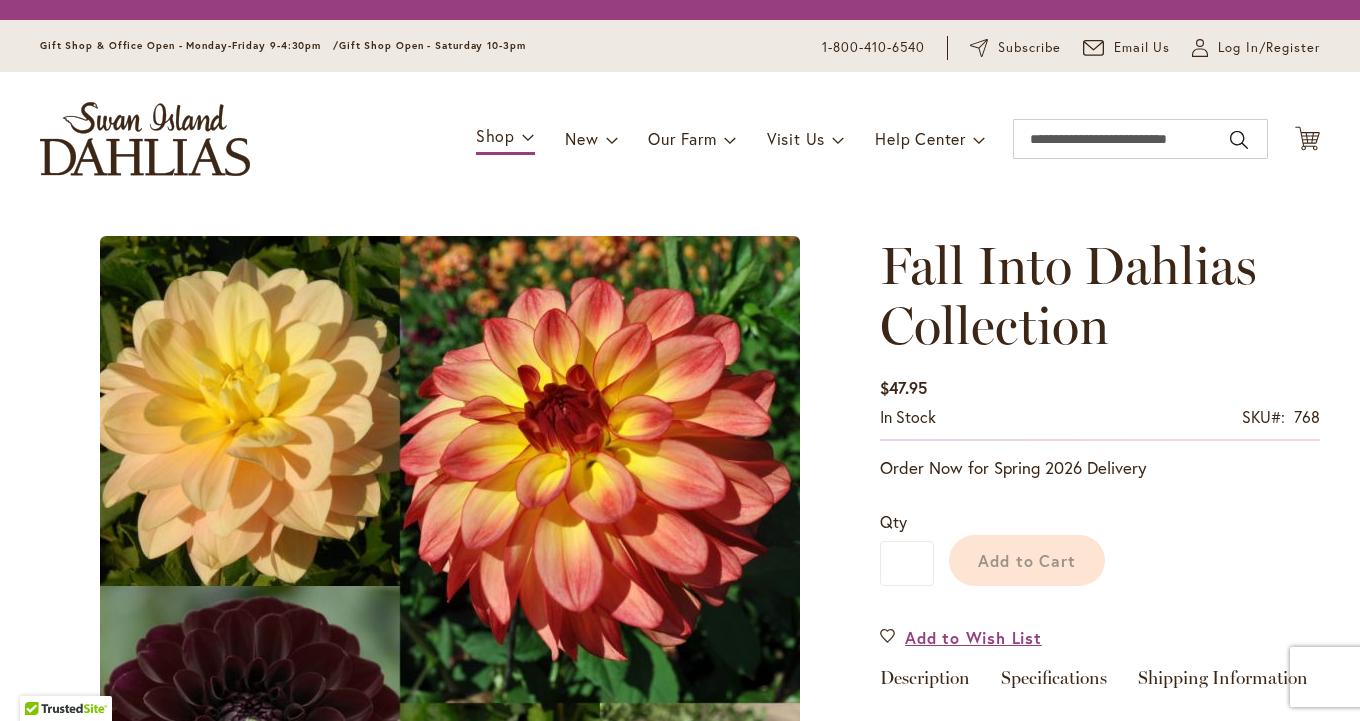 scroll, scrollTop: 0, scrollLeft: 0, axis: both 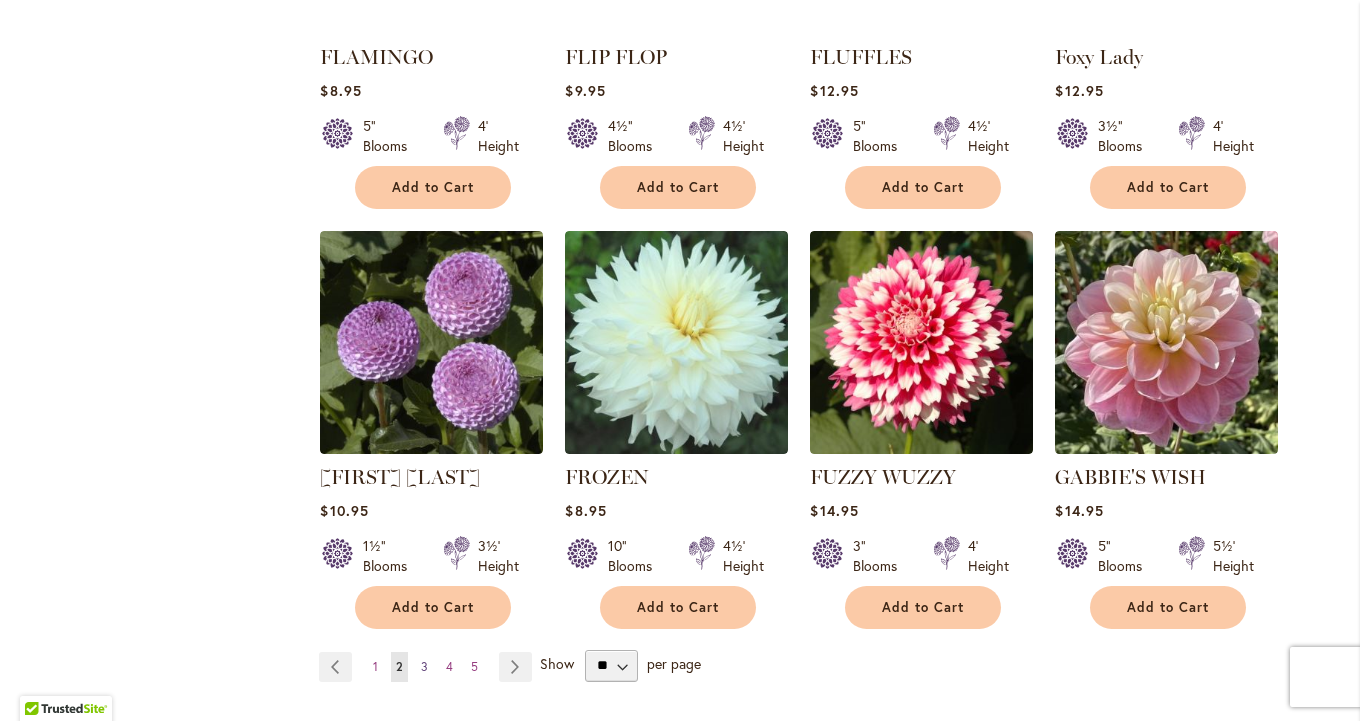 click on "3" at bounding box center (424, 666) 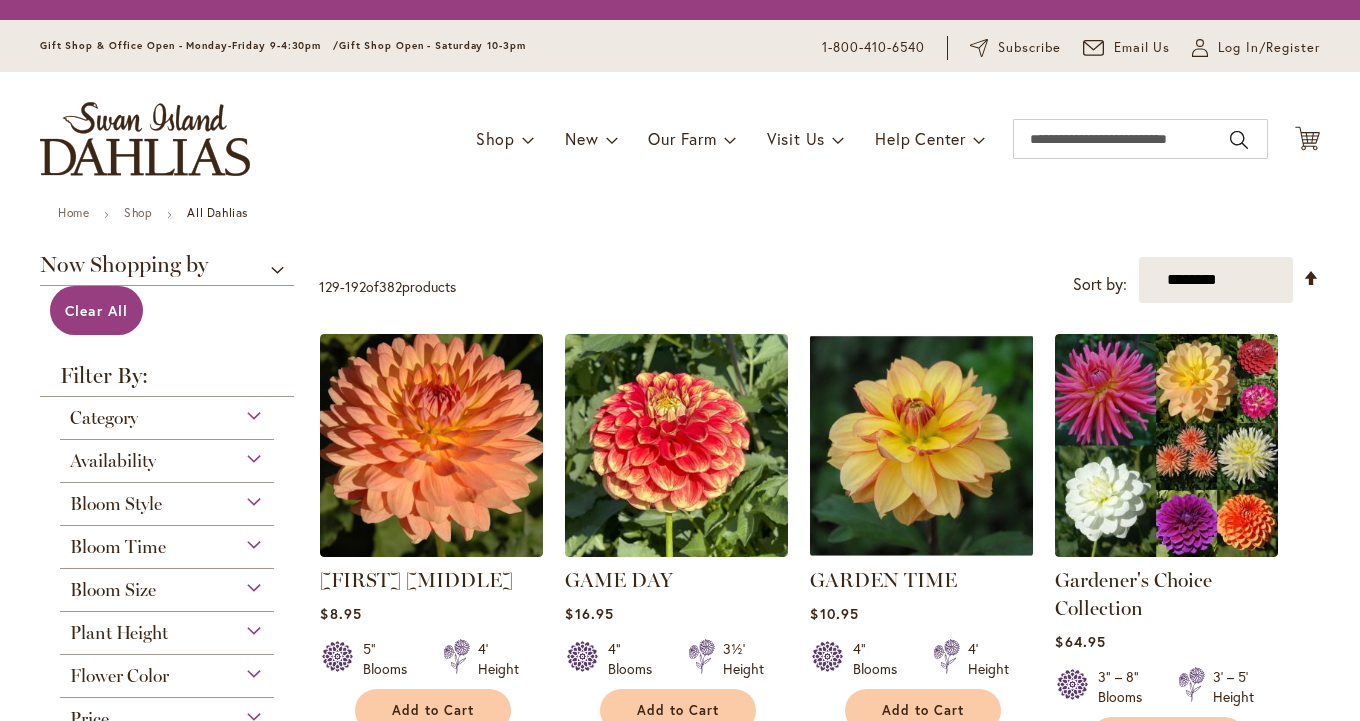 scroll, scrollTop: 0, scrollLeft: 0, axis: both 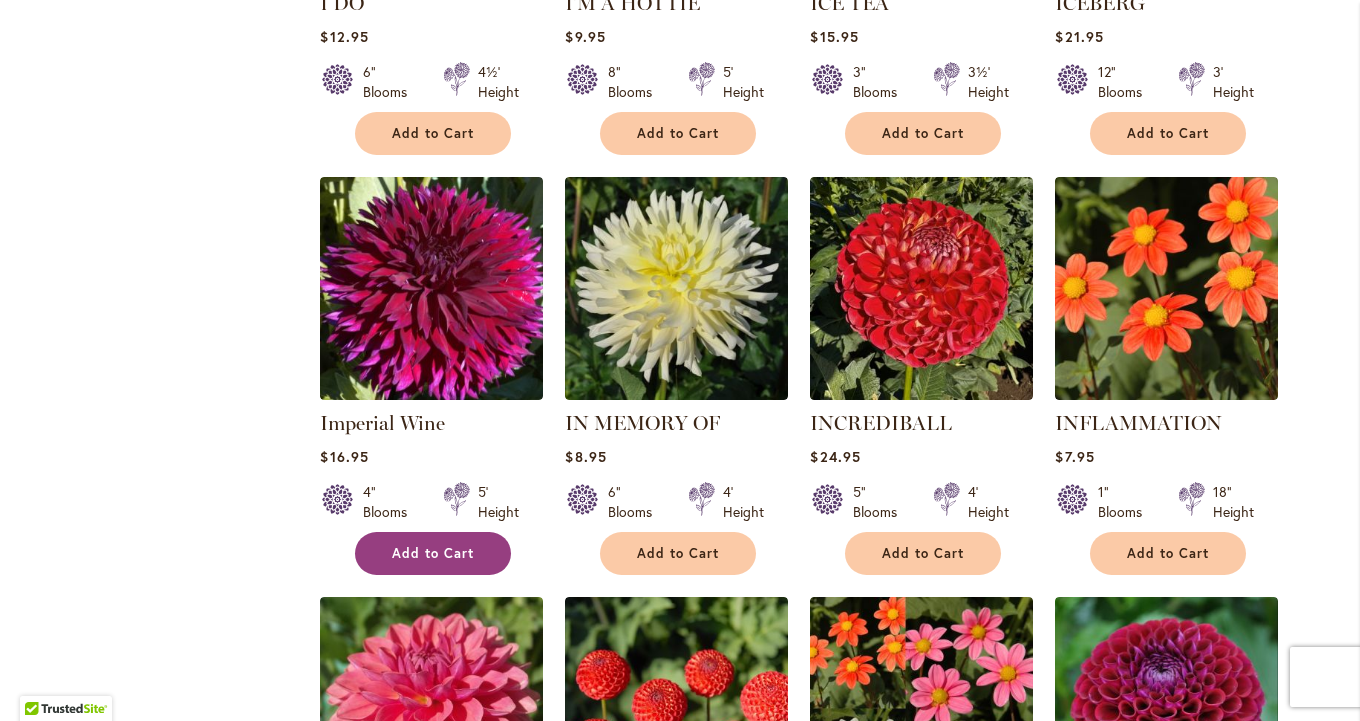click on "Add to Cart" at bounding box center (433, 553) 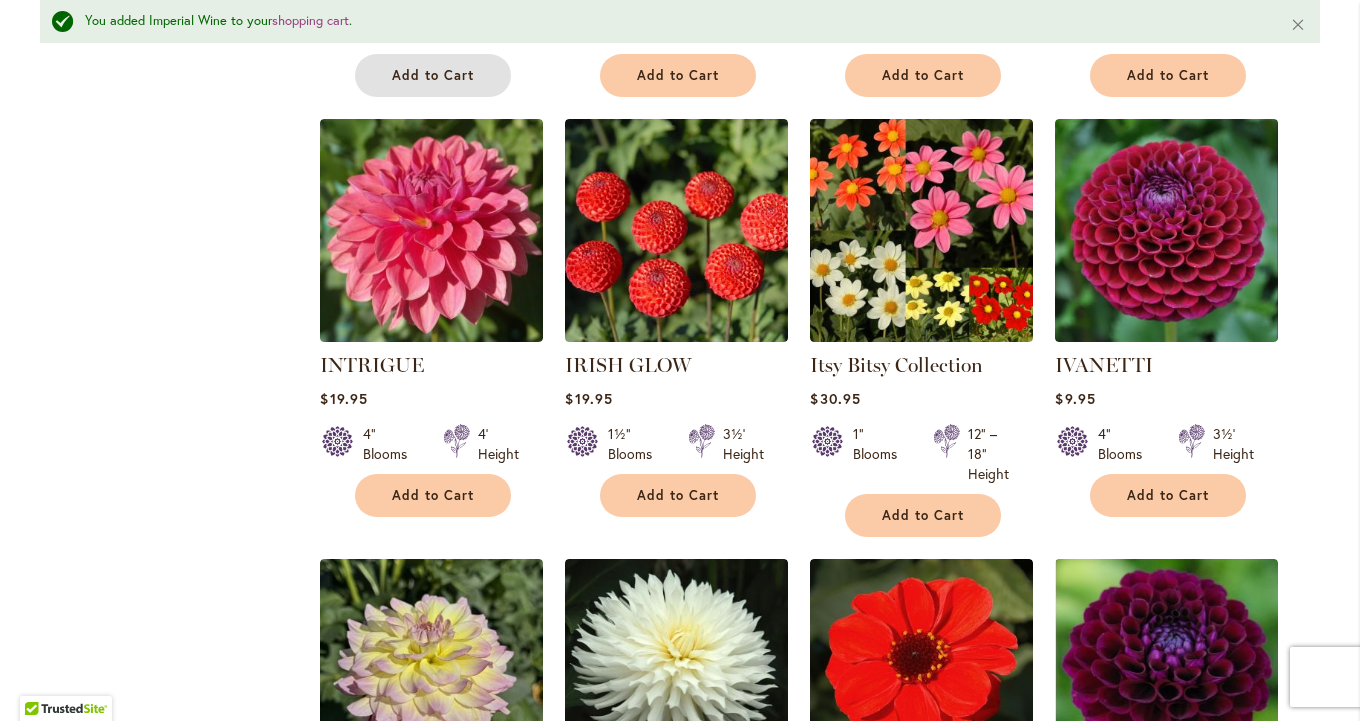 scroll, scrollTop: 5983, scrollLeft: 0, axis: vertical 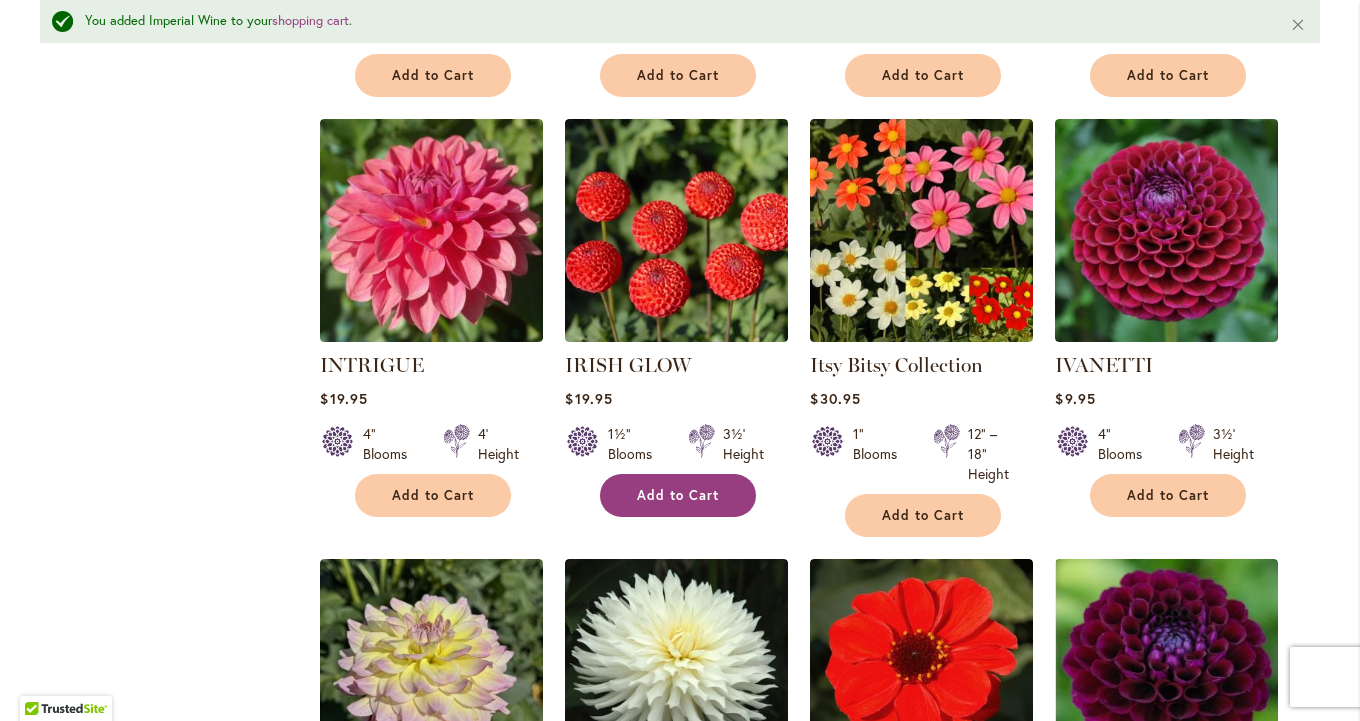 click on "Add to Cart" at bounding box center [678, 495] 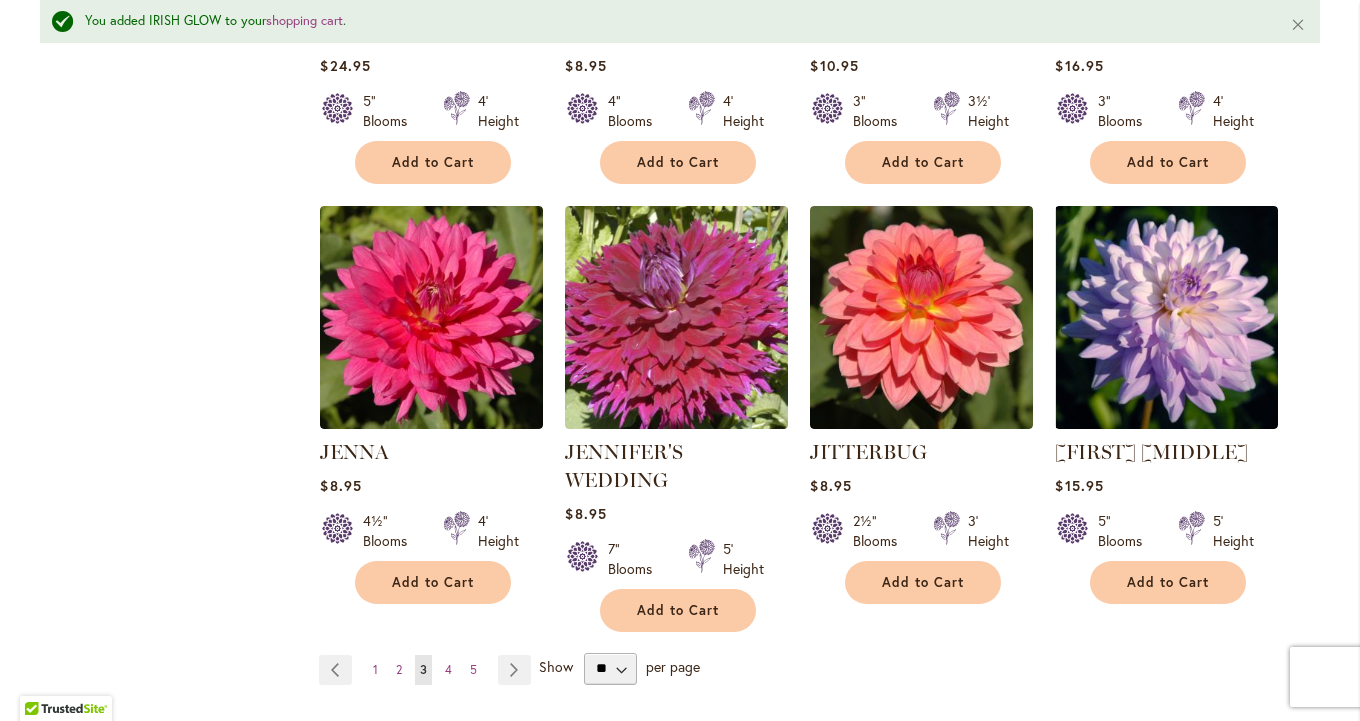 scroll, scrollTop: 6838, scrollLeft: 0, axis: vertical 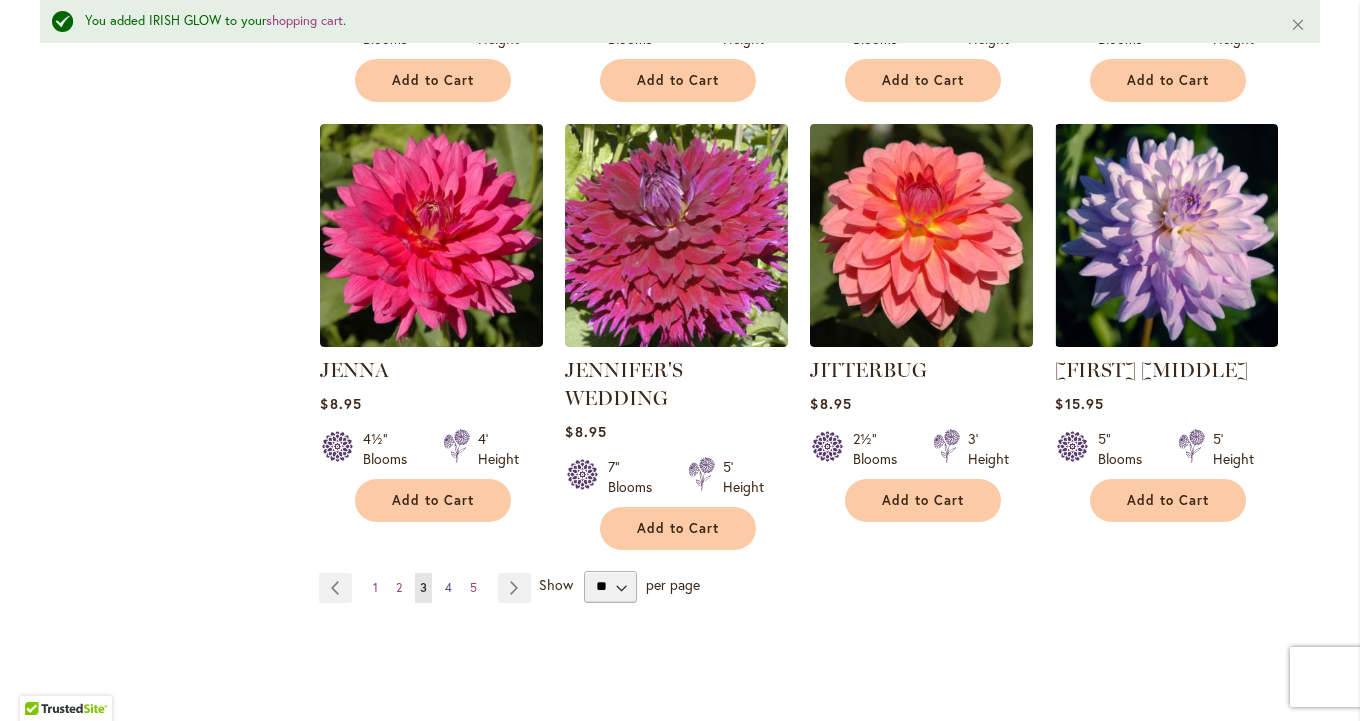 click on "4" at bounding box center [448, 587] 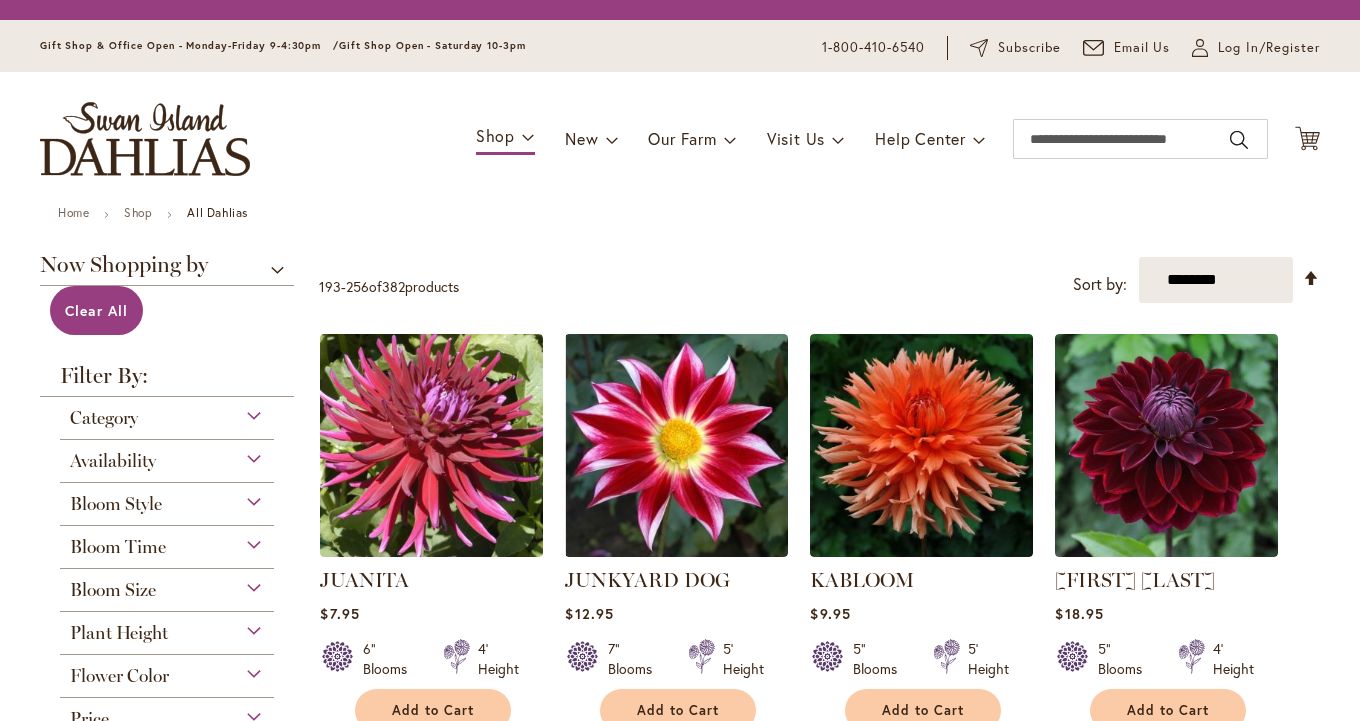 scroll, scrollTop: 0, scrollLeft: 0, axis: both 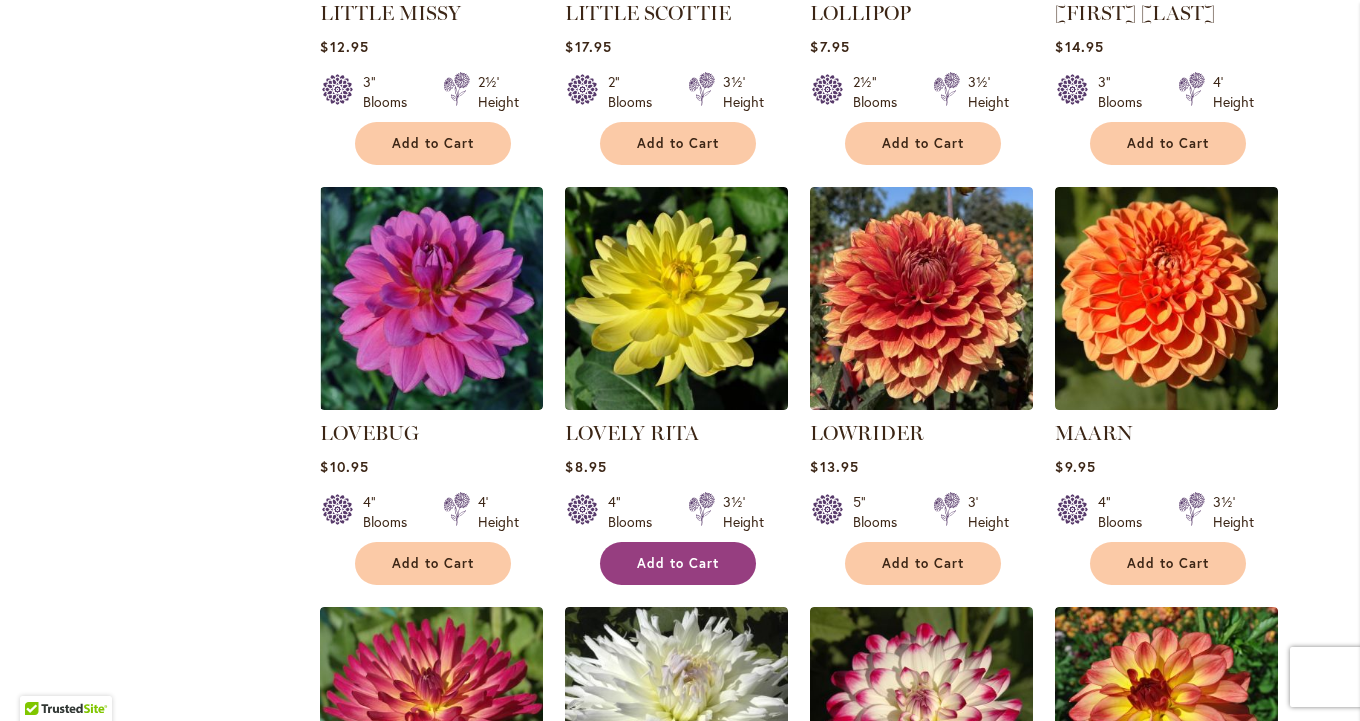 click on "Add to Cart" at bounding box center (678, 563) 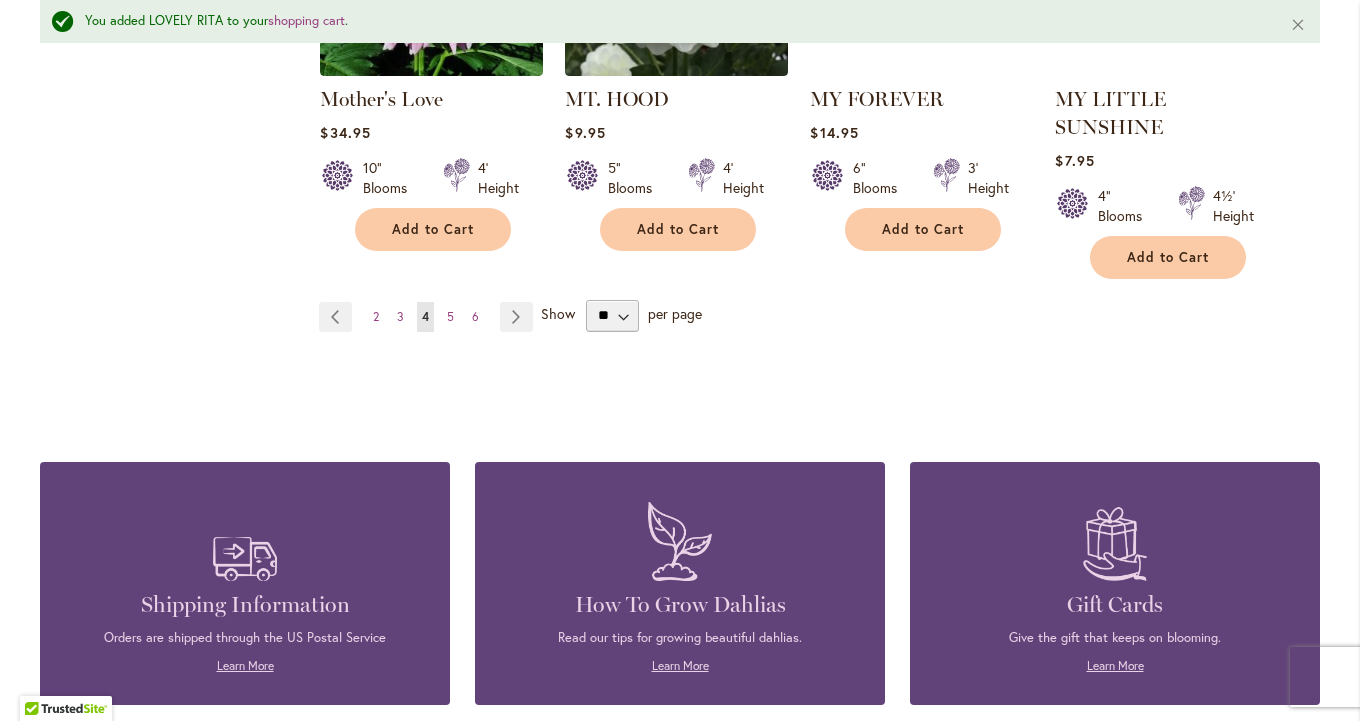 scroll, scrollTop: 6760, scrollLeft: 0, axis: vertical 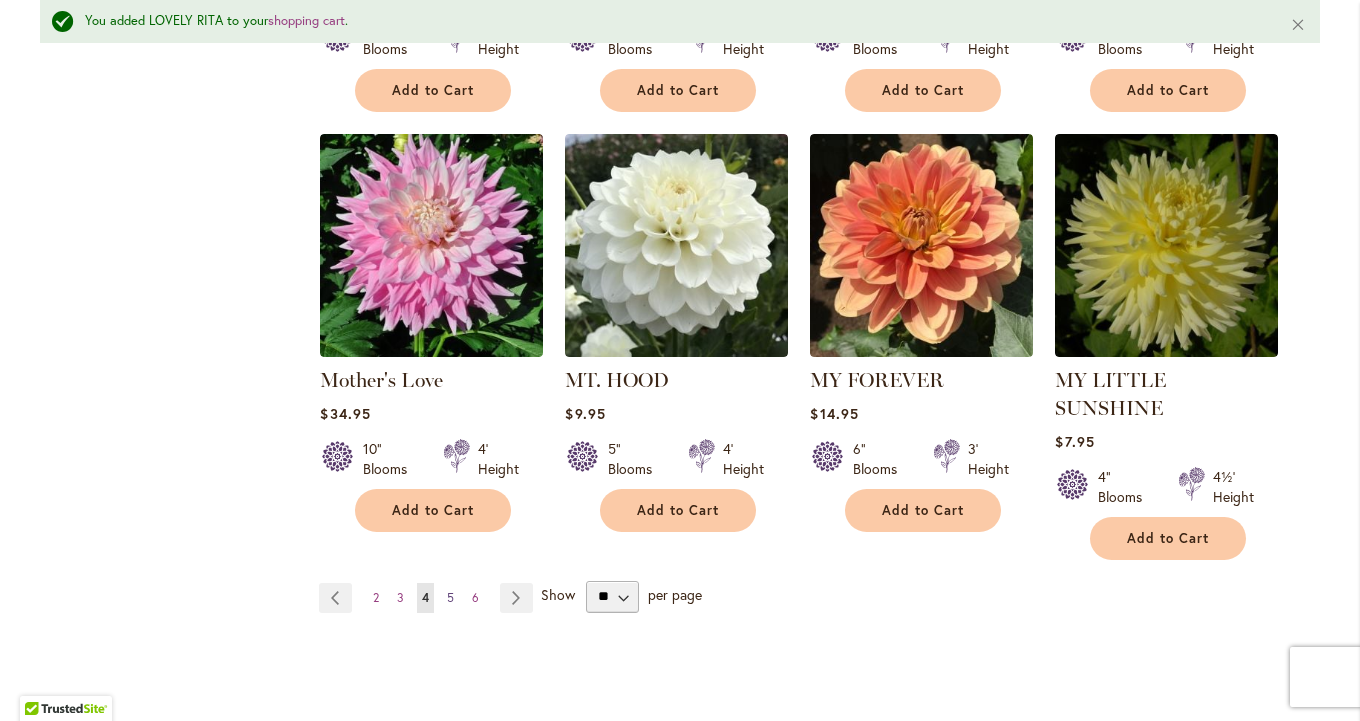 click on "5" at bounding box center (450, 597) 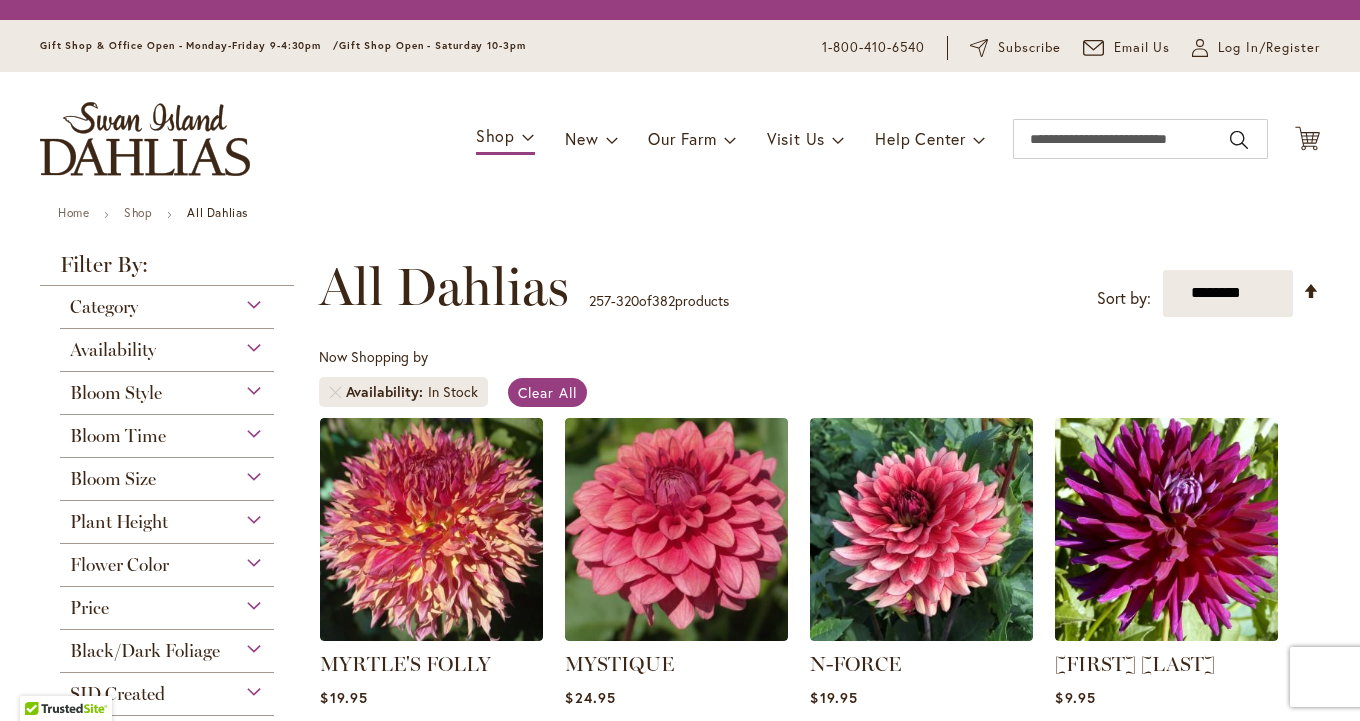 scroll, scrollTop: 0, scrollLeft: 0, axis: both 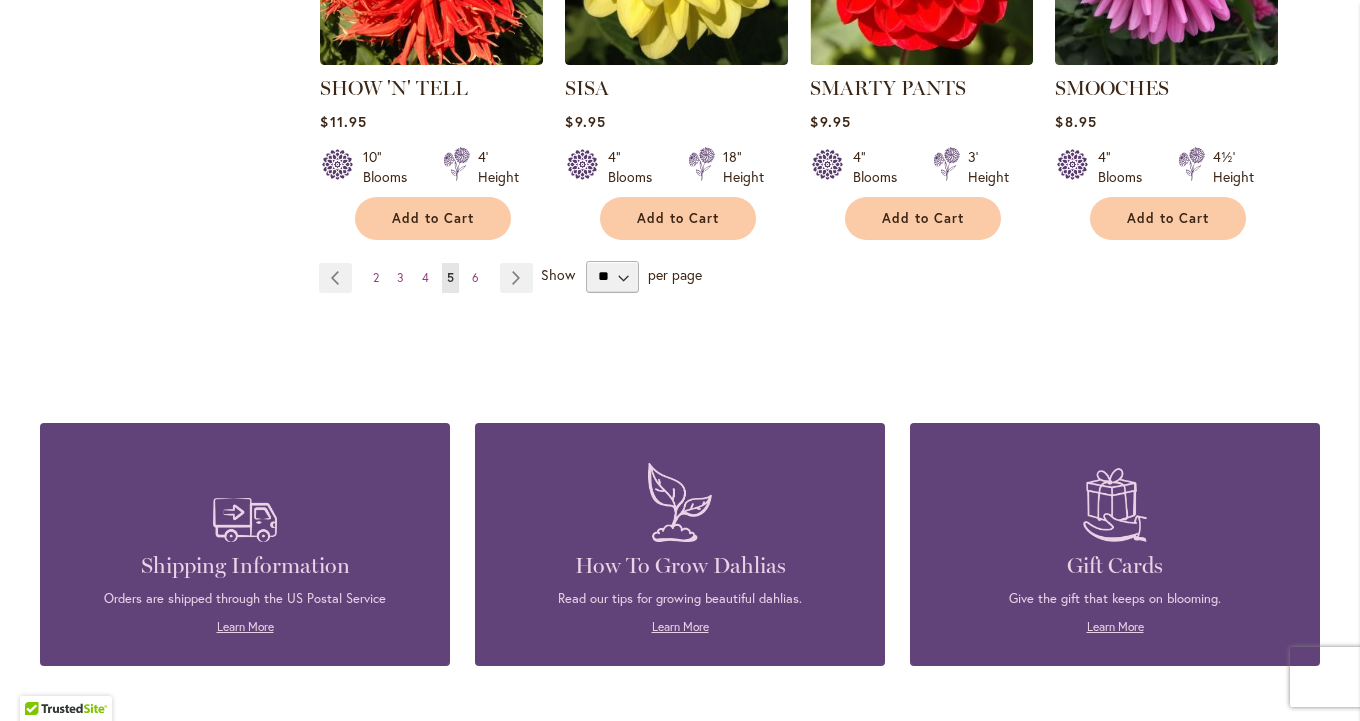 click on "Page
Previous
Page
2
Page
3
Page
4
You're currently reading page
5 Page 6 Page Next" at bounding box center (430, 278) 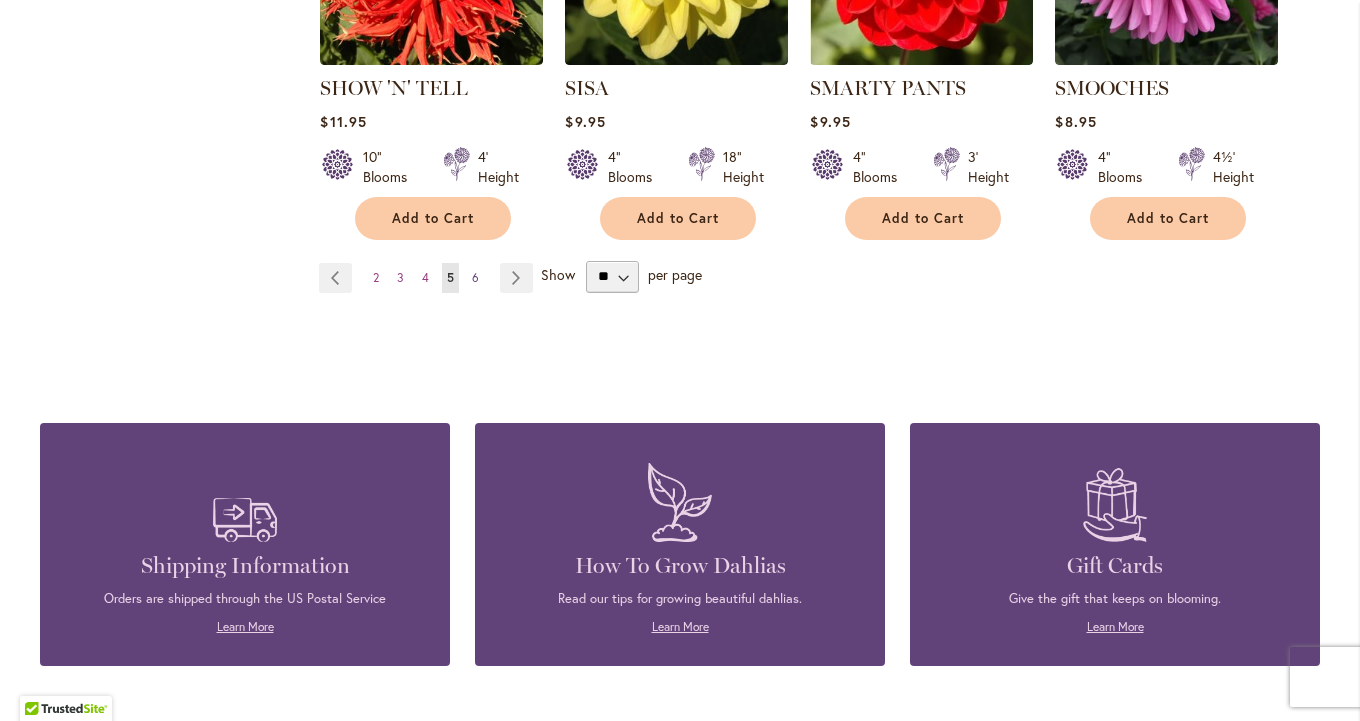 click on "6" at bounding box center (475, 277) 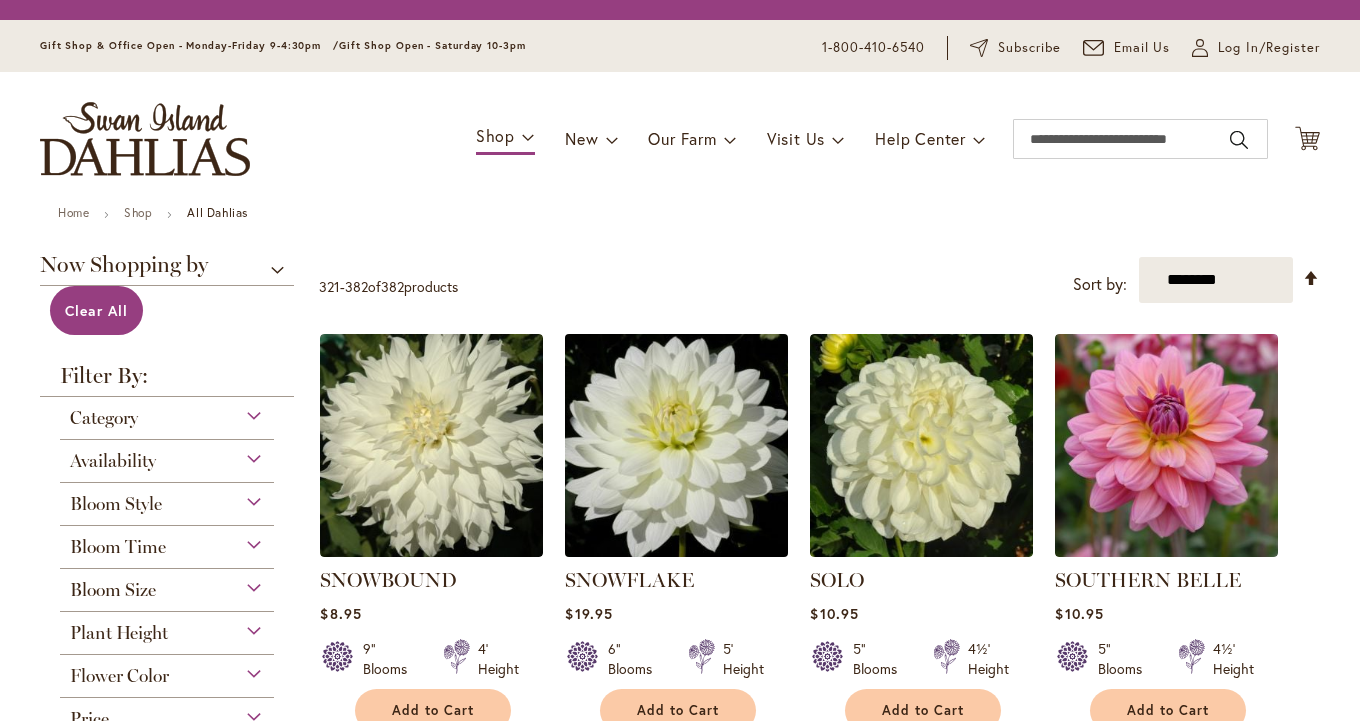 scroll, scrollTop: 0, scrollLeft: 0, axis: both 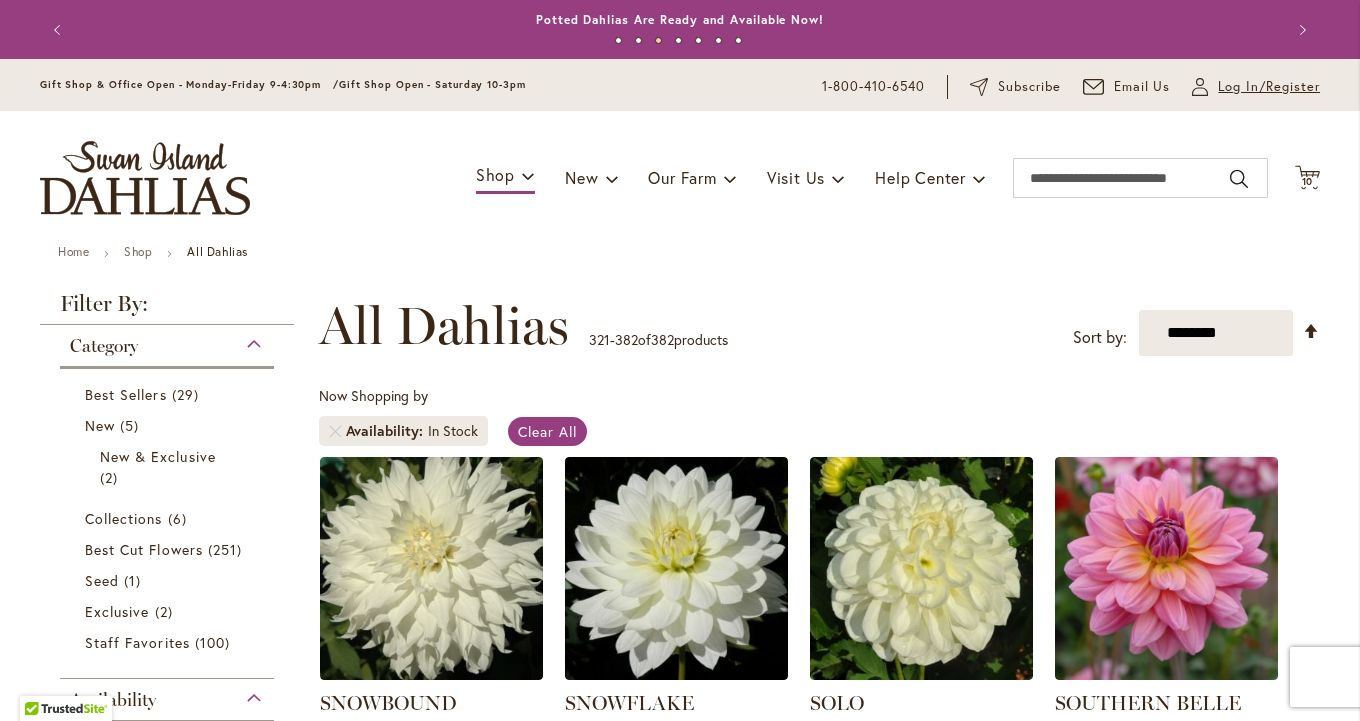 click on "Log In/Register" at bounding box center (1269, 87) 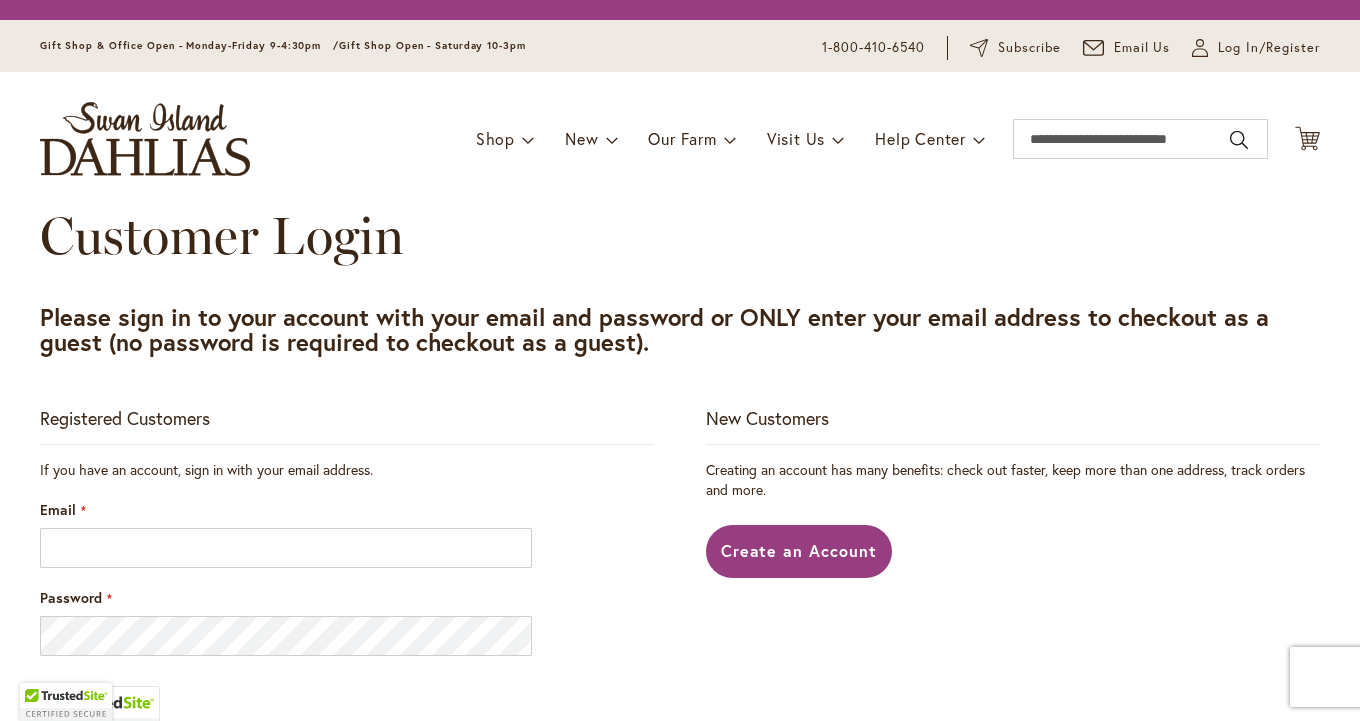 scroll, scrollTop: 0, scrollLeft: 0, axis: both 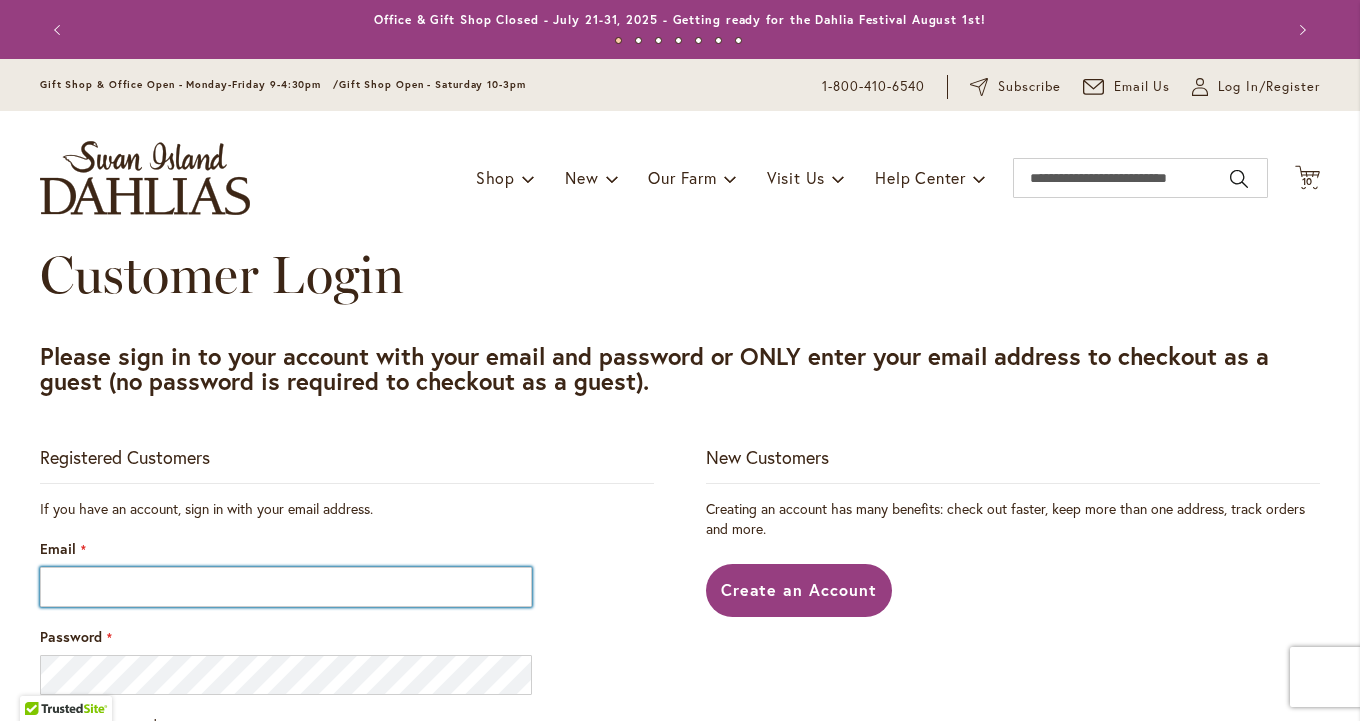 click on "Email" at bounding box center (286, 587) 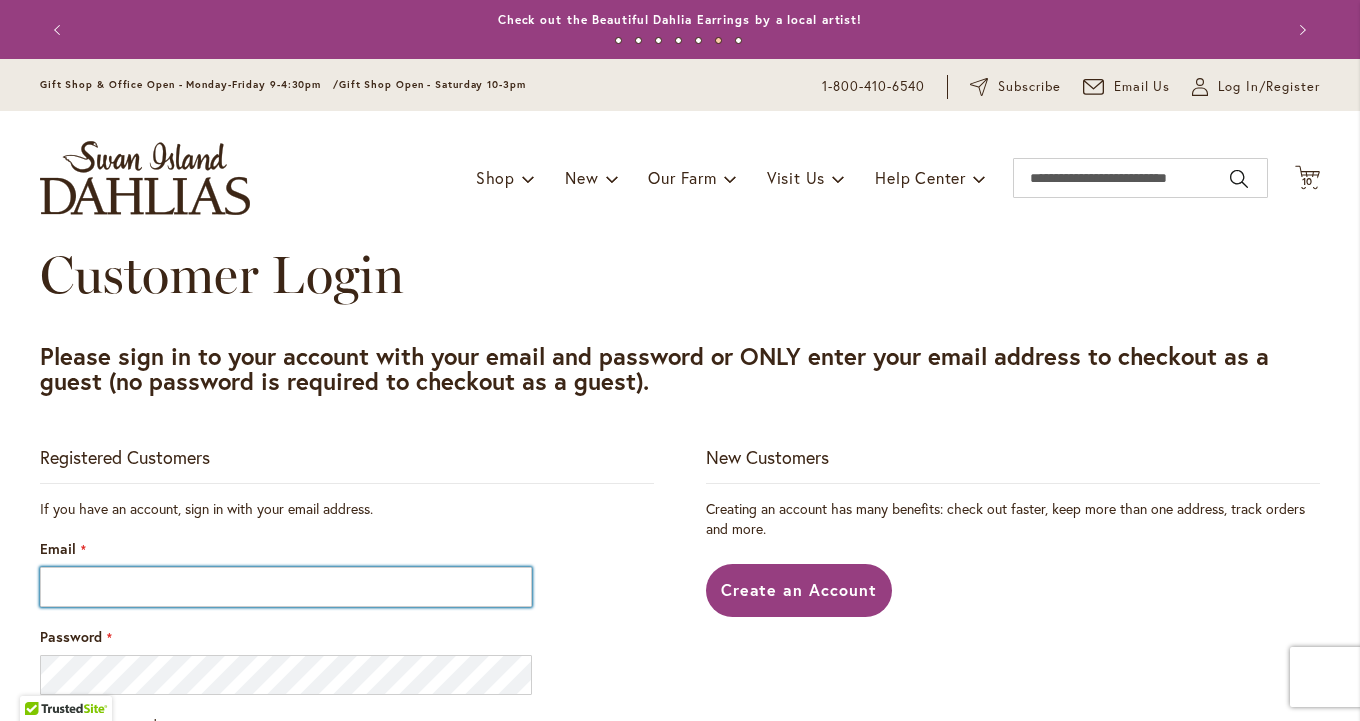 click on "Email" at bounding box center (286, 587) 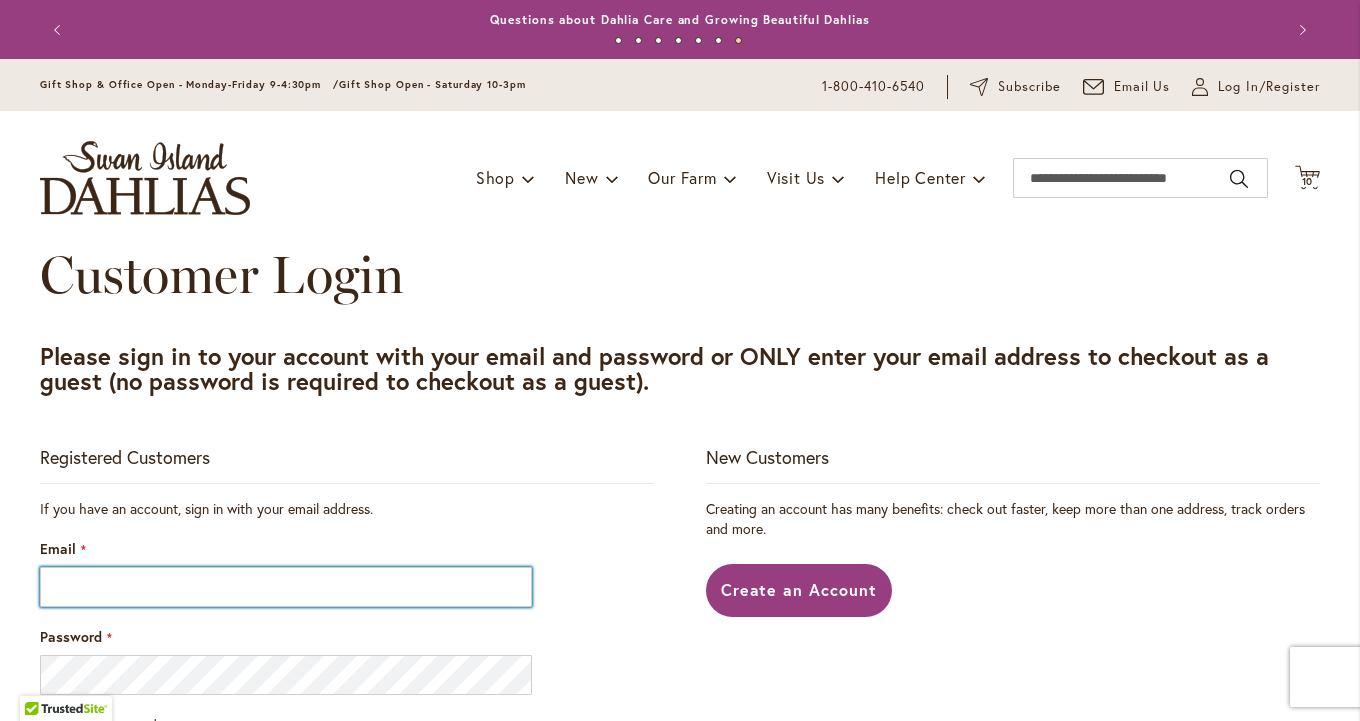 click on "Email" at bounding box center (286, 587) 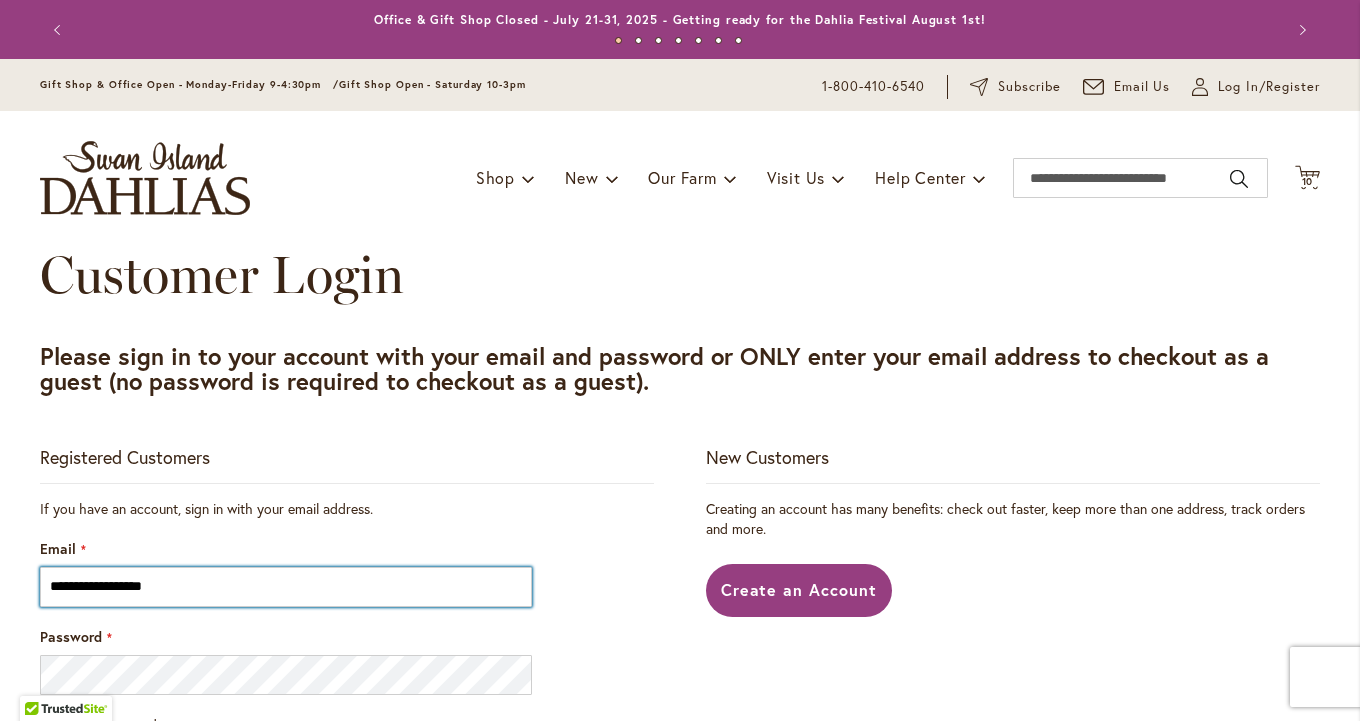 type on "**********" 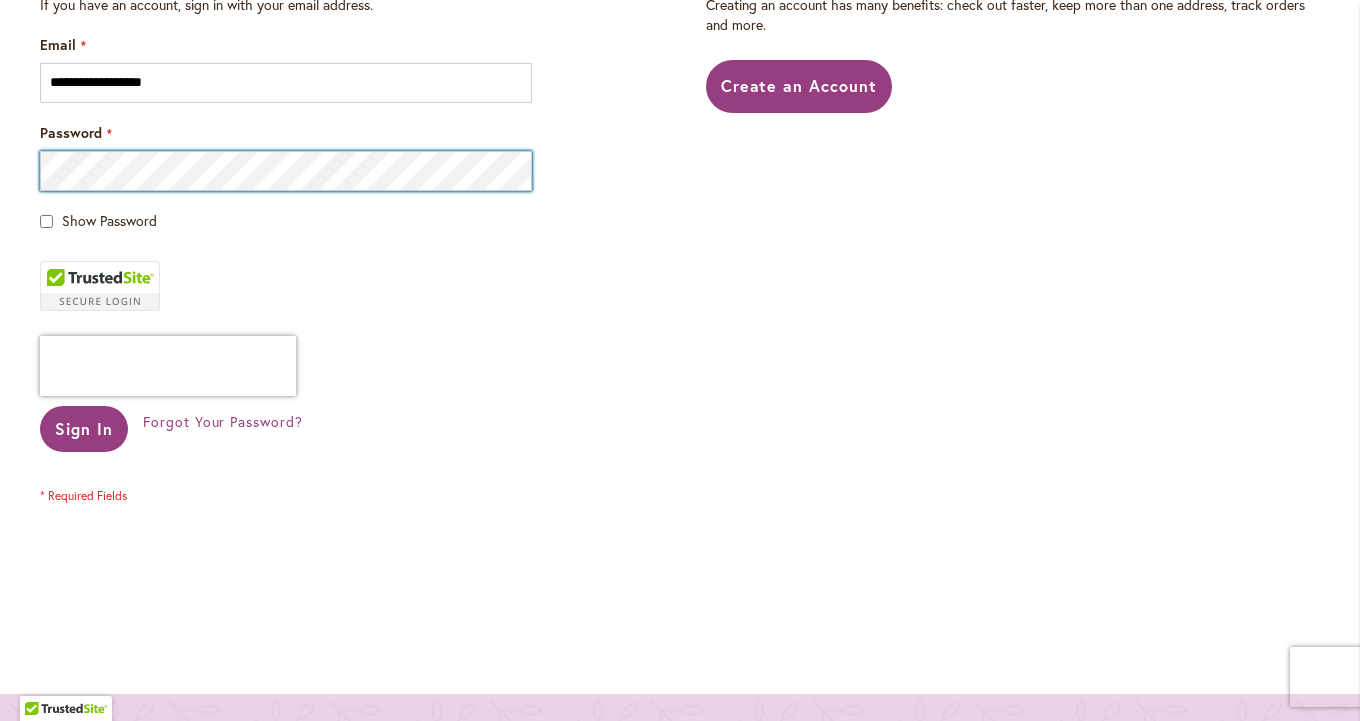scroll, scrollTop: 504, scrollLeft: 0, axis: vertical 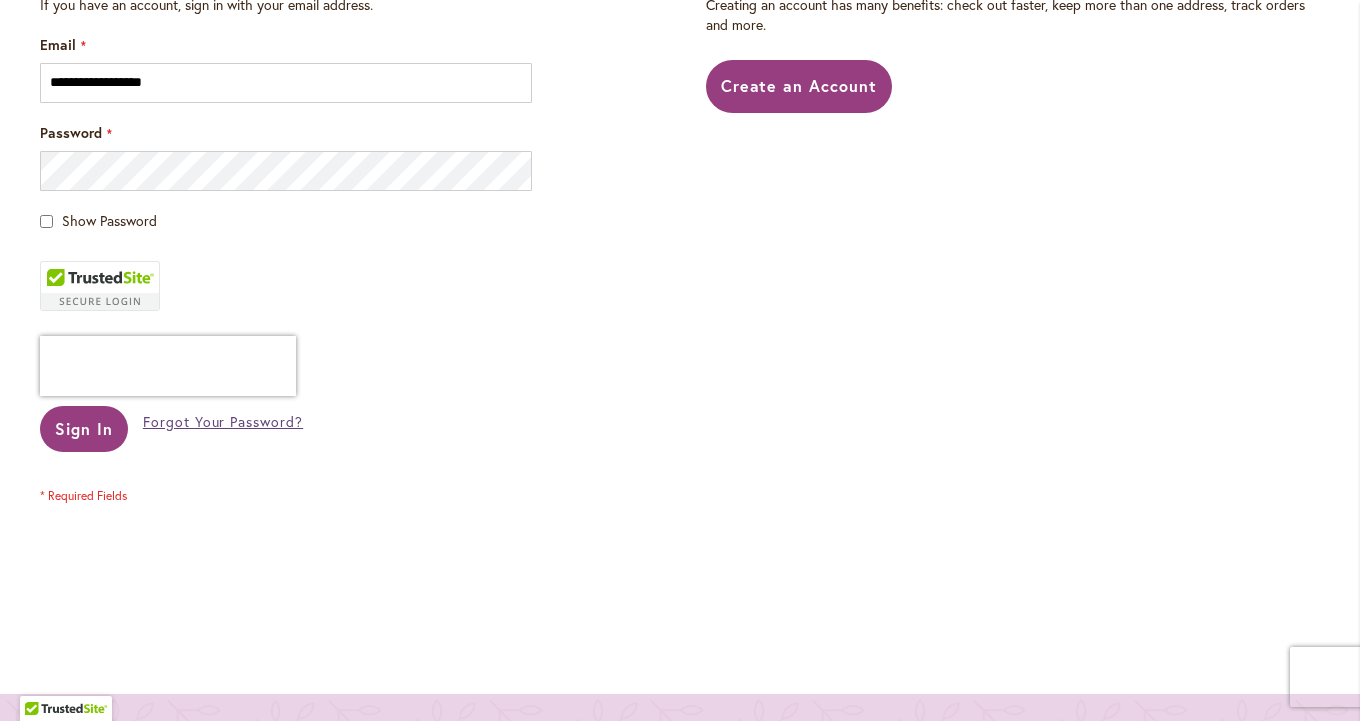 click on "Forgot Your Password?" at bounding box center (223, 421) 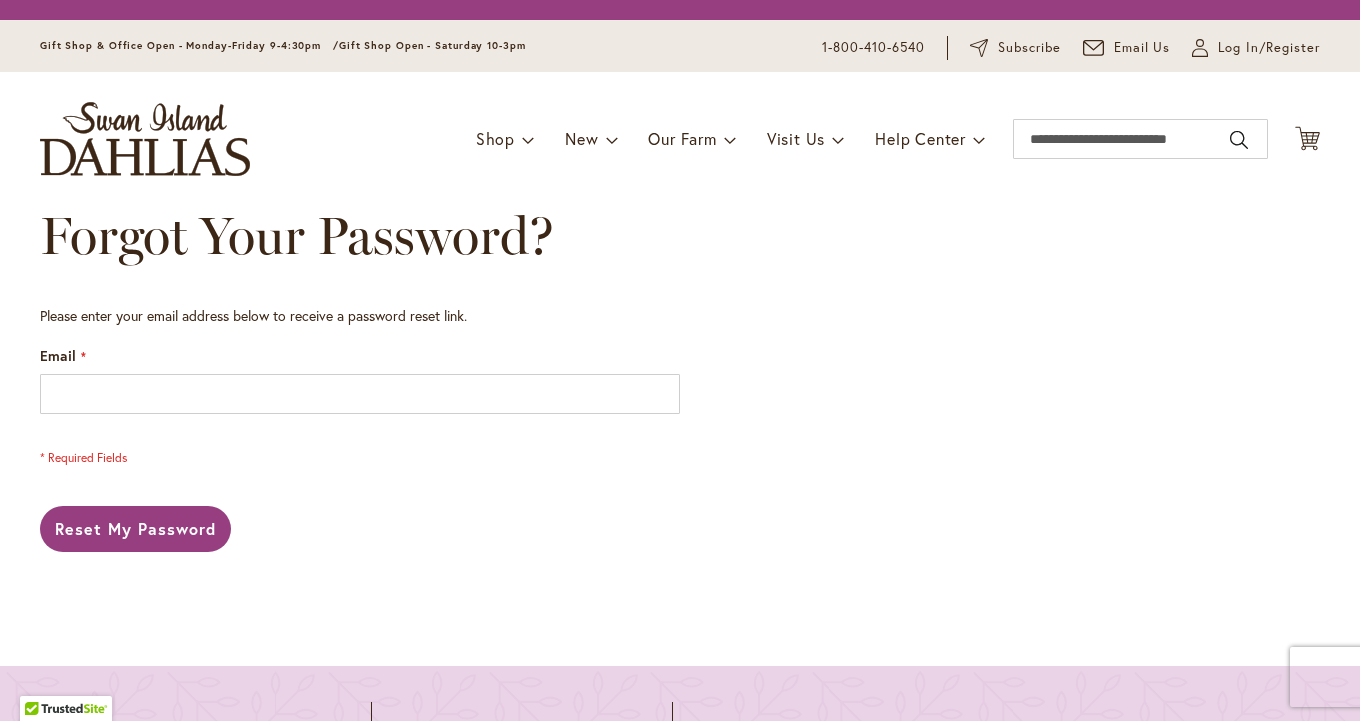 scroll, scrollTop: 0, scrollLeft: 0, axis: both 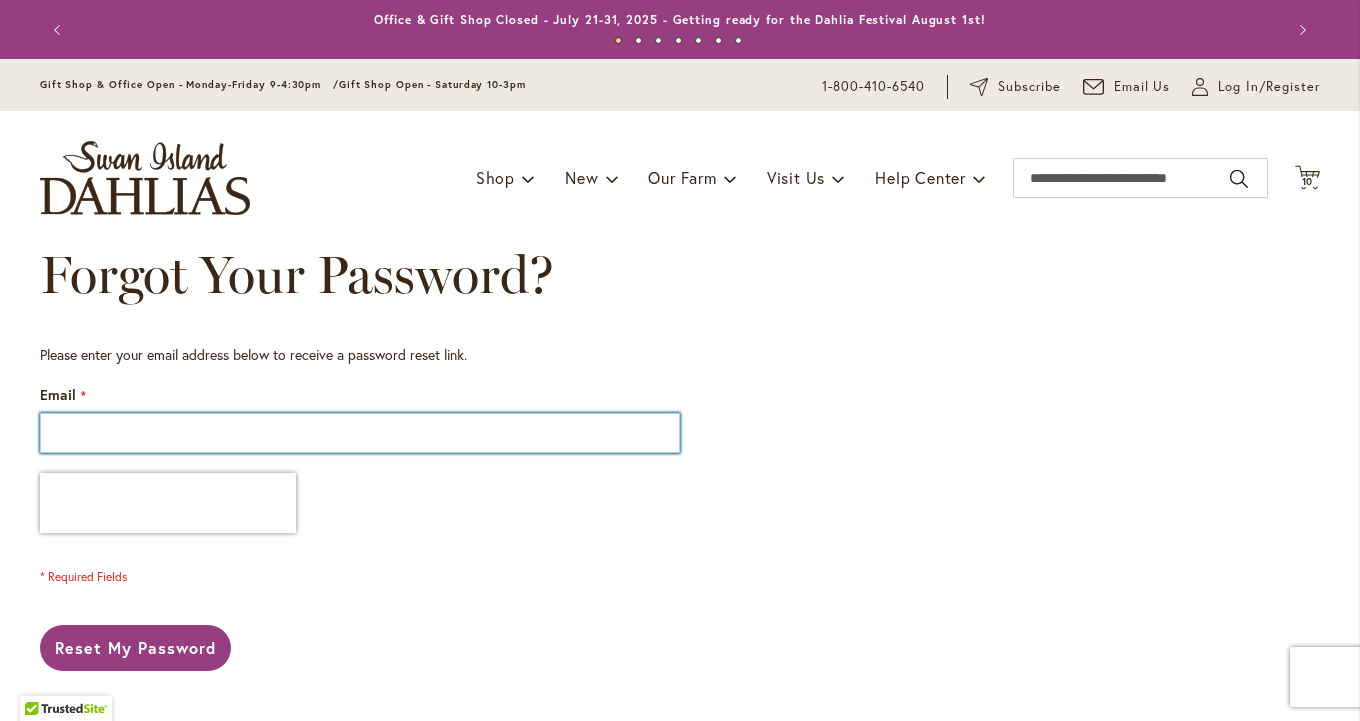 click on "Email" at bounding box center [360, 433] 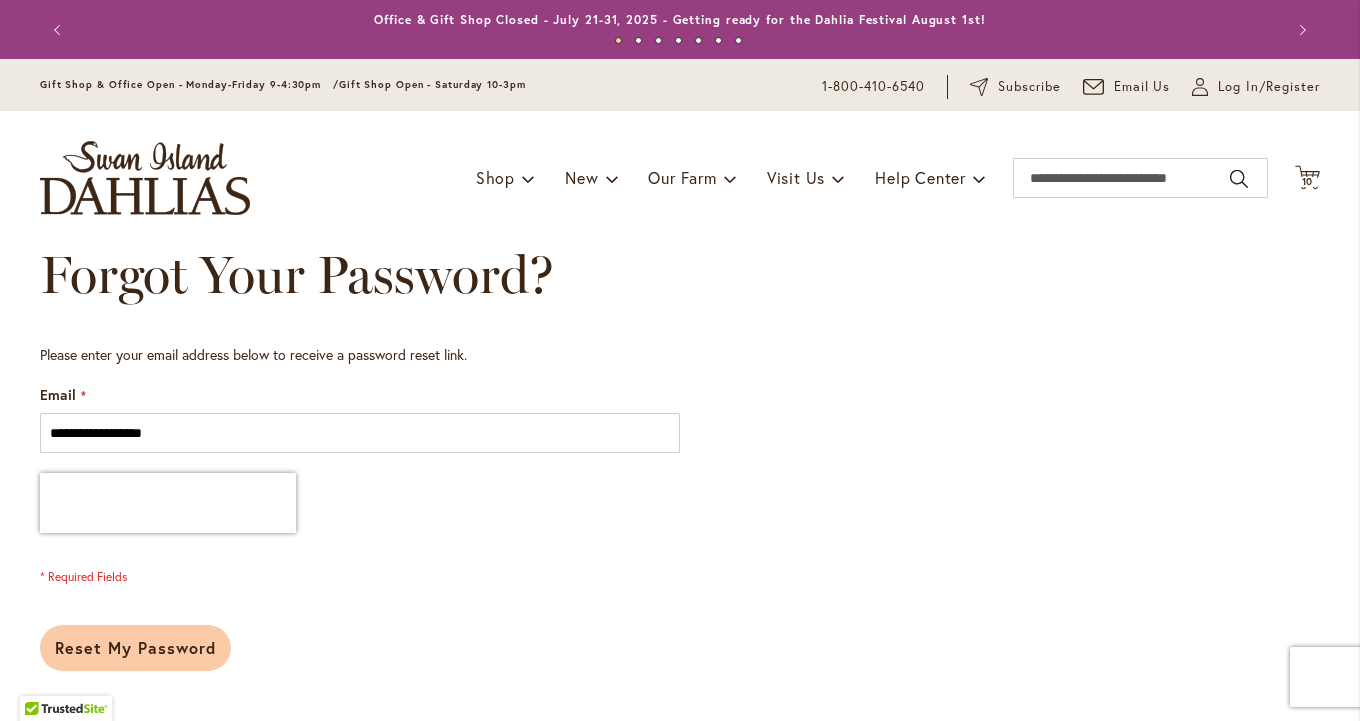 click on "Reset My Password" at bounding box center [135, 647] 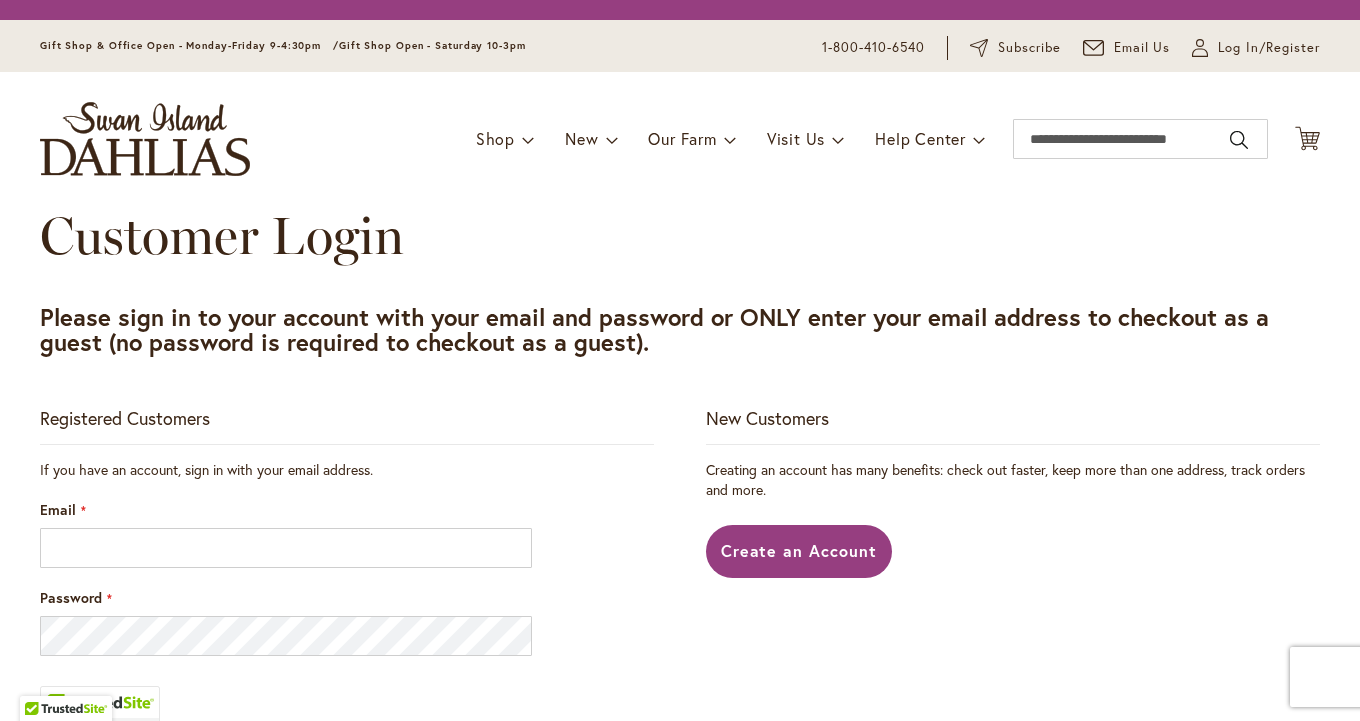 scroll, scrollTop: 0, scrollLeft: 0, axis: both 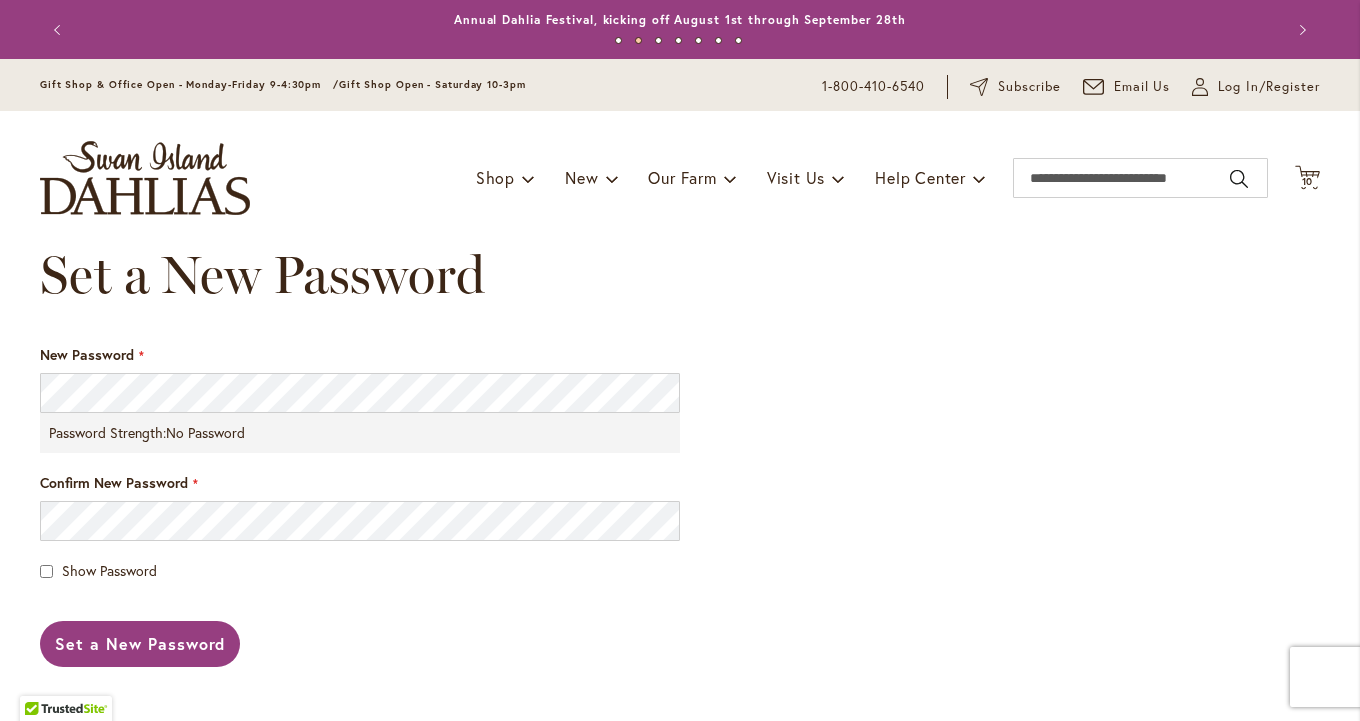 click at bounding box center (659, 393) 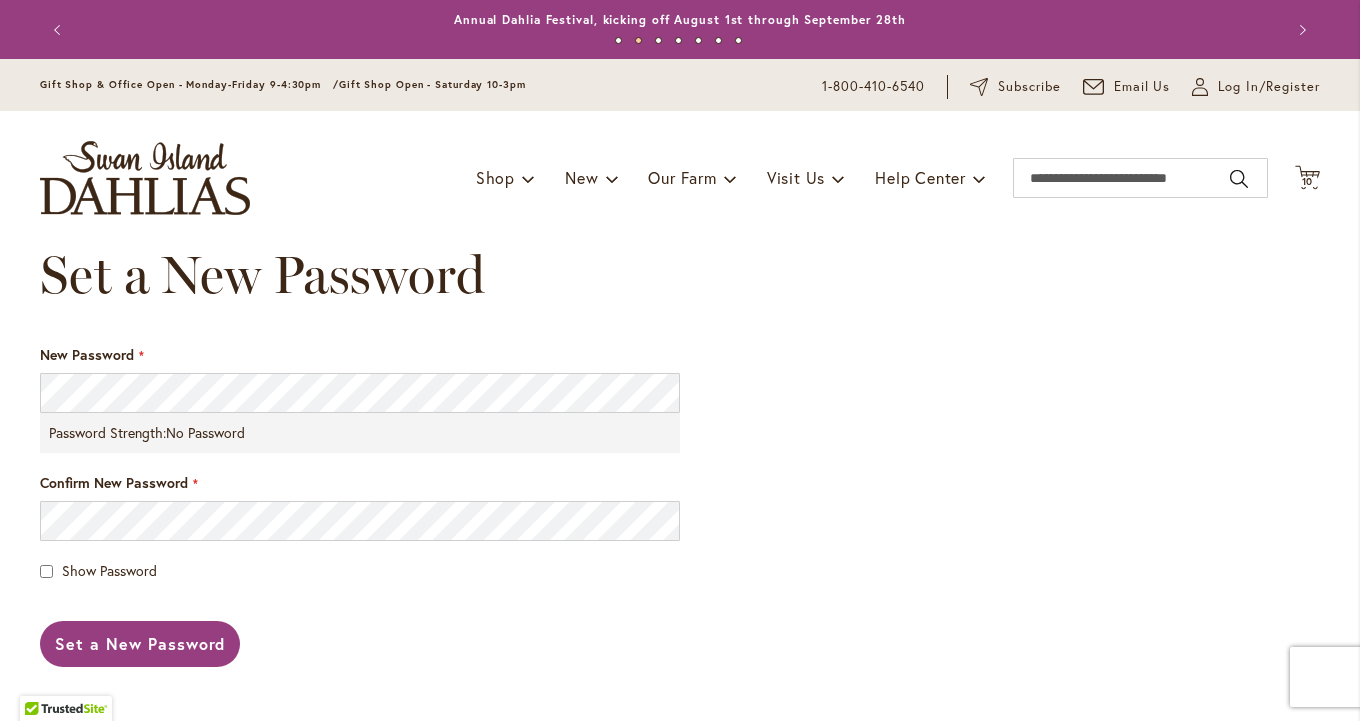click at bounding box center [659, 393] 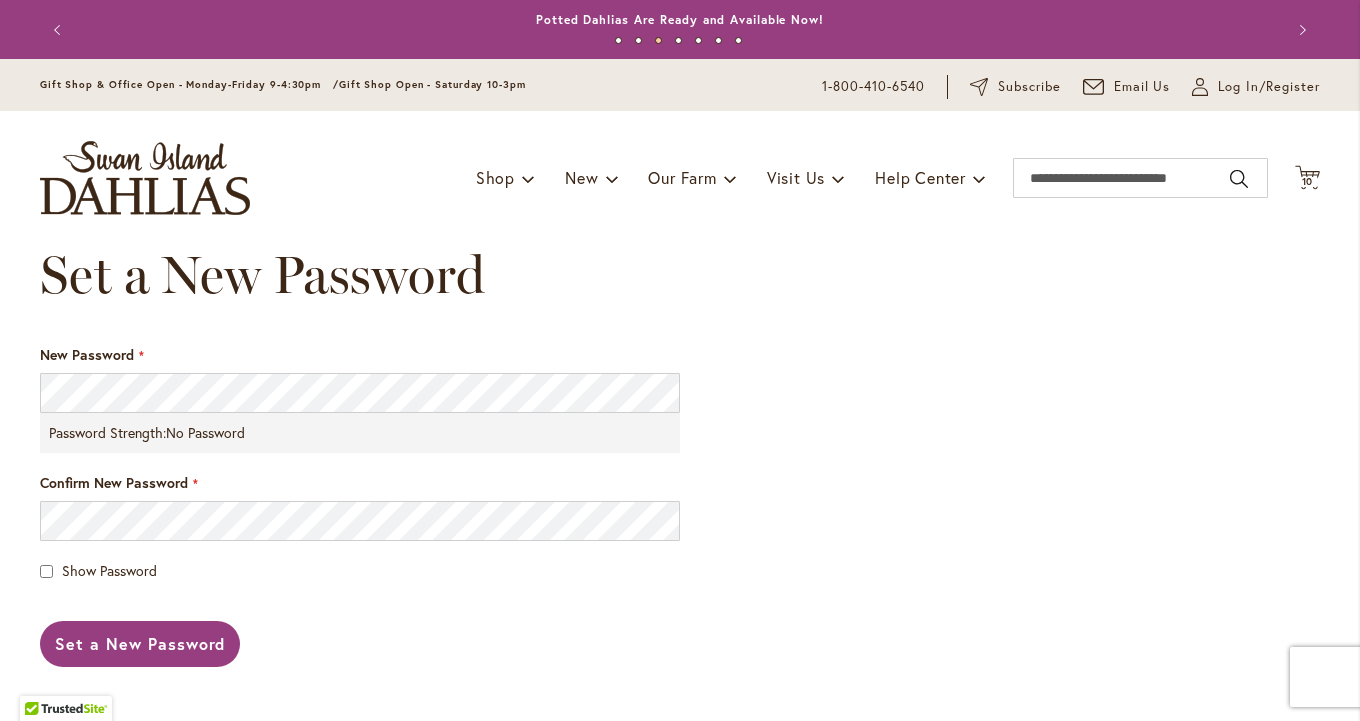click 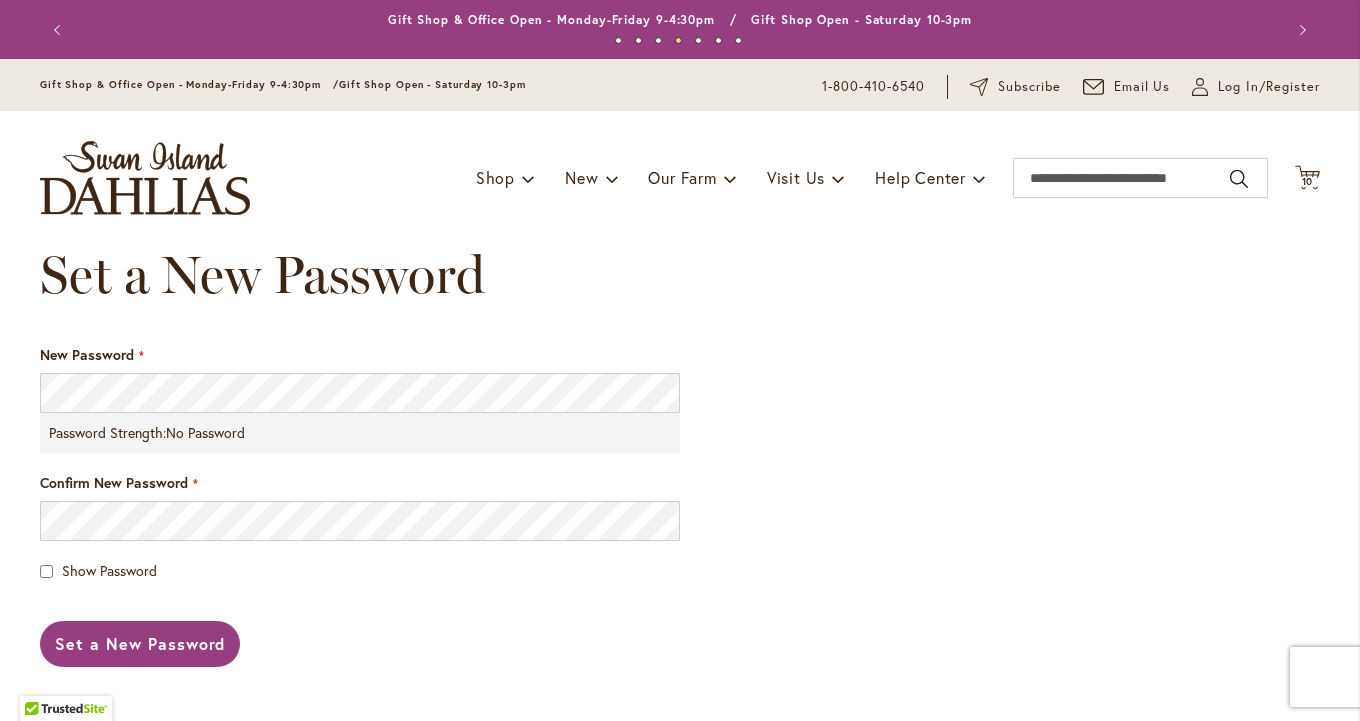 click 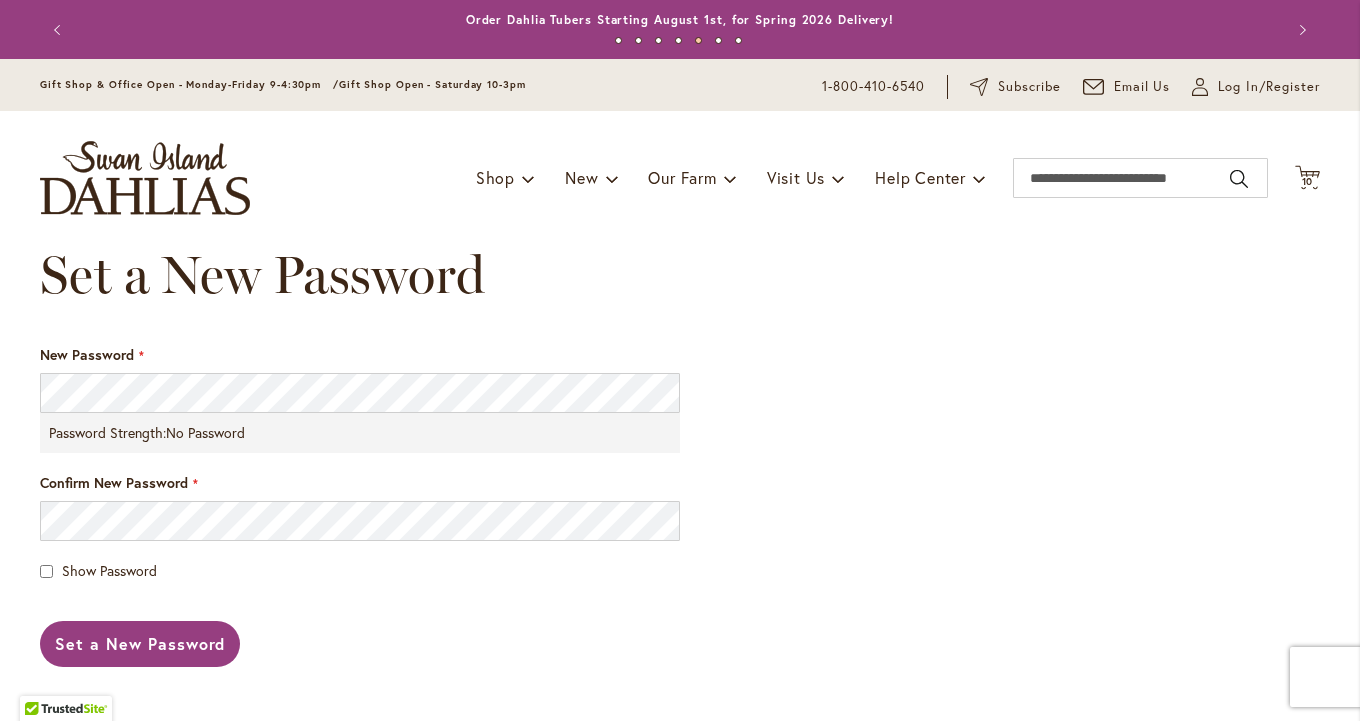 click 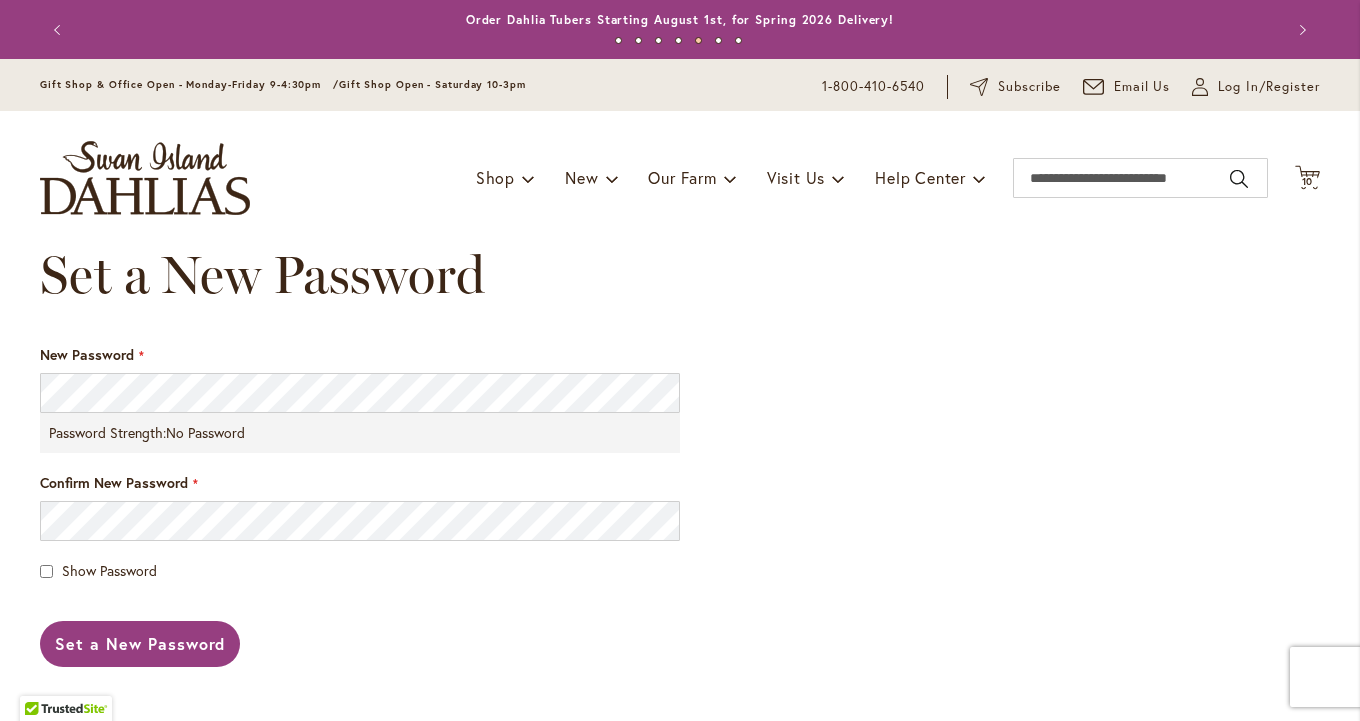 click 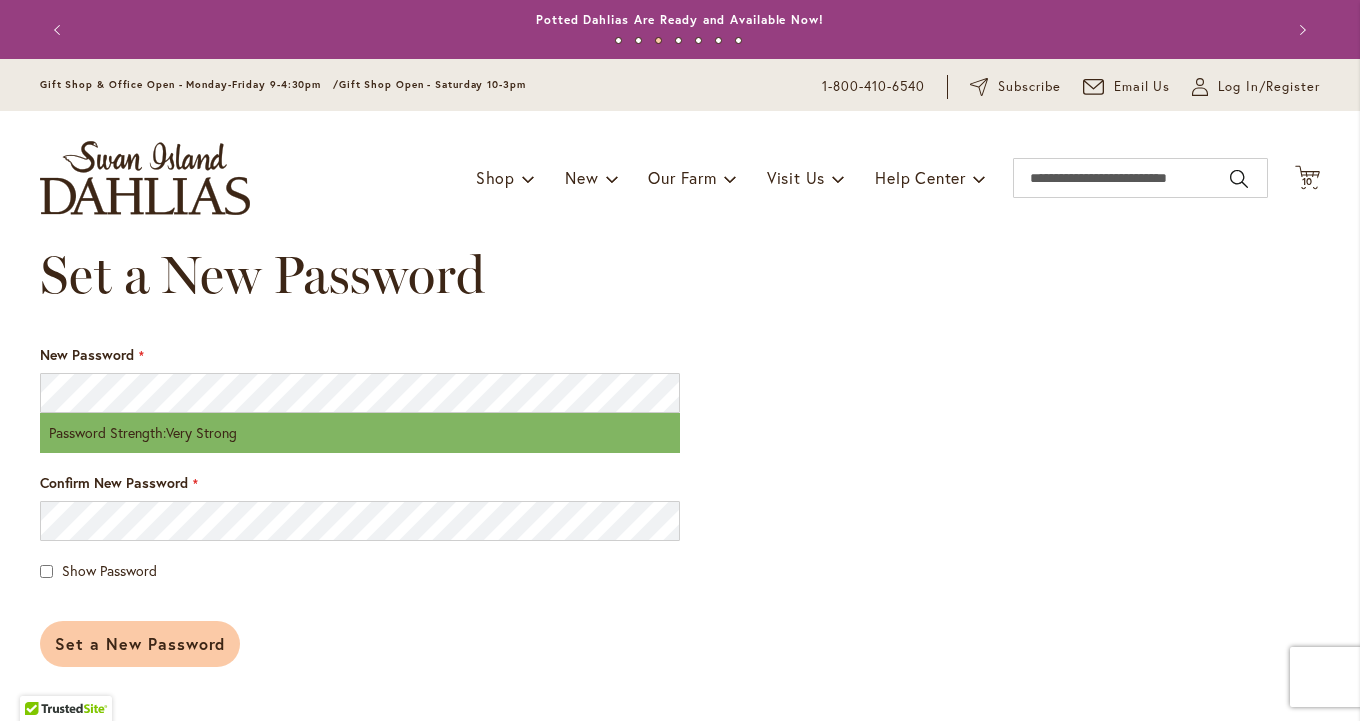 click on "Set a New Password" at bounding box center [140, 643] 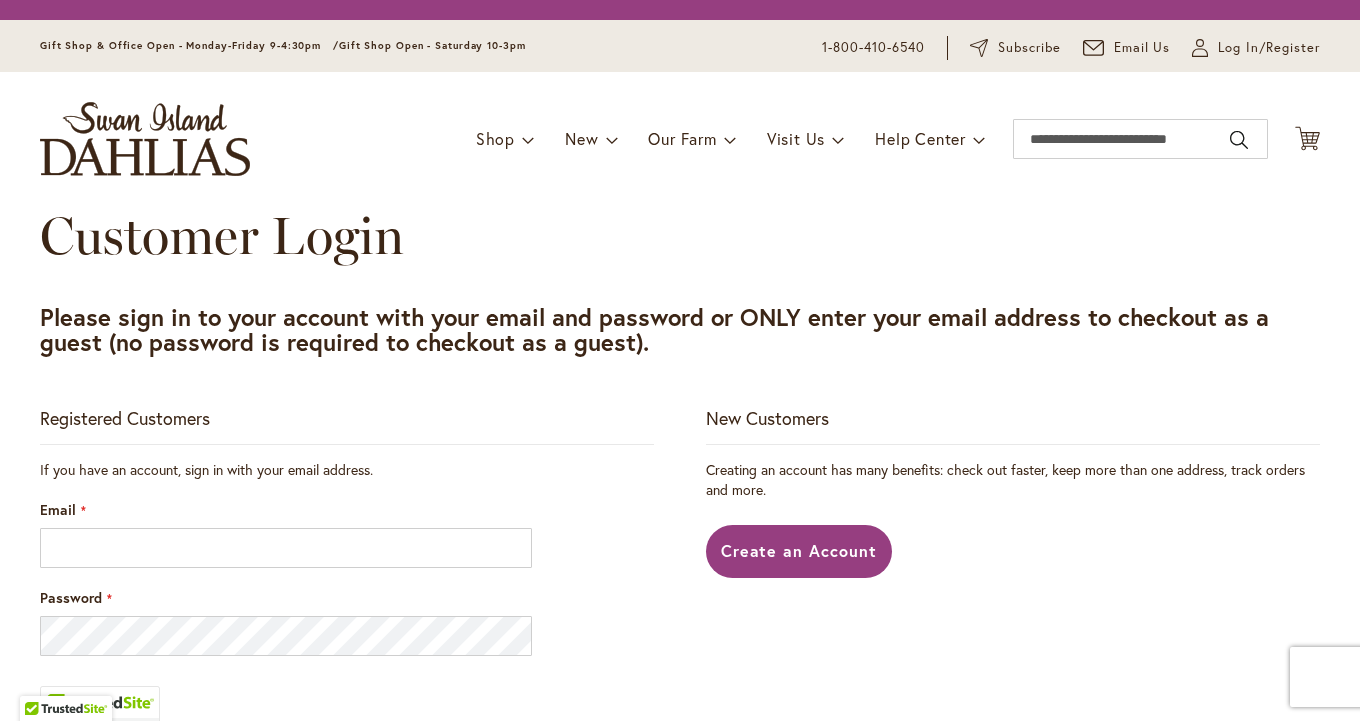 scroll, scrollTop: 0, scrollLeft: 0, axis: both 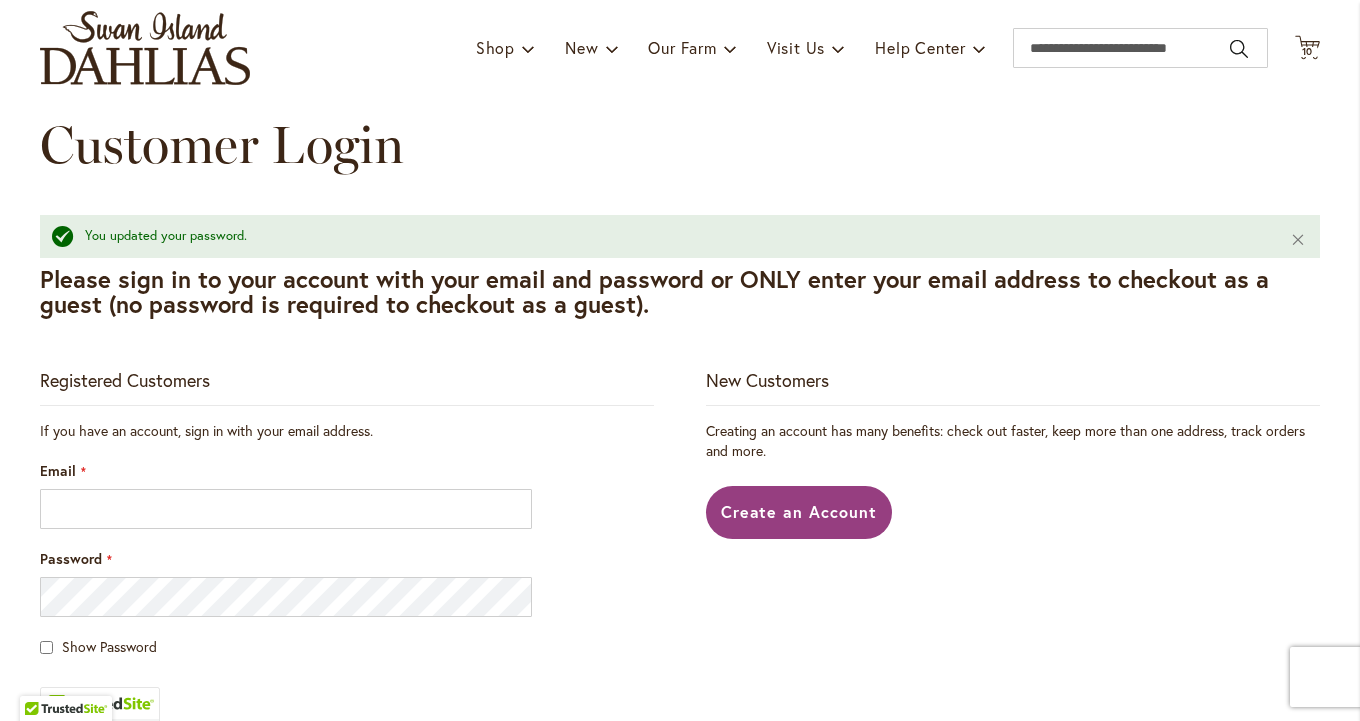 click at bounding box center [511, 512] 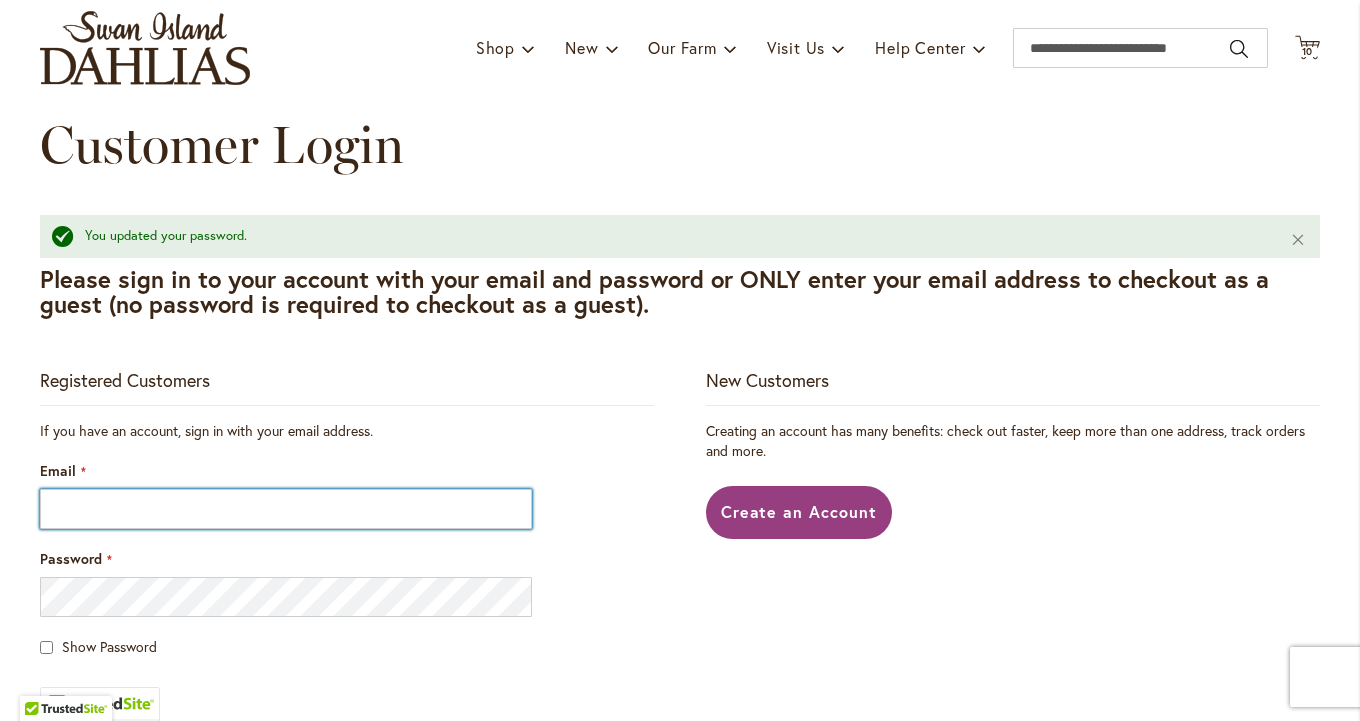 type on "**********" 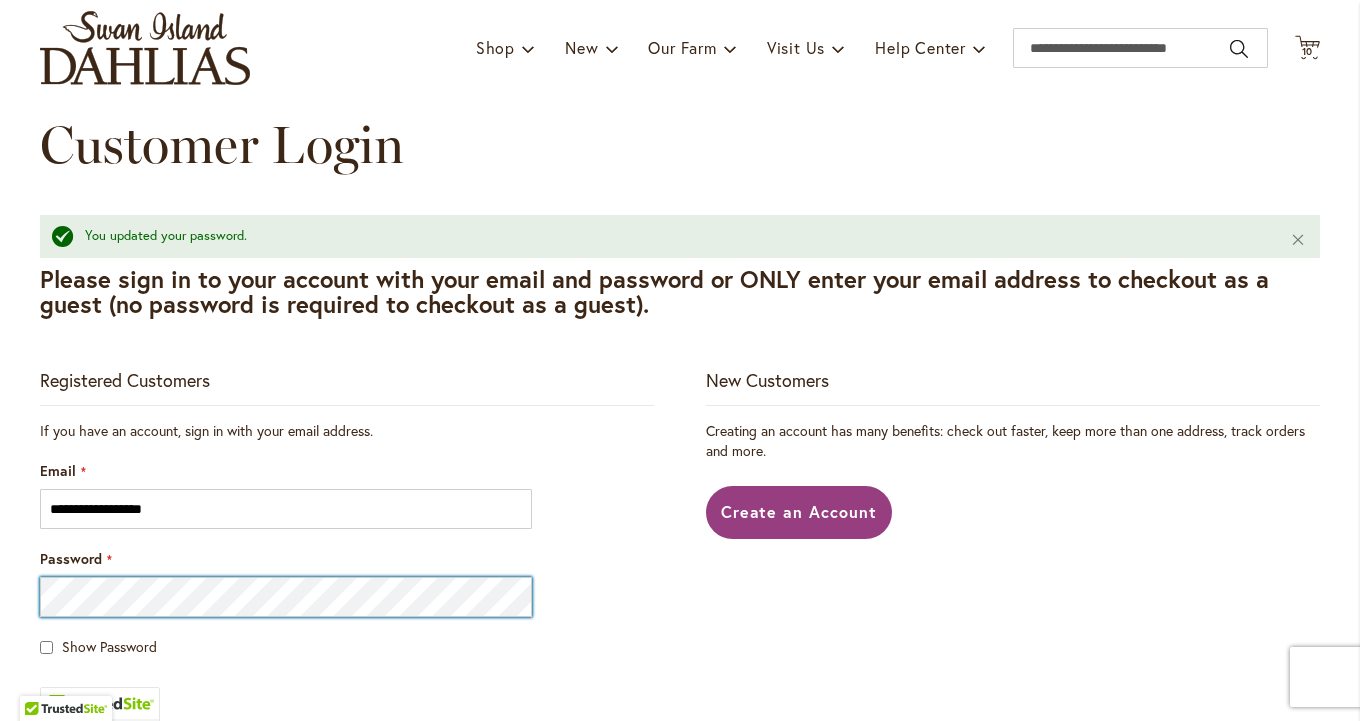 scroll, scrollTop: 339, scrollLeft: 0, axis: vertical 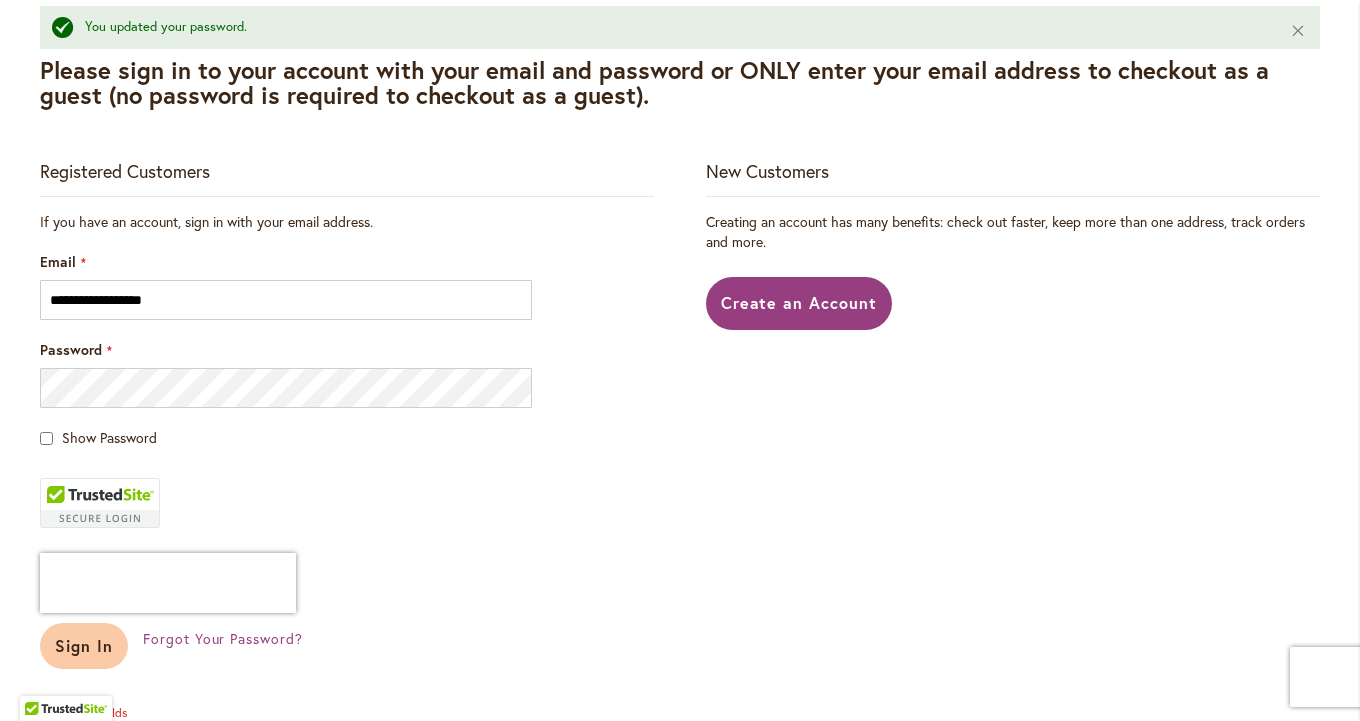 click on "Sign In" at bounding box center (84, 645) 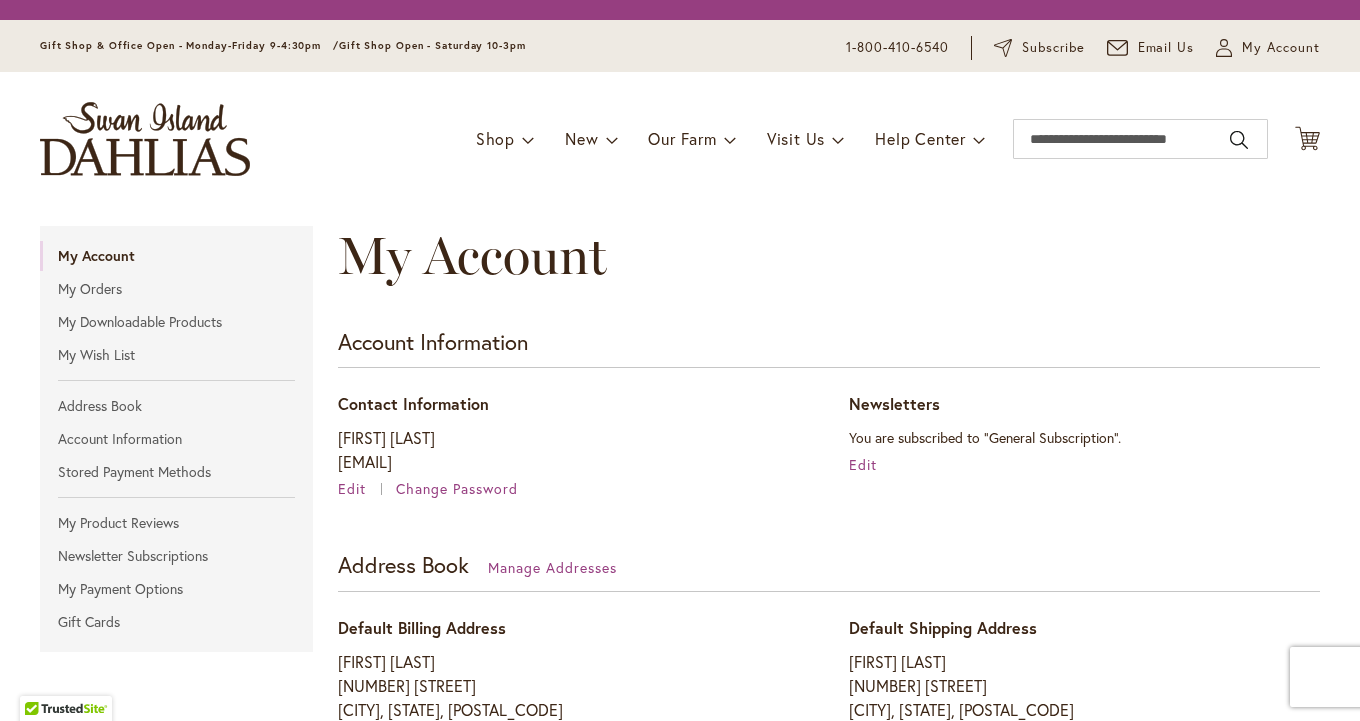 scroll, scrollTop: 0, scrollLeft: 0, axis: both 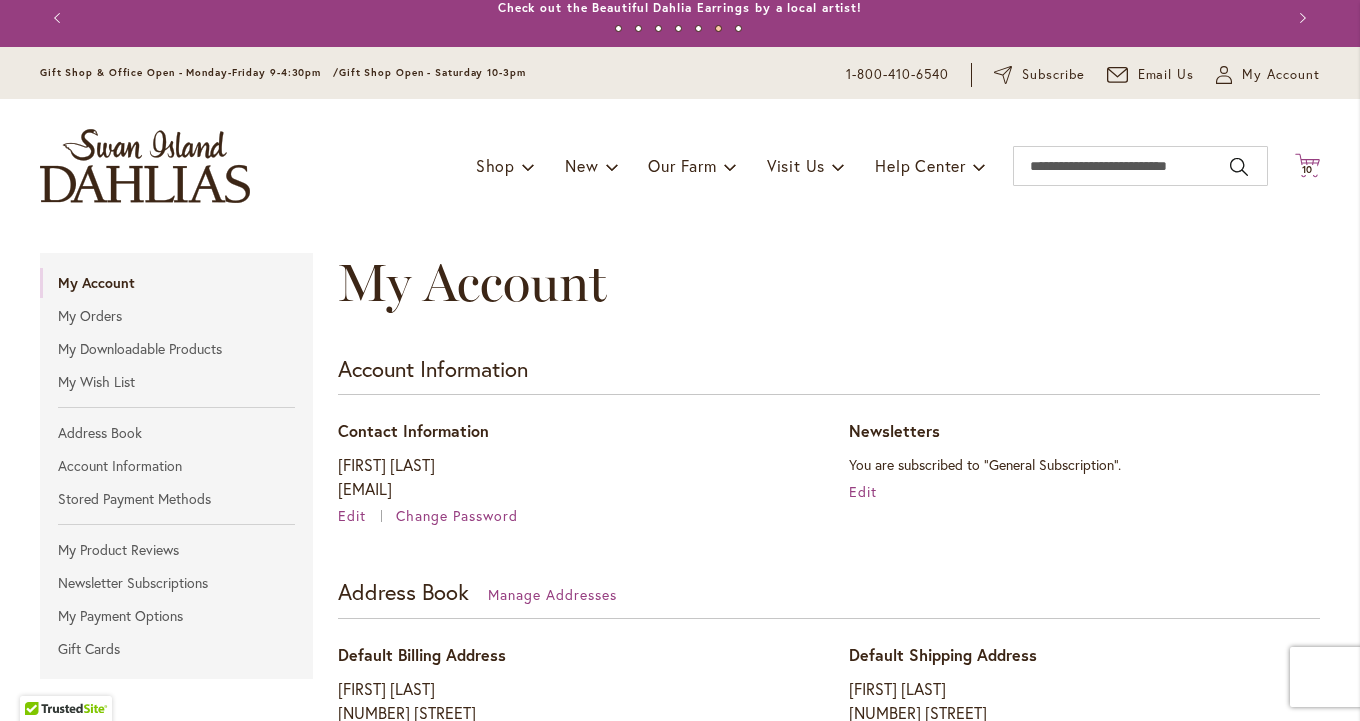 click on "10" at bounding box center [1308, 169] 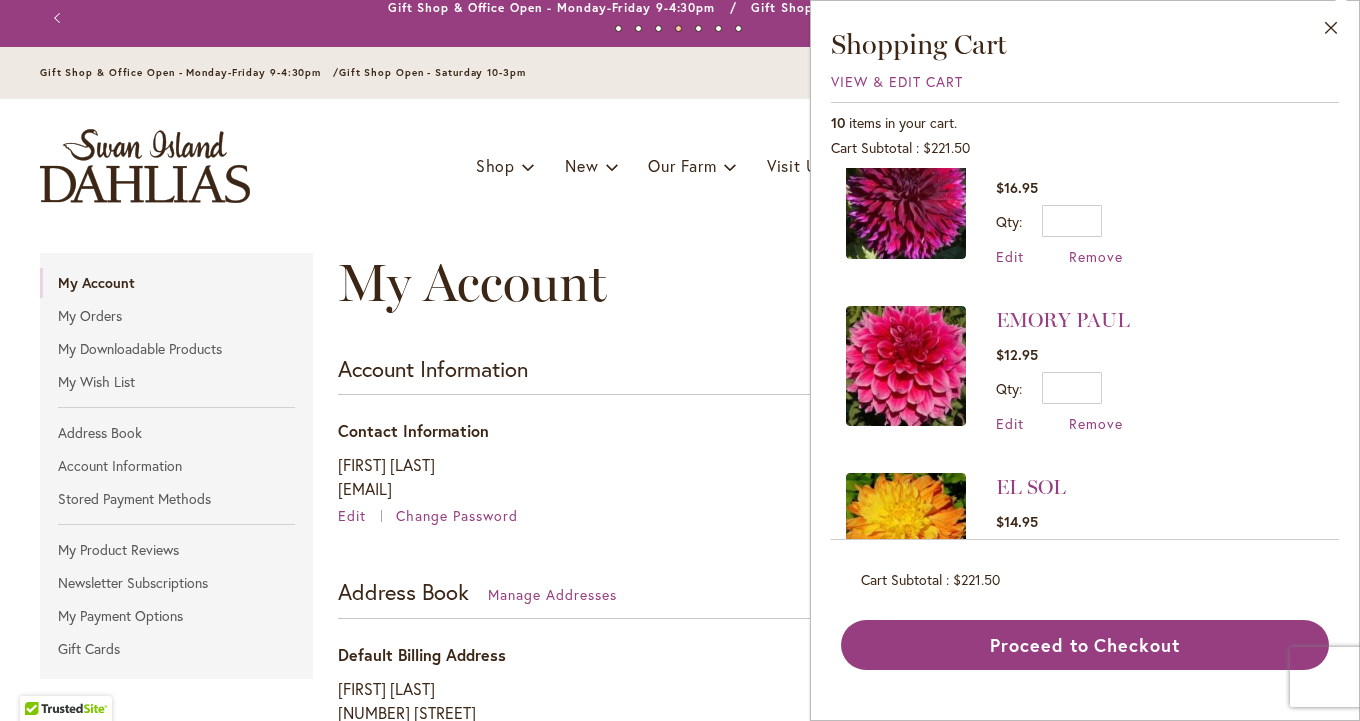 scroll, scrollTop: 378, scrollLeft: 0, axis: vertical 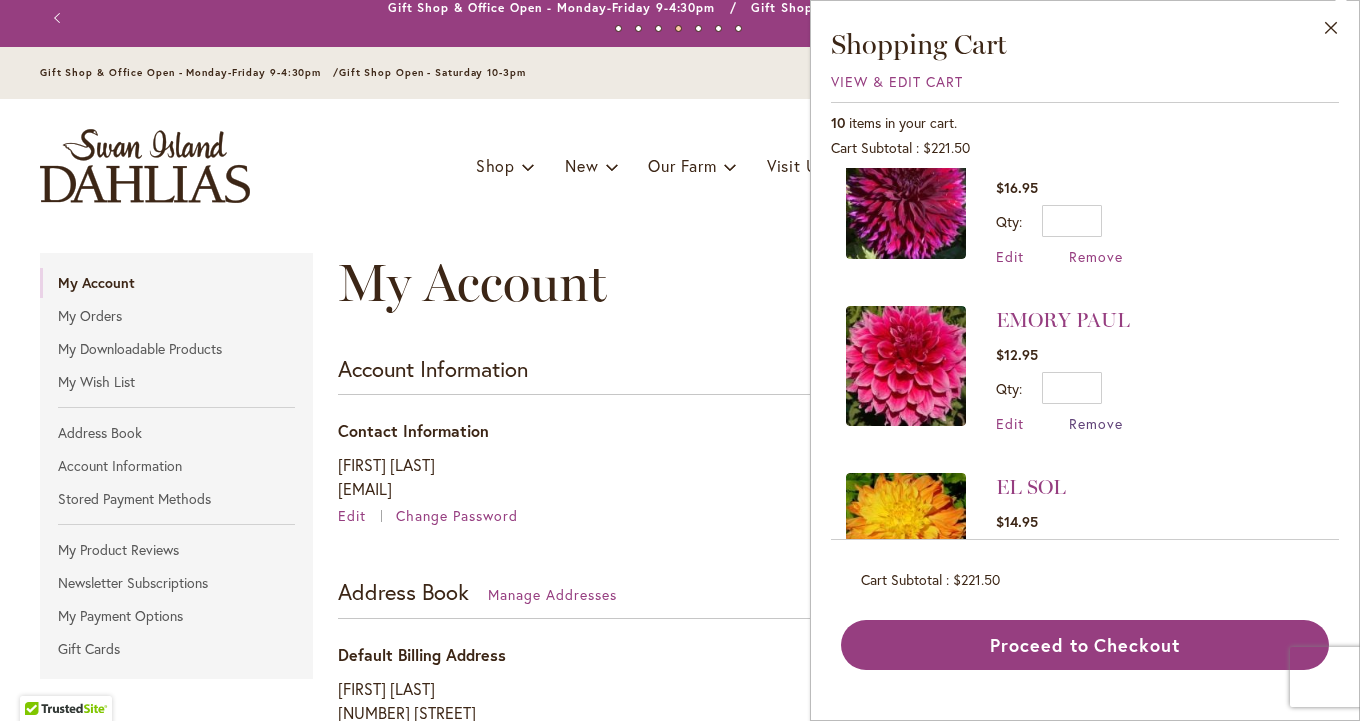 click on "Remove" at bounding box center [1096, 423] 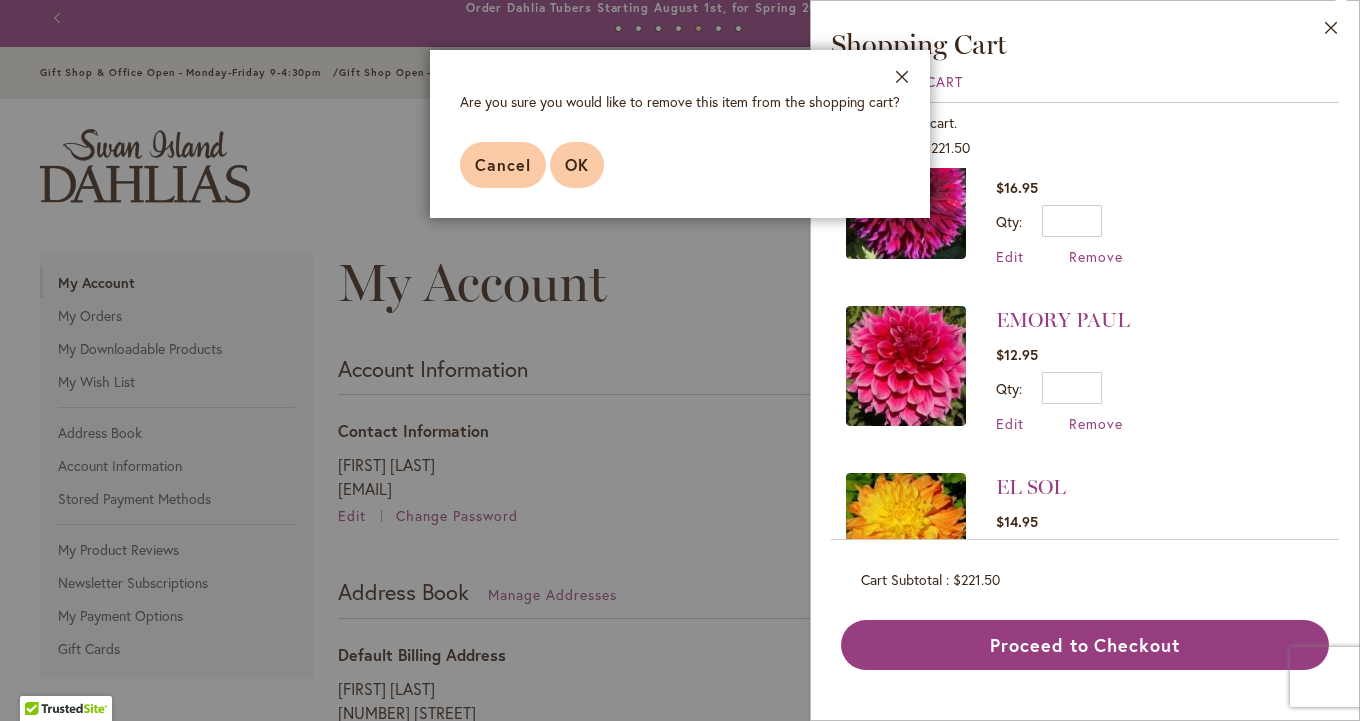 click on "OK" at bounding box center [577, 165] 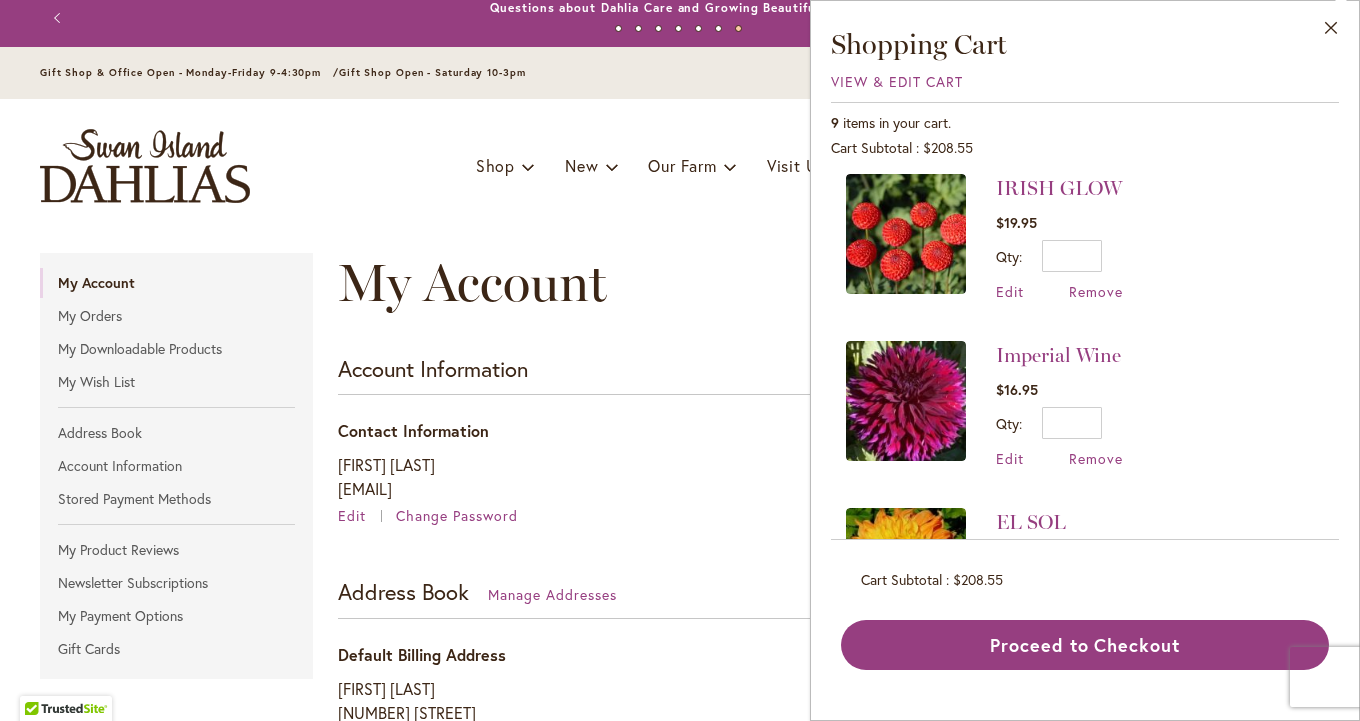 scroll, scrollTop: 126, scrollLeft: 0, axis: vertical 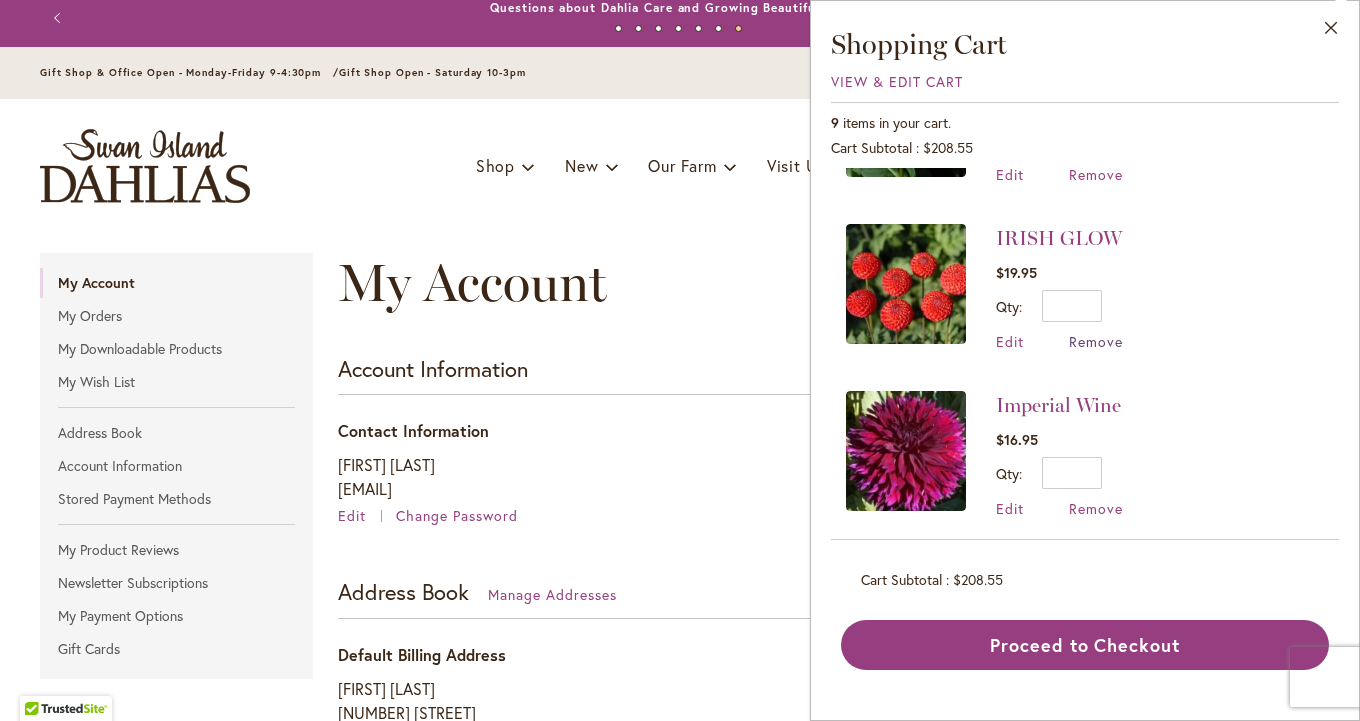 click on "Remove" at bounding box center [1096, 341] 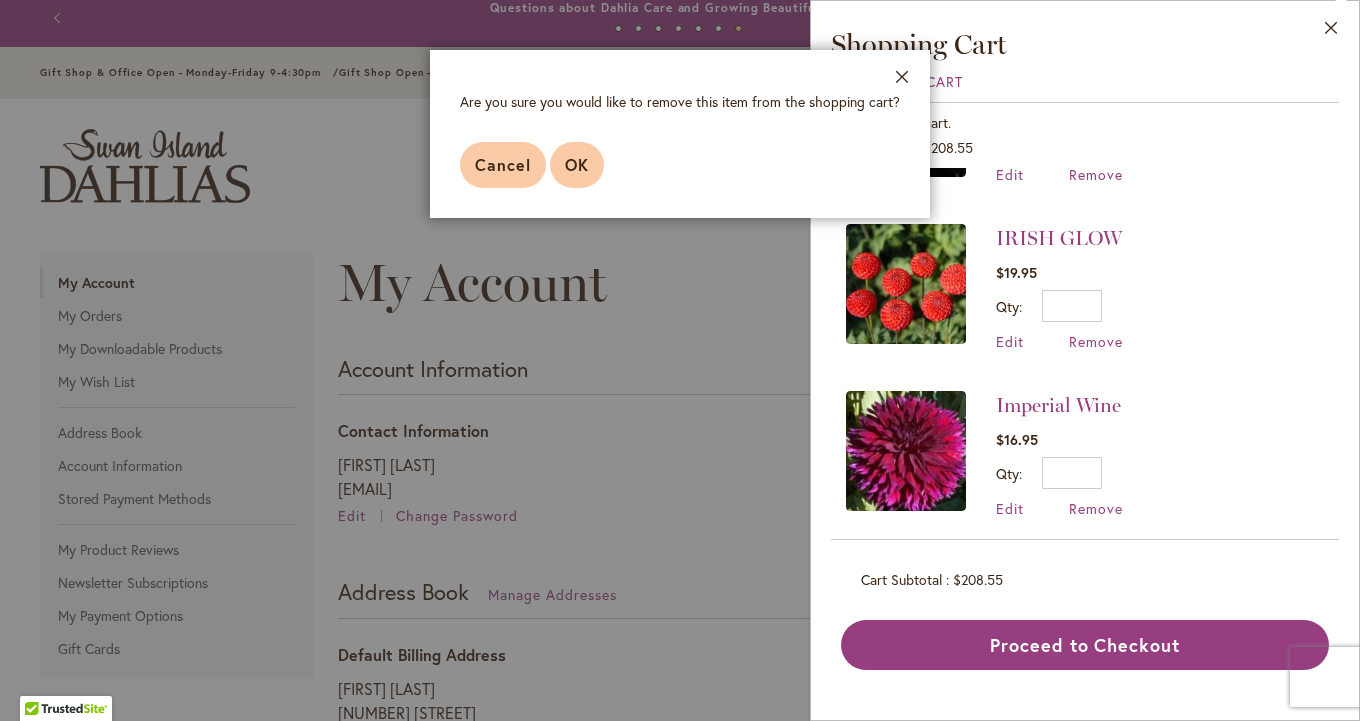 click on "OK" at bounding box center (577, 164) 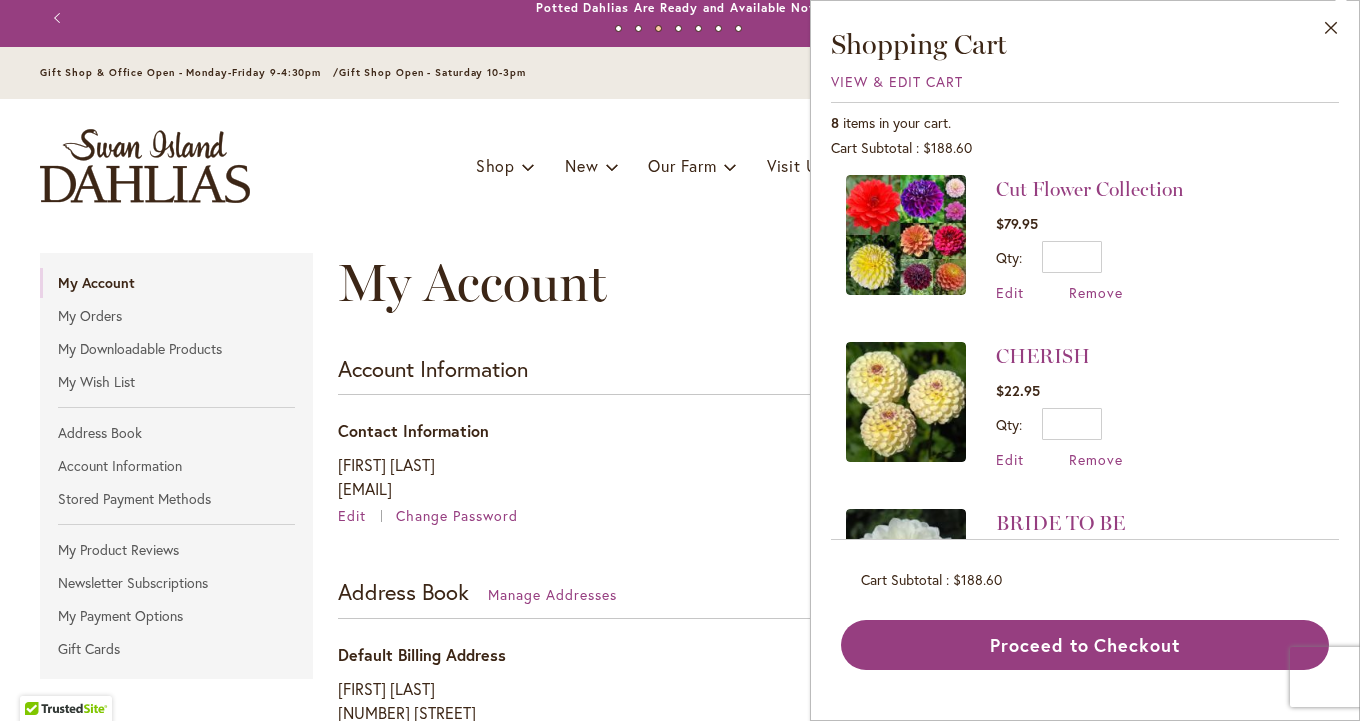 scroll, scrollTop: 538, scrollLeft: 0, axis: vertical 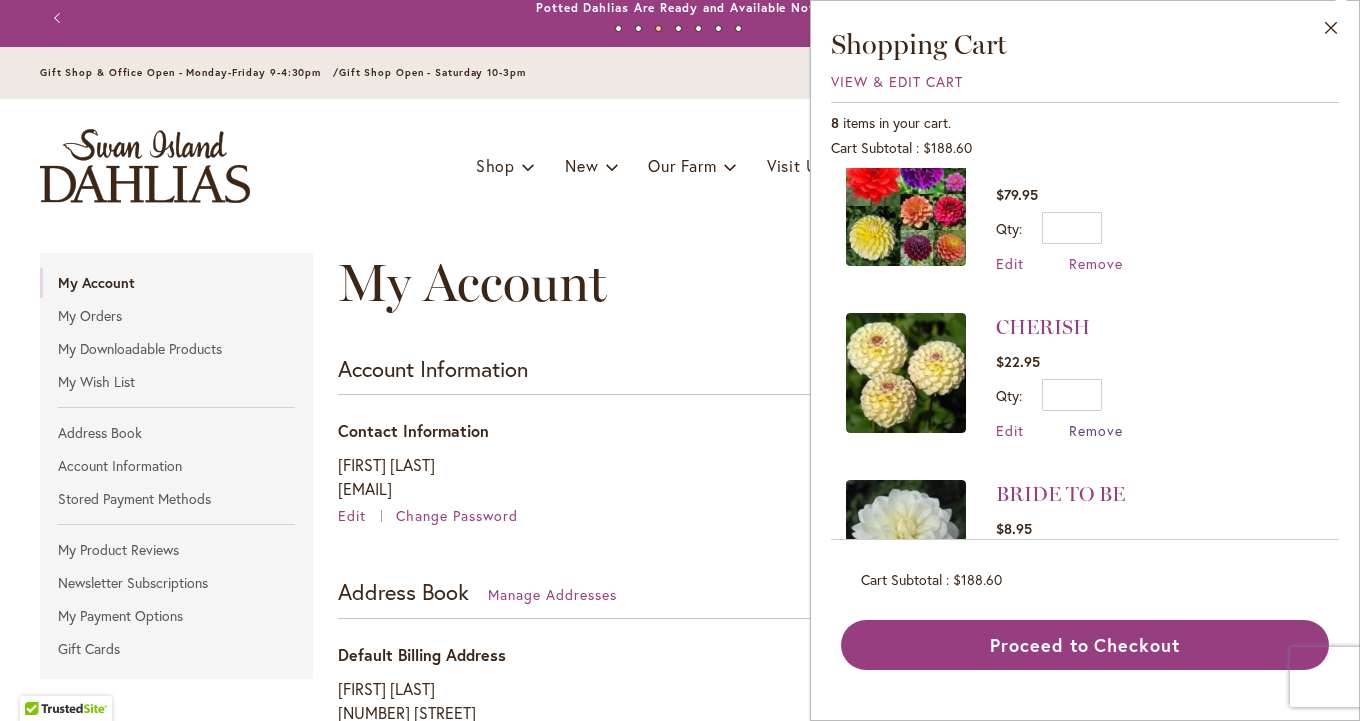 click on "Remove" at bounding box center (1096, 430) 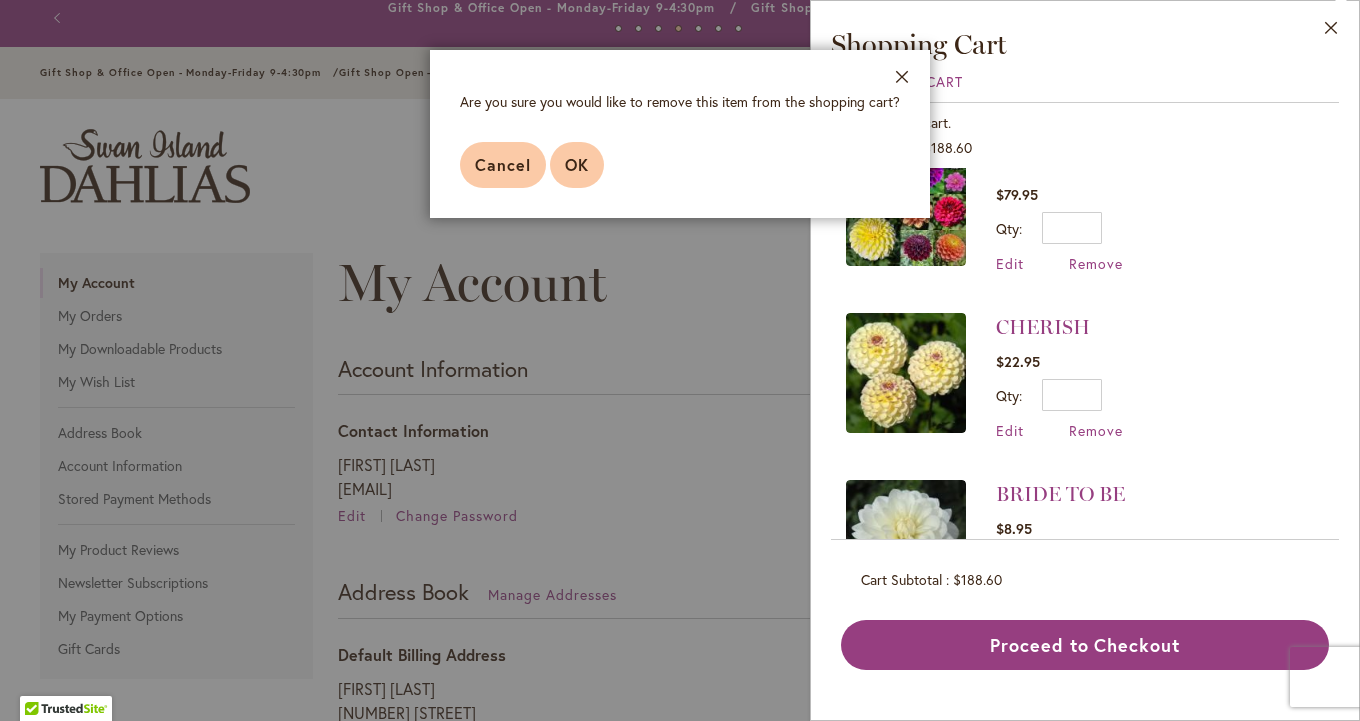 click on "OK" at bounding box center [577, 164] 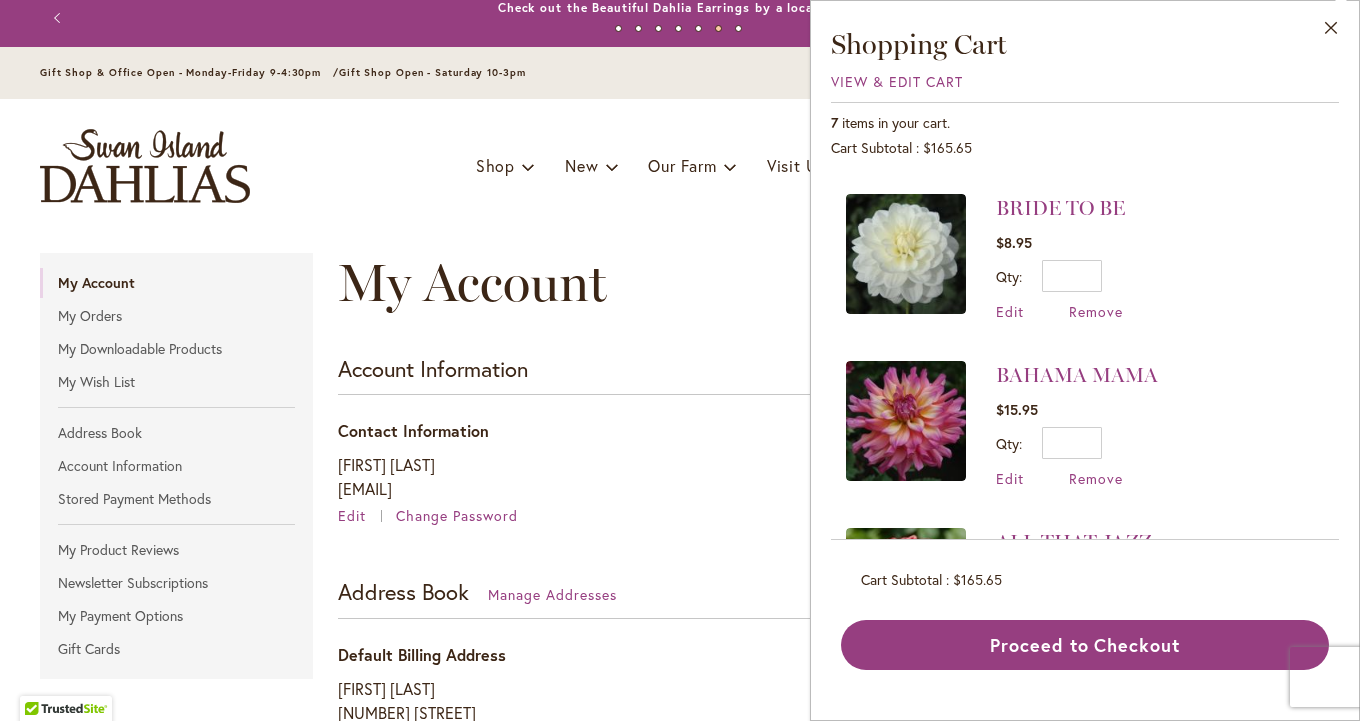 scroll, scrollTop: 691, scrollLeft: 0, axis: vertical 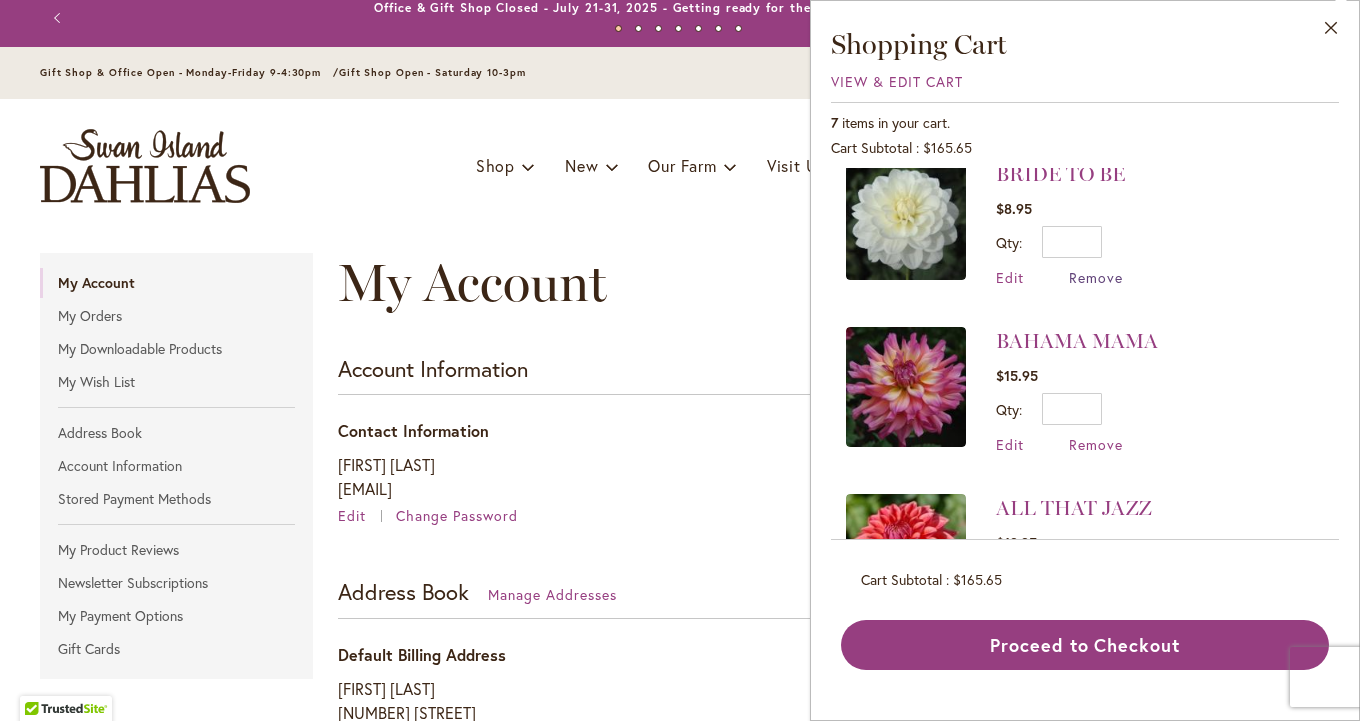 click on "Remove" at bounding box center [1096, 277] 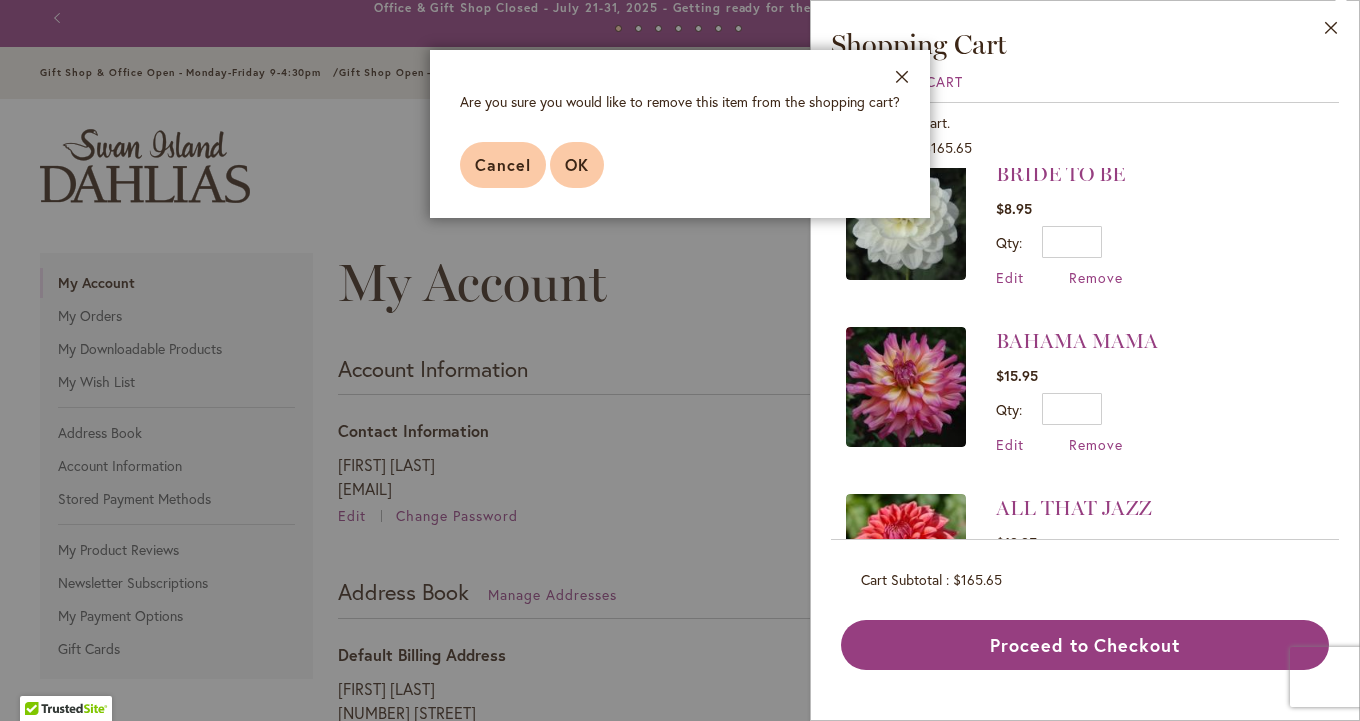 click on "OK" at bounding box center [577, 164] 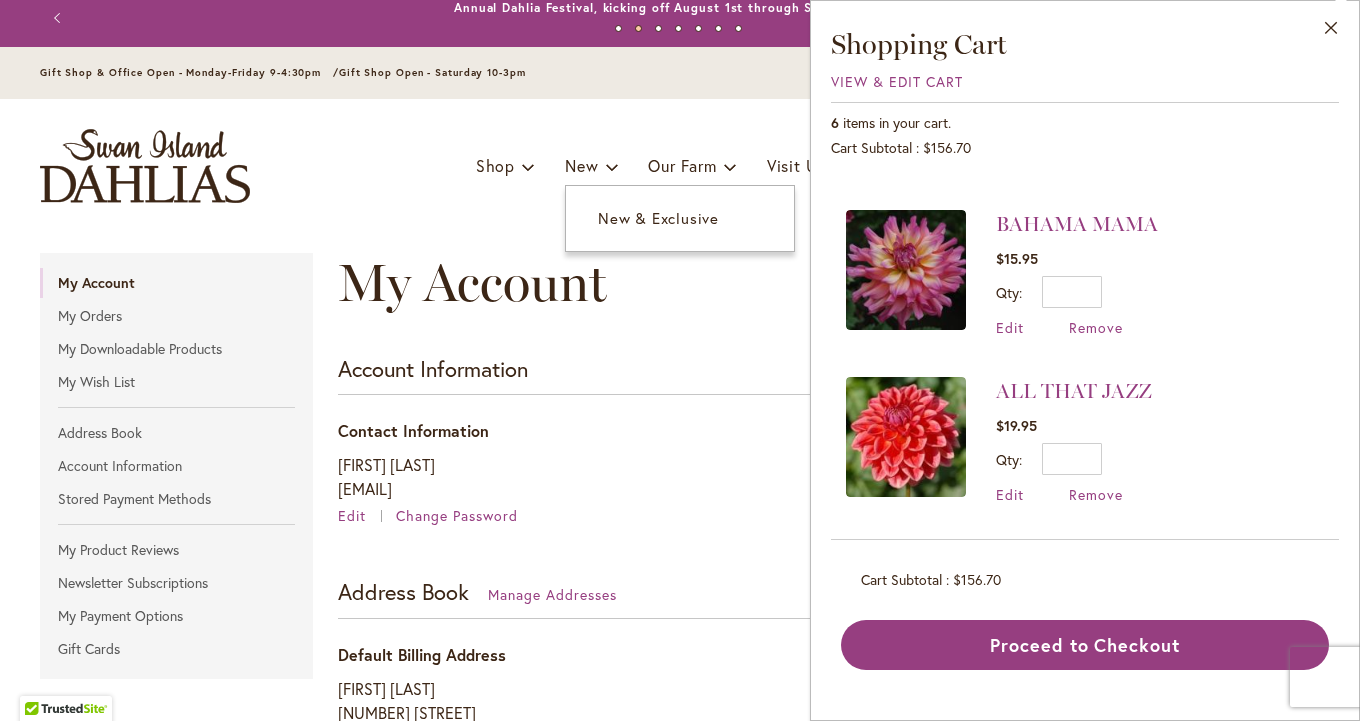 scroll, scrollTop: 0, scrollLeft: 0, axis: both 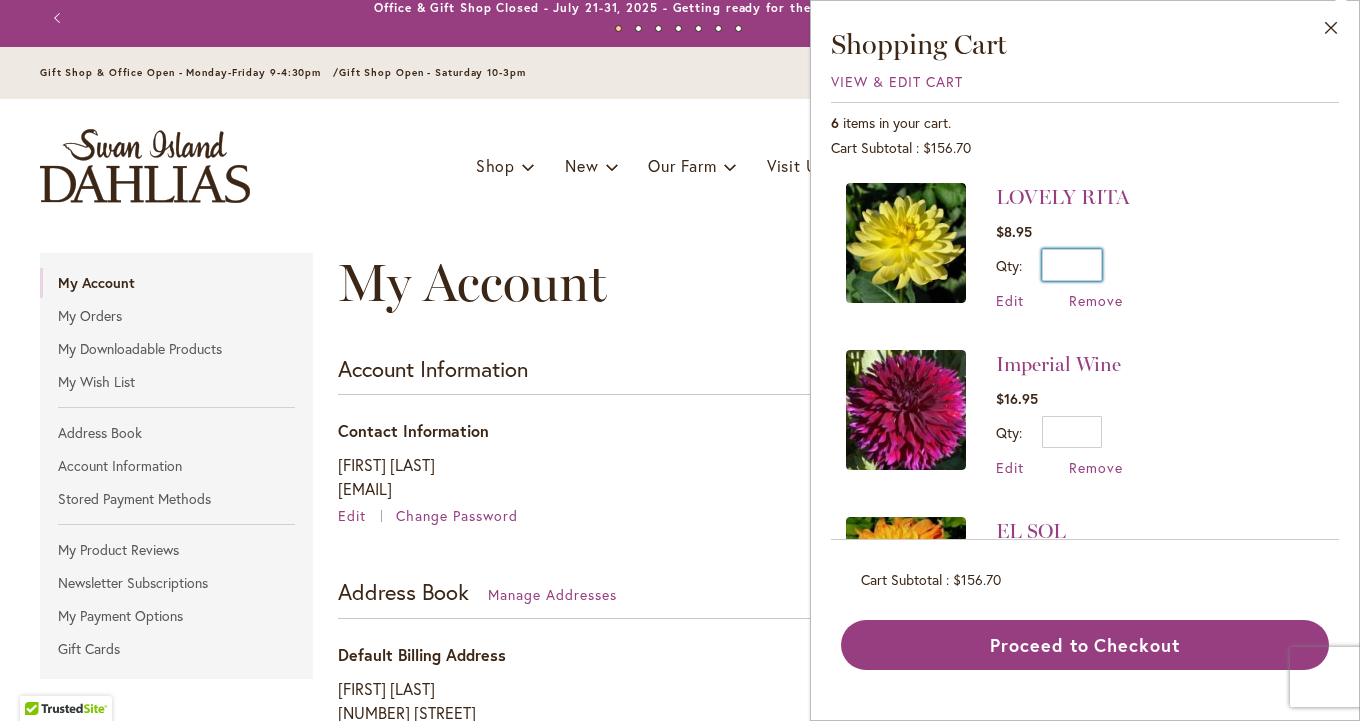 drag, startPoint x: 1081, startPoint y: 262, endPoint x: 1102, endPoint y: 259, distance: 21.213203 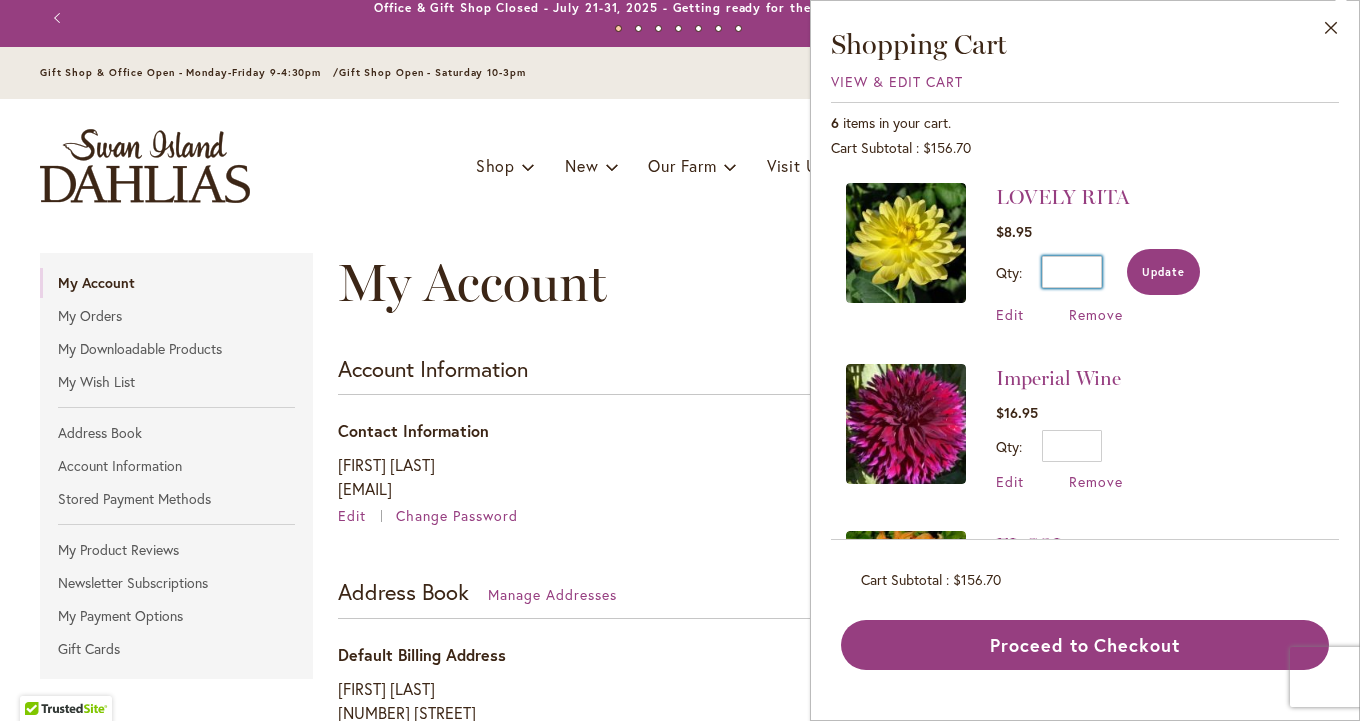 type on "*" 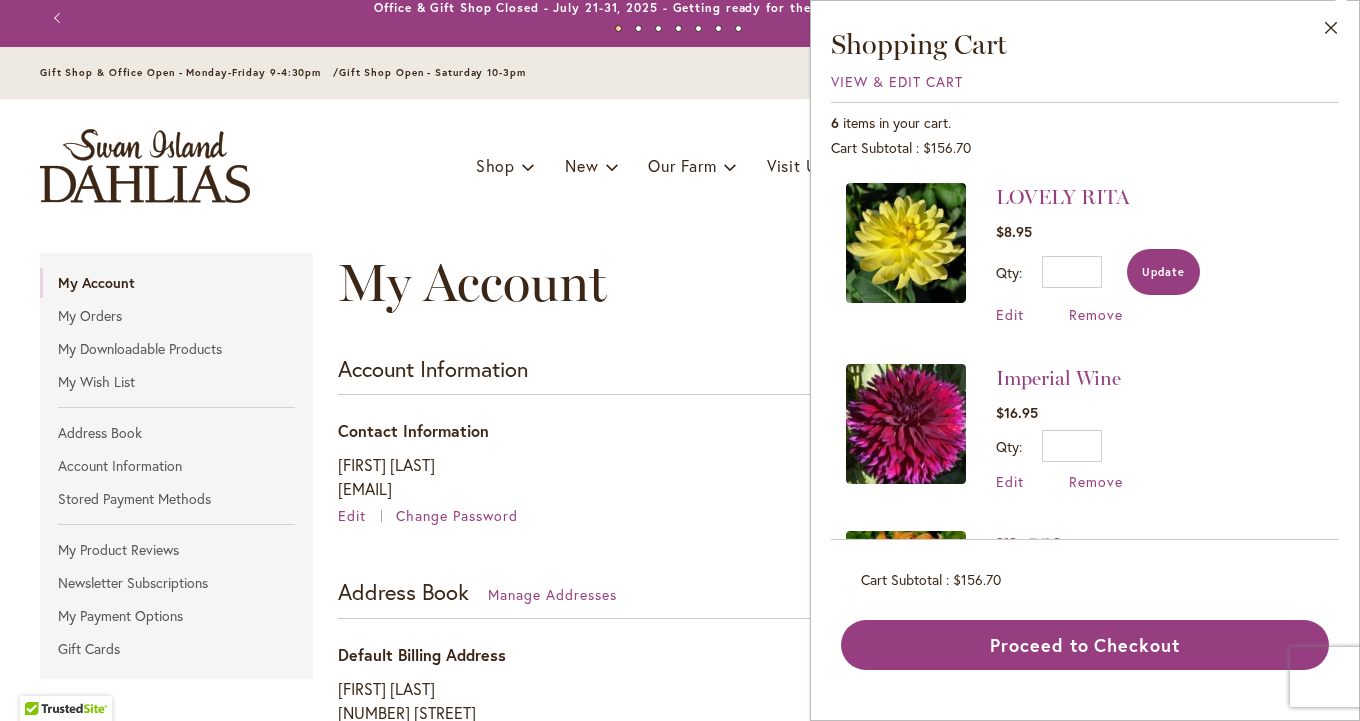 click on "Update" at bounding box center [1163, 272] 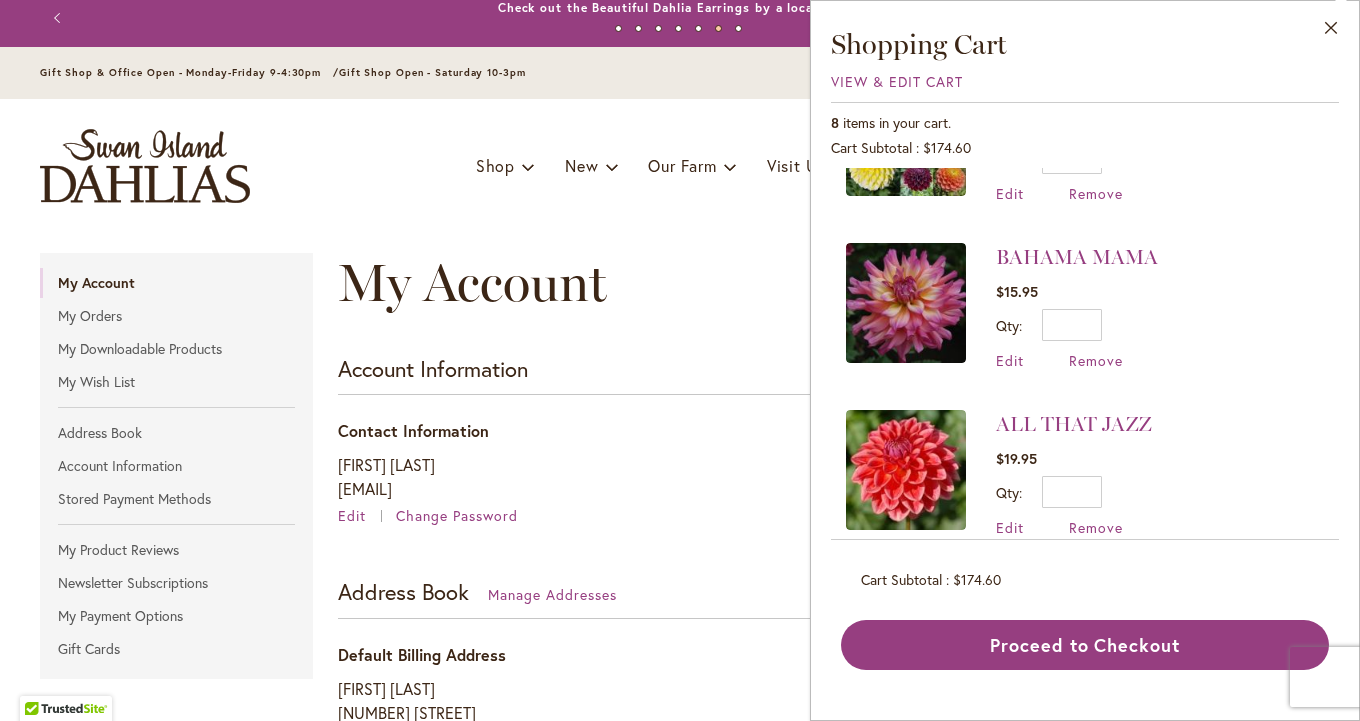 scroll, scrollTop: 632, scrollLeft: 0, axis: vertical 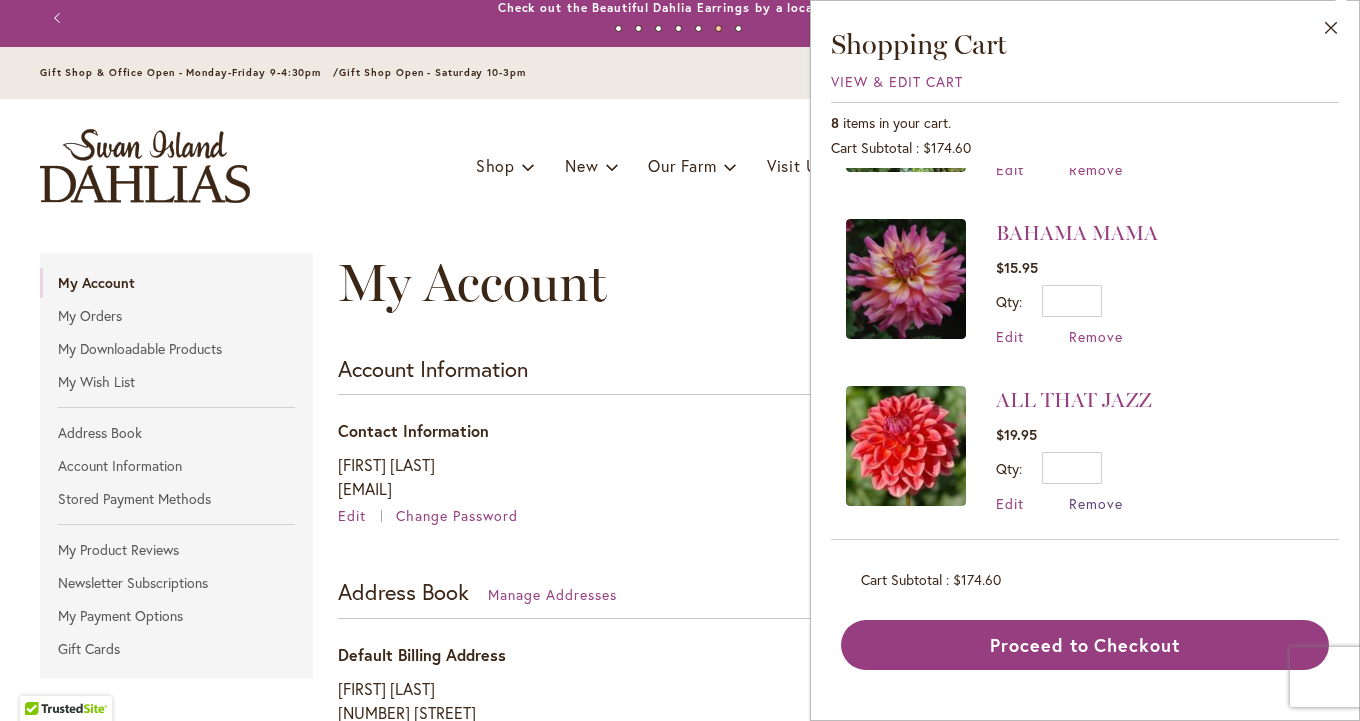click on "Remove" at bounding box center (1096, 503) 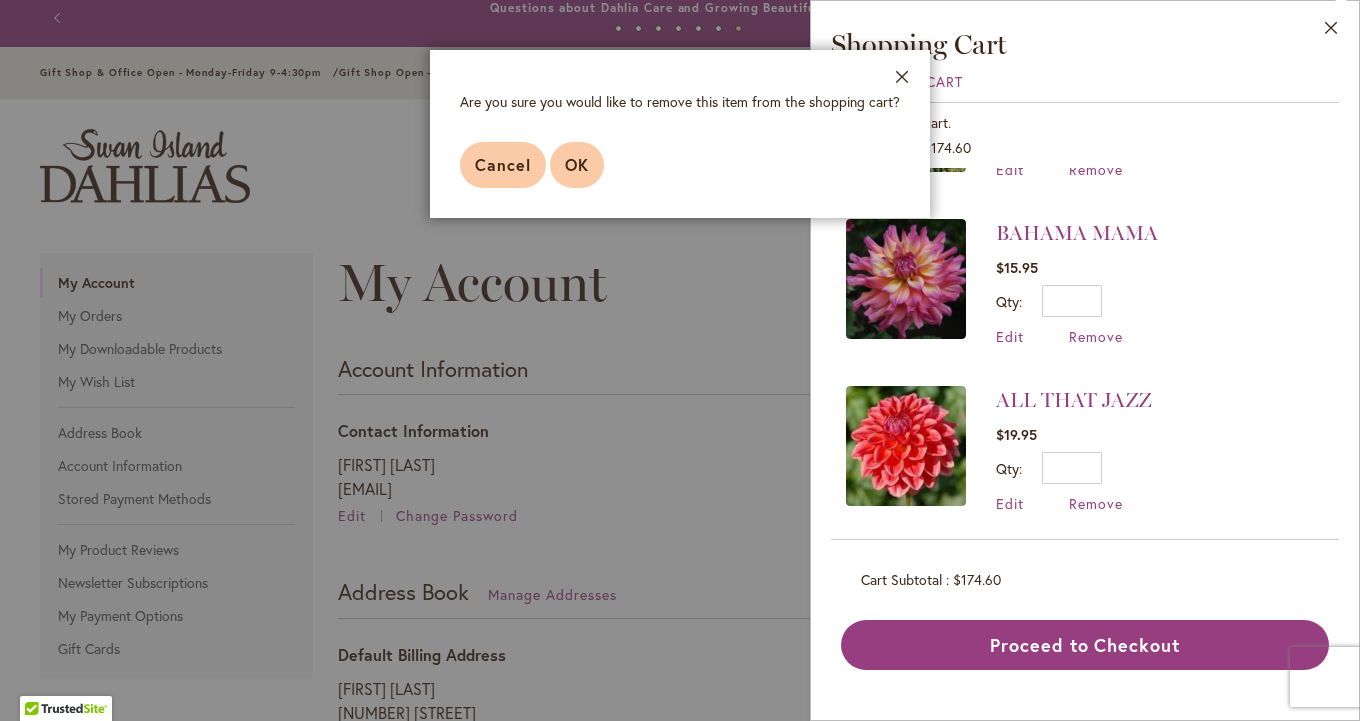 click on "OK" at bounding box center (577, 164) 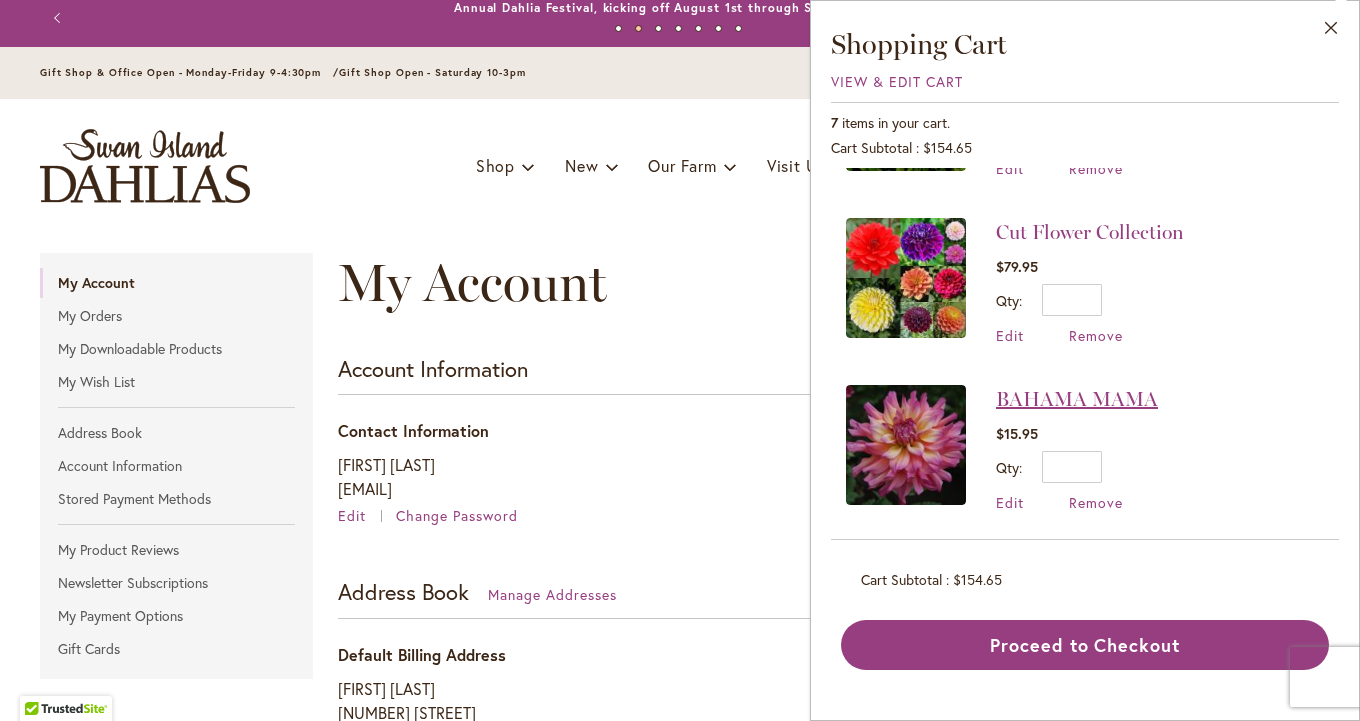 scroll, scrollTop: 456, scrollLeft: 0, axis: vertical 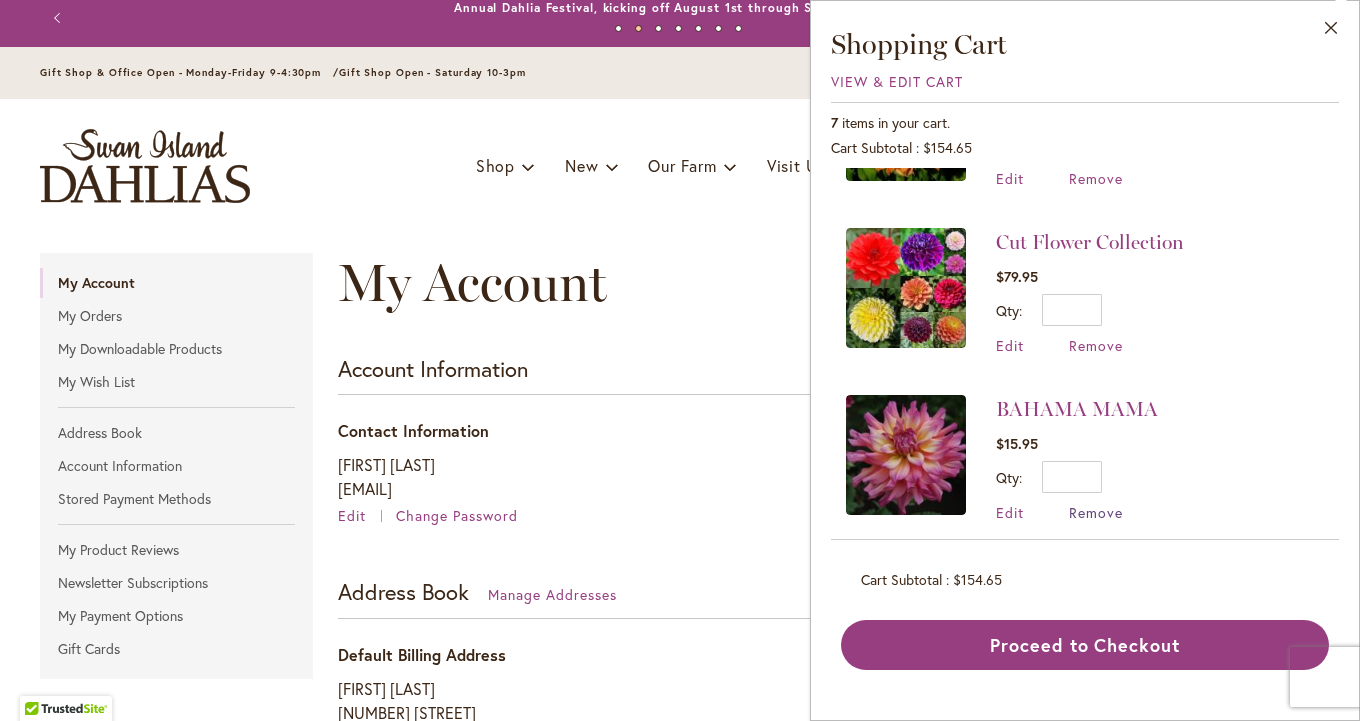 click on "Remove" at bounding box center (1096, 512) 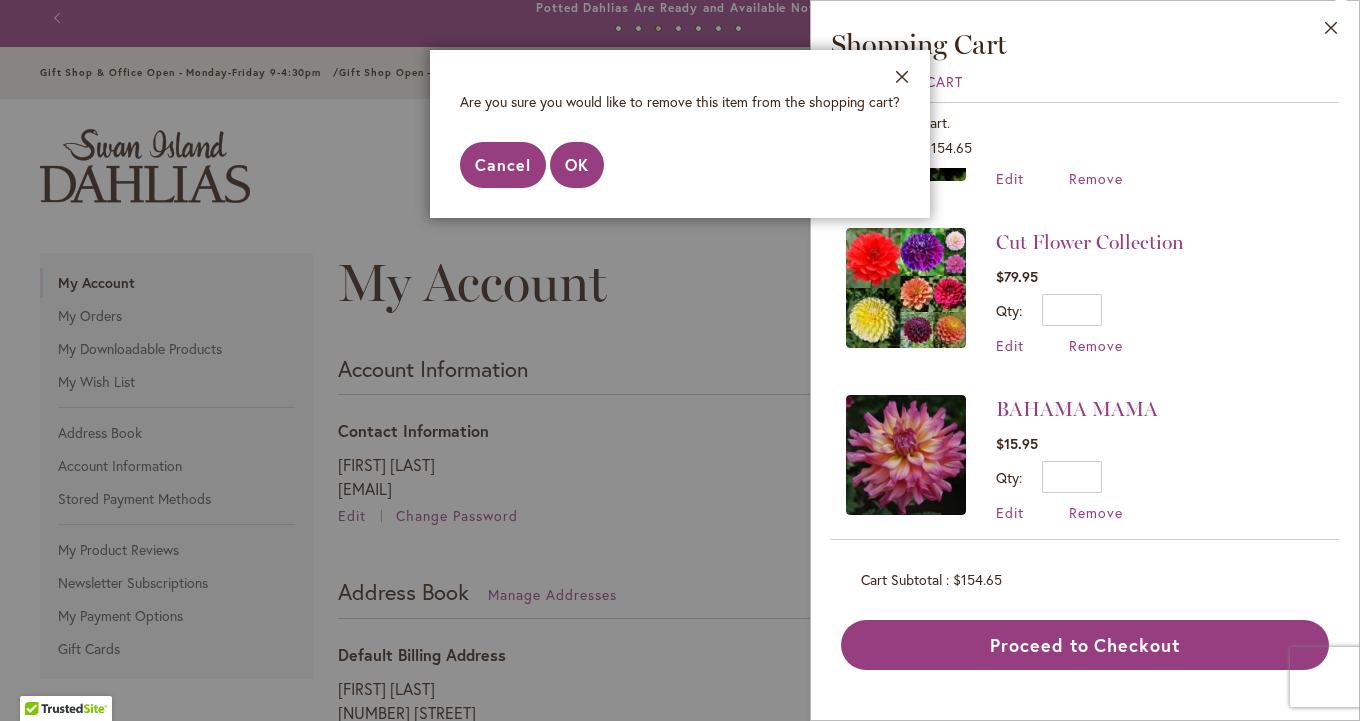 click on "Cancel" at bounding box center [503, 164] 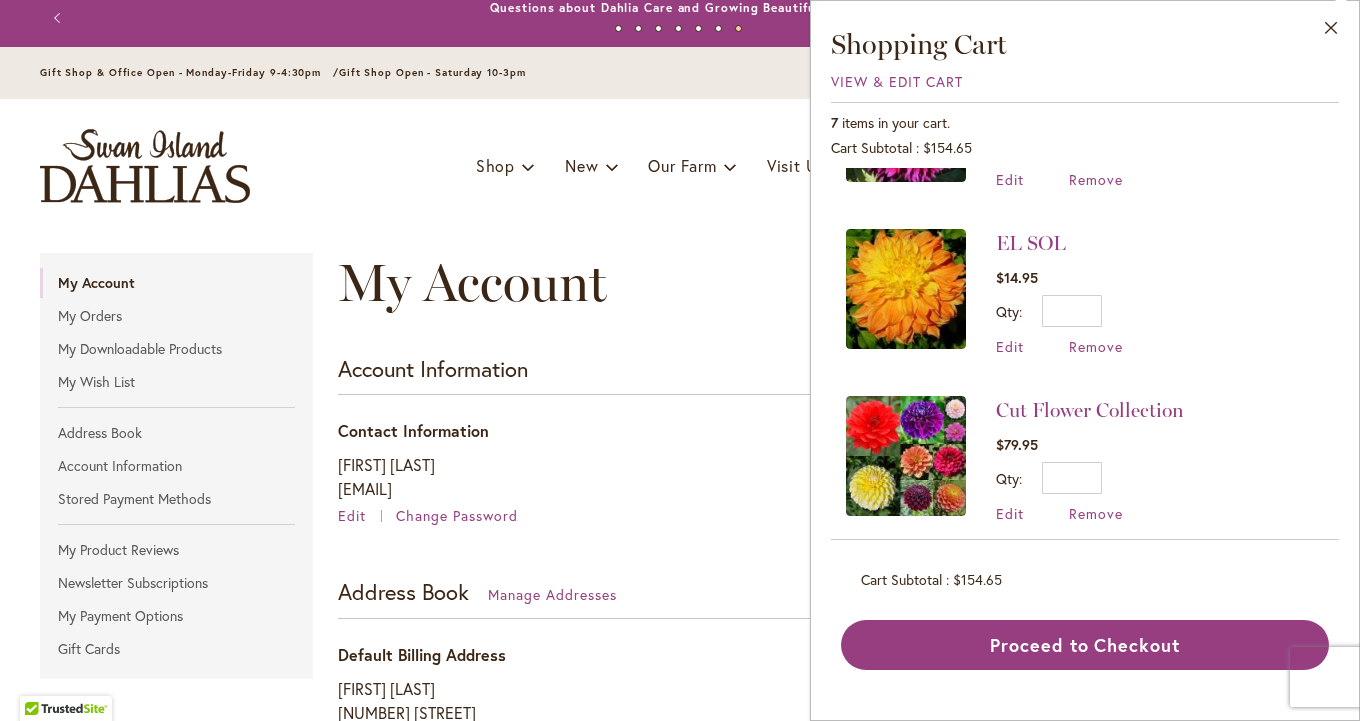 scroll, scrollTop: 466, scrollLeft: 0, axis: vertical 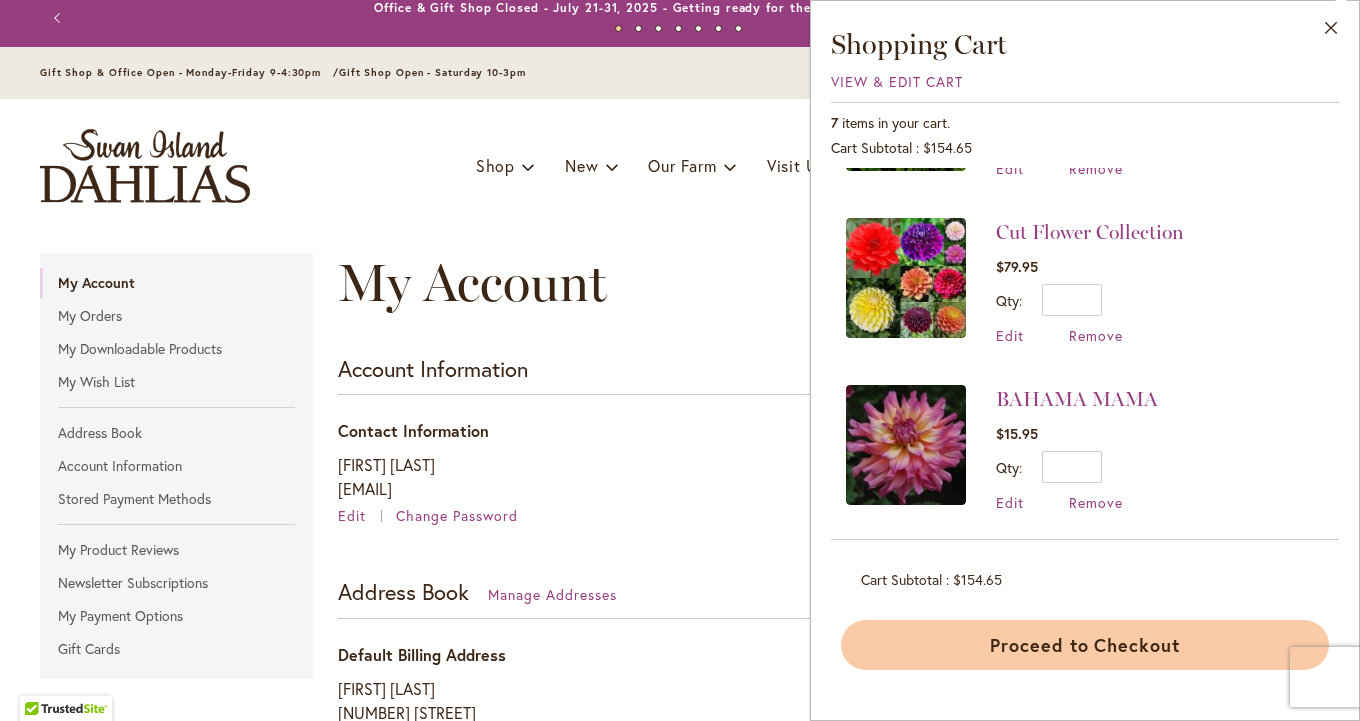click on "Proceed to Checkout" at bounding box center [1085, 645] 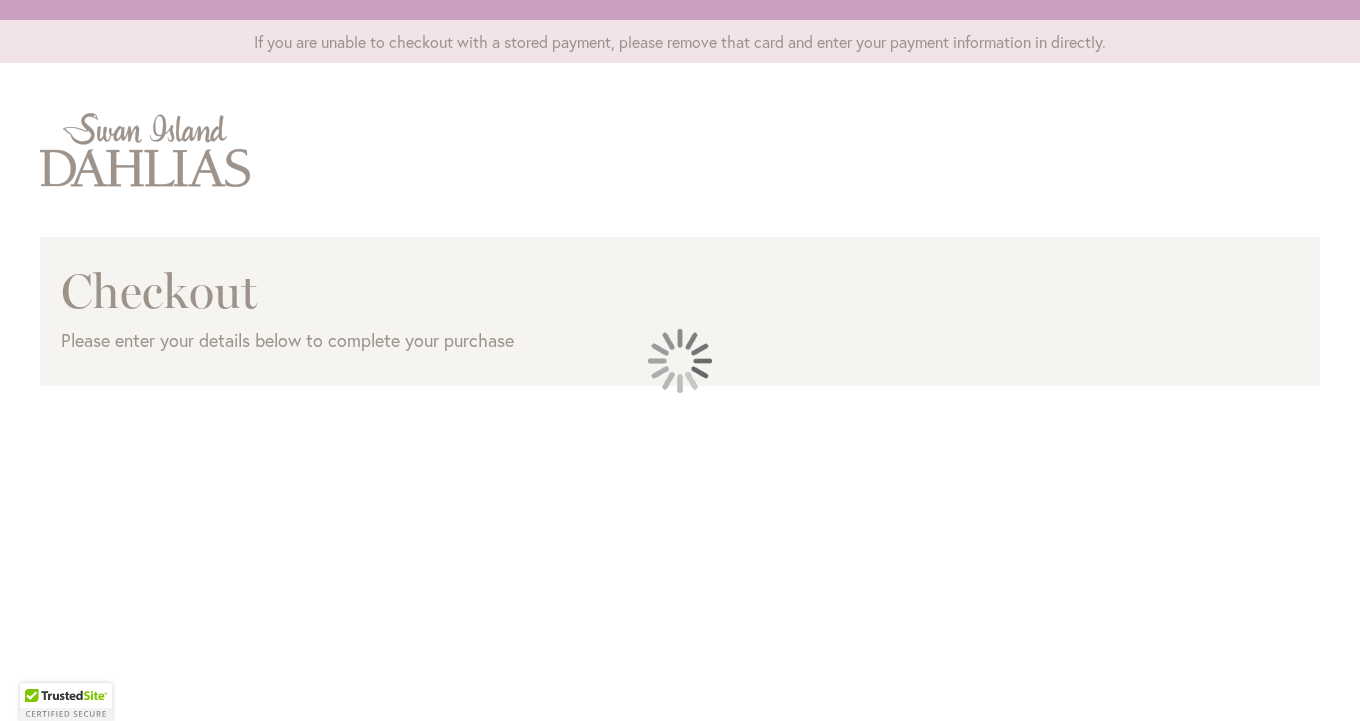scroll, scrollTop: 0, scrollLeft: 0, axis: both 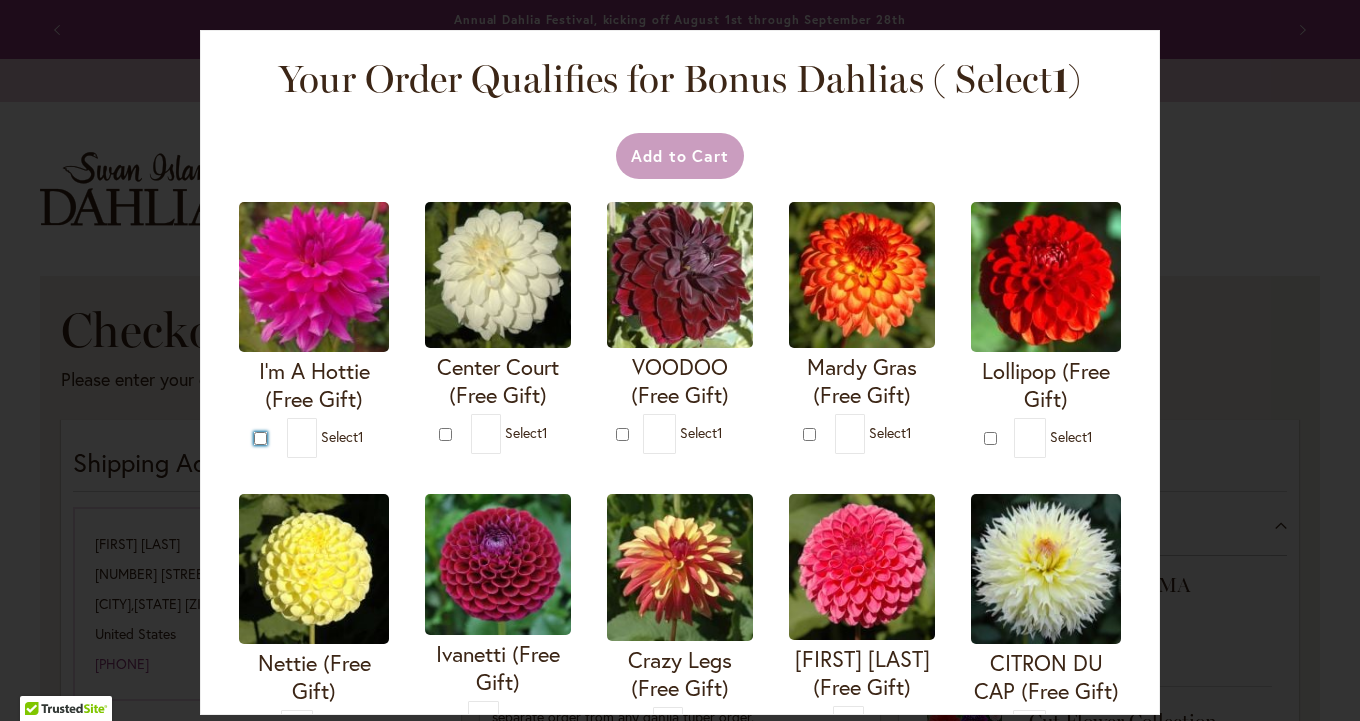 type on "*" 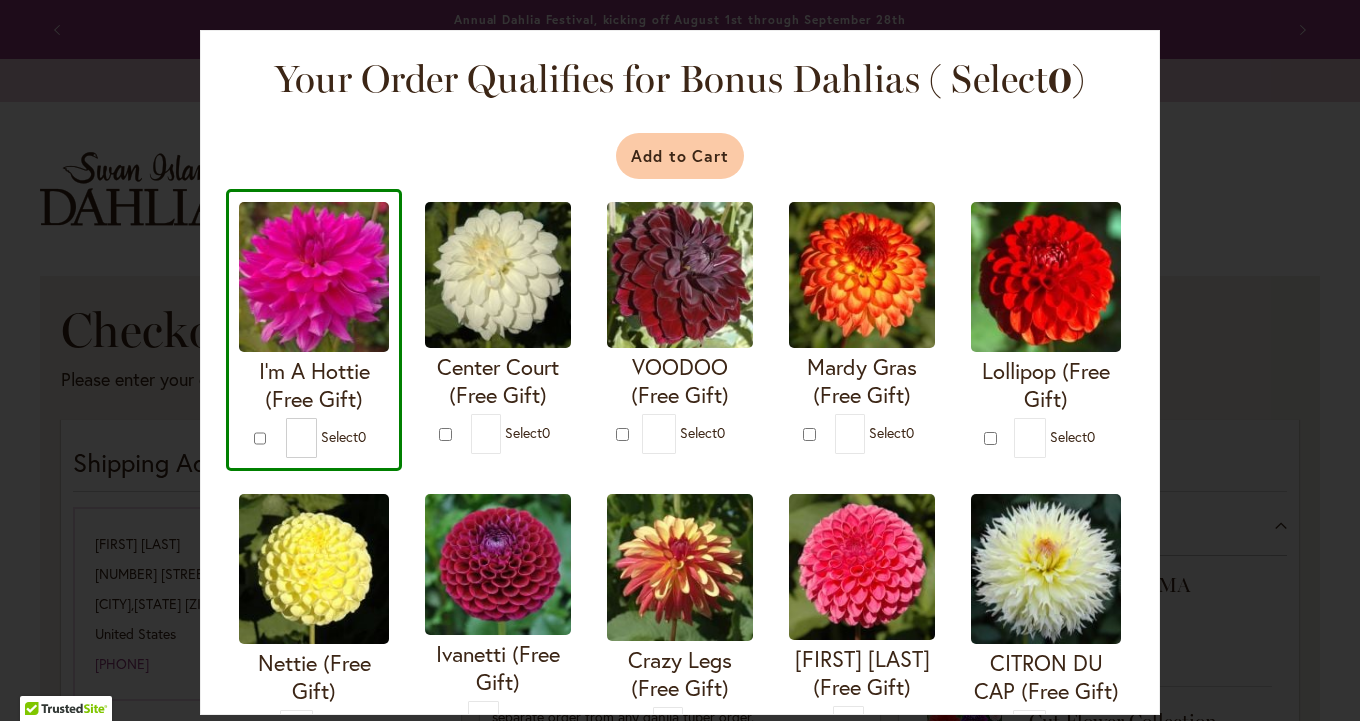 click on "Add to Cart" at bounding box center [680, 156] 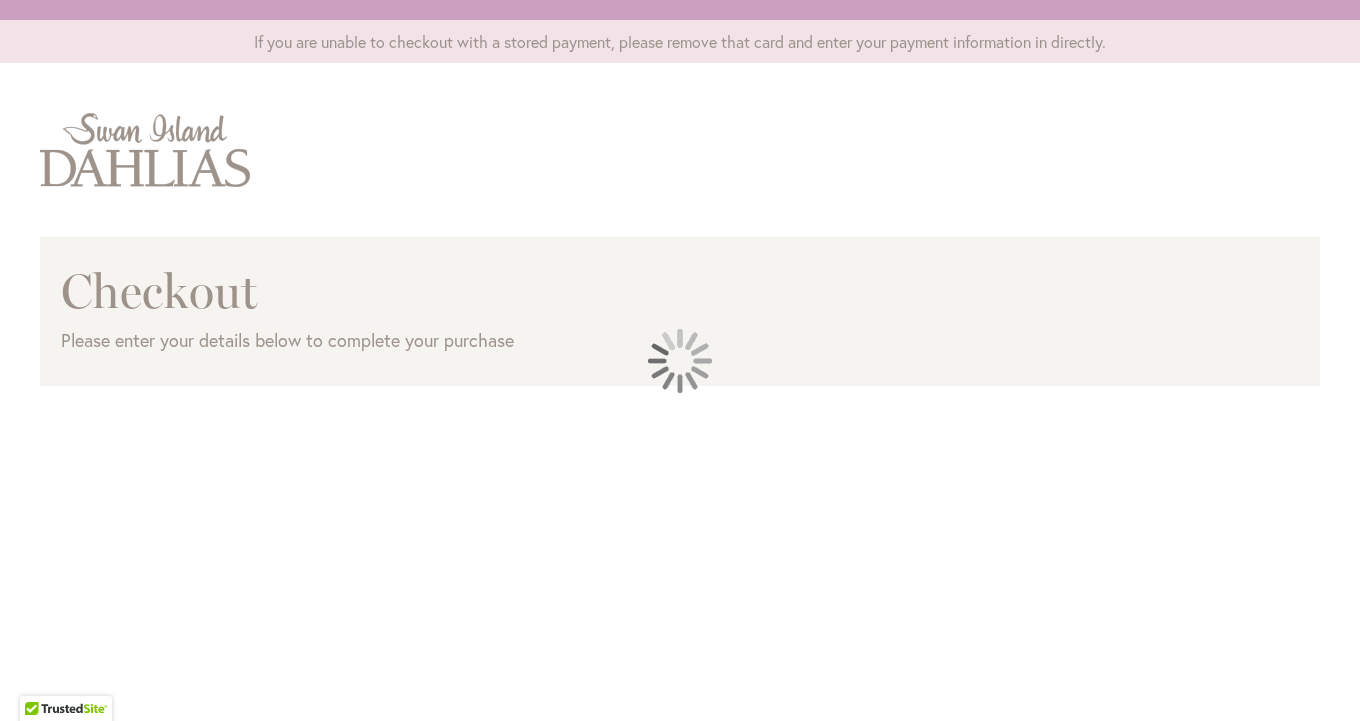 scroll, scrollTop: 0, scrollLeft: 0, axis: both 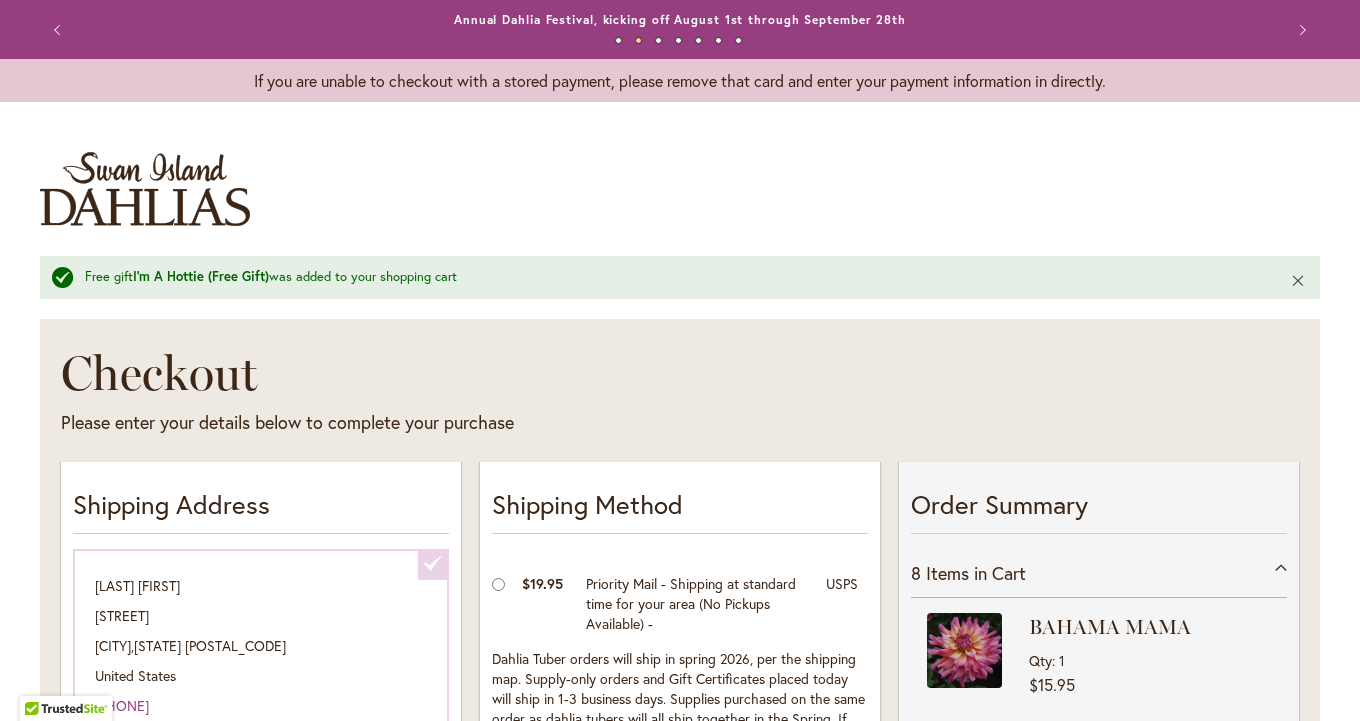 click on "Close" at bounding box center [1298, 280] 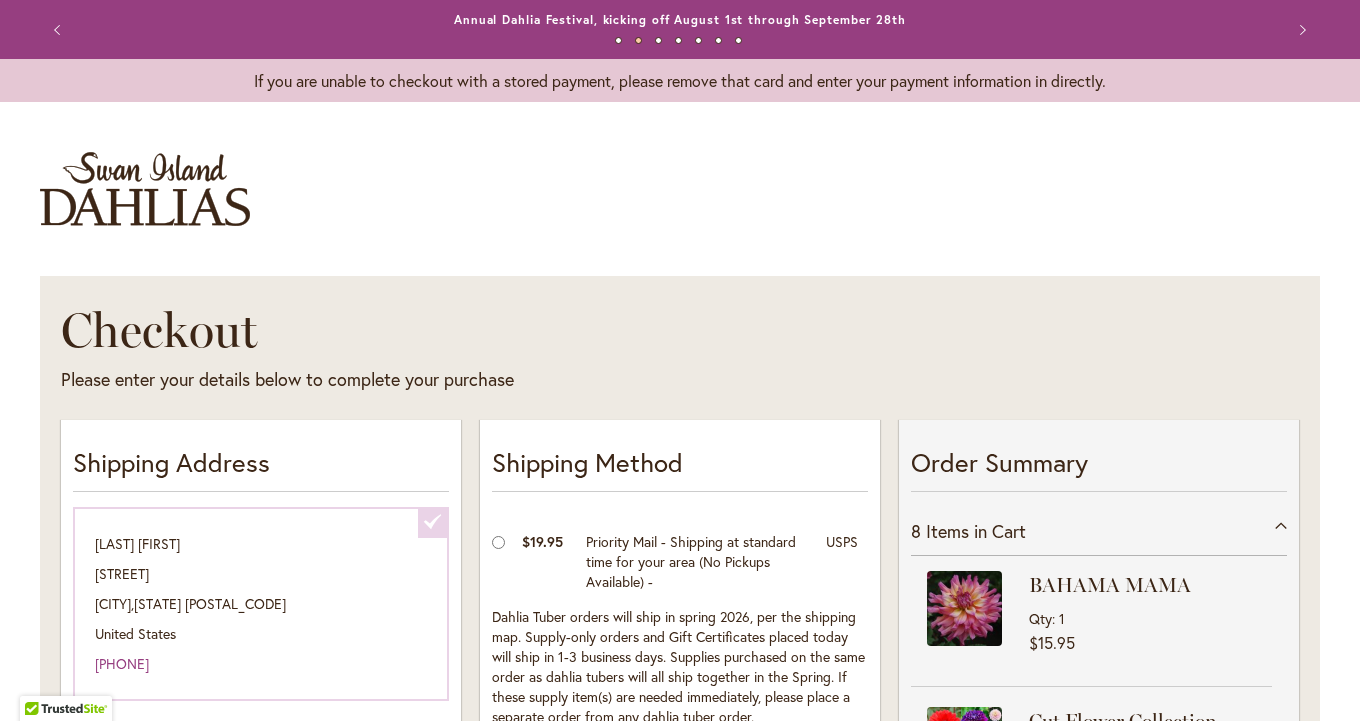 click at bounding box center (145, 189) 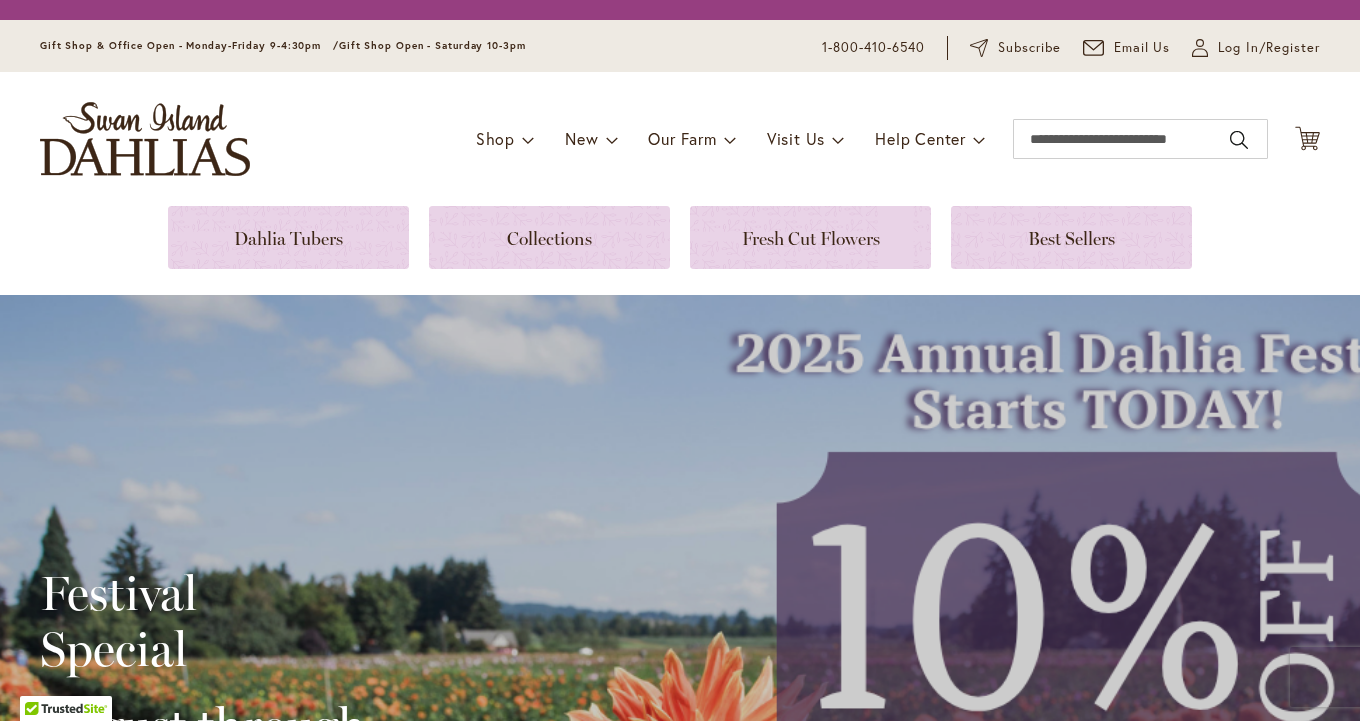 scroll, scrollTop: 0, scrollLeft: 0, axis: both 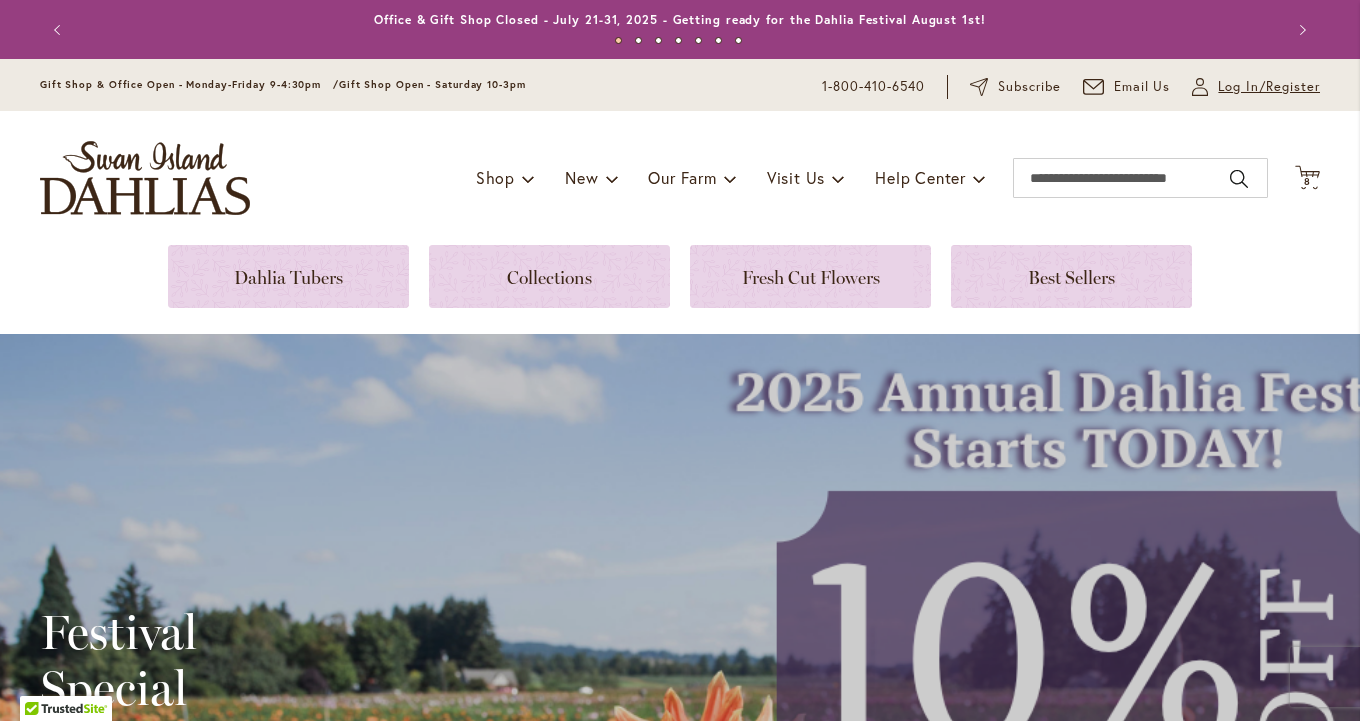 click on "Log In/Register" at bounding box center (1269, 87) 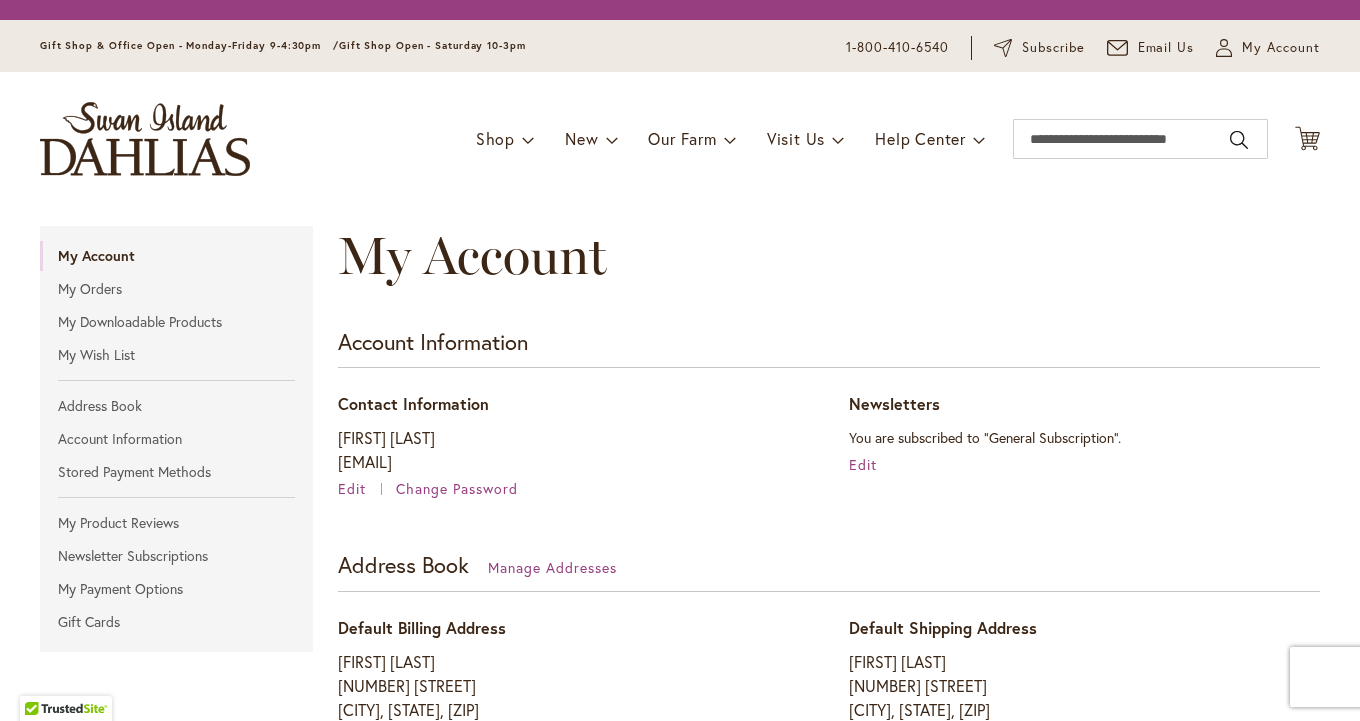 scroll, scrollTop: 0, scrollLeft: 0, axis: both 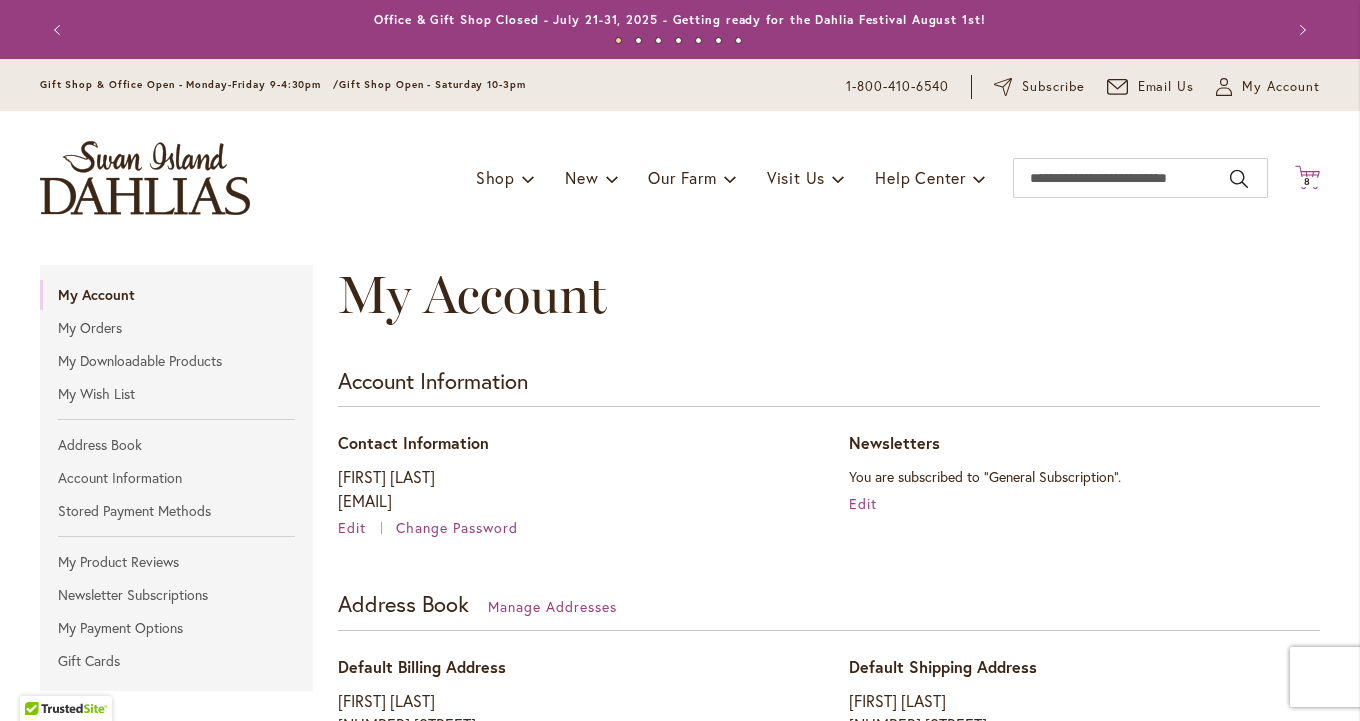 click on "8" at bounding box center [1307, 181] 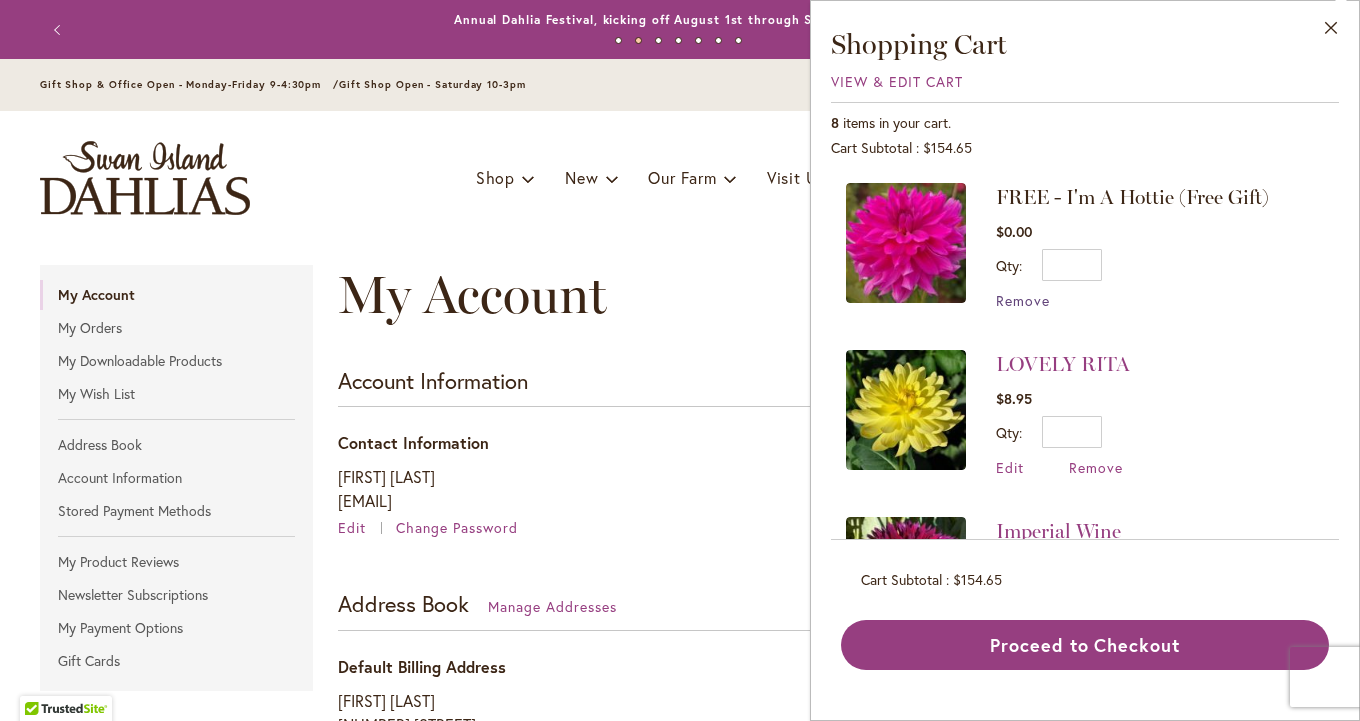 click on "Remove" at bounding box center (1023, 300) 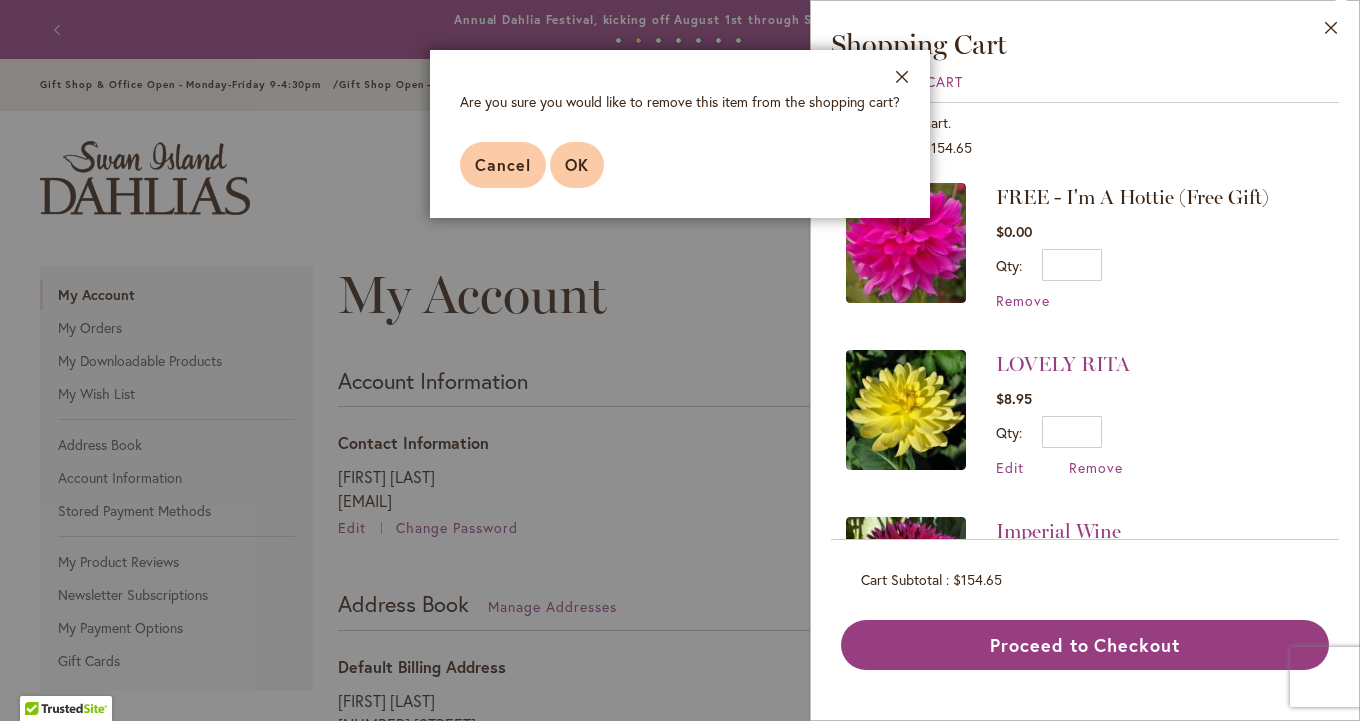 click on "OK" at bounding box center (577, 165) 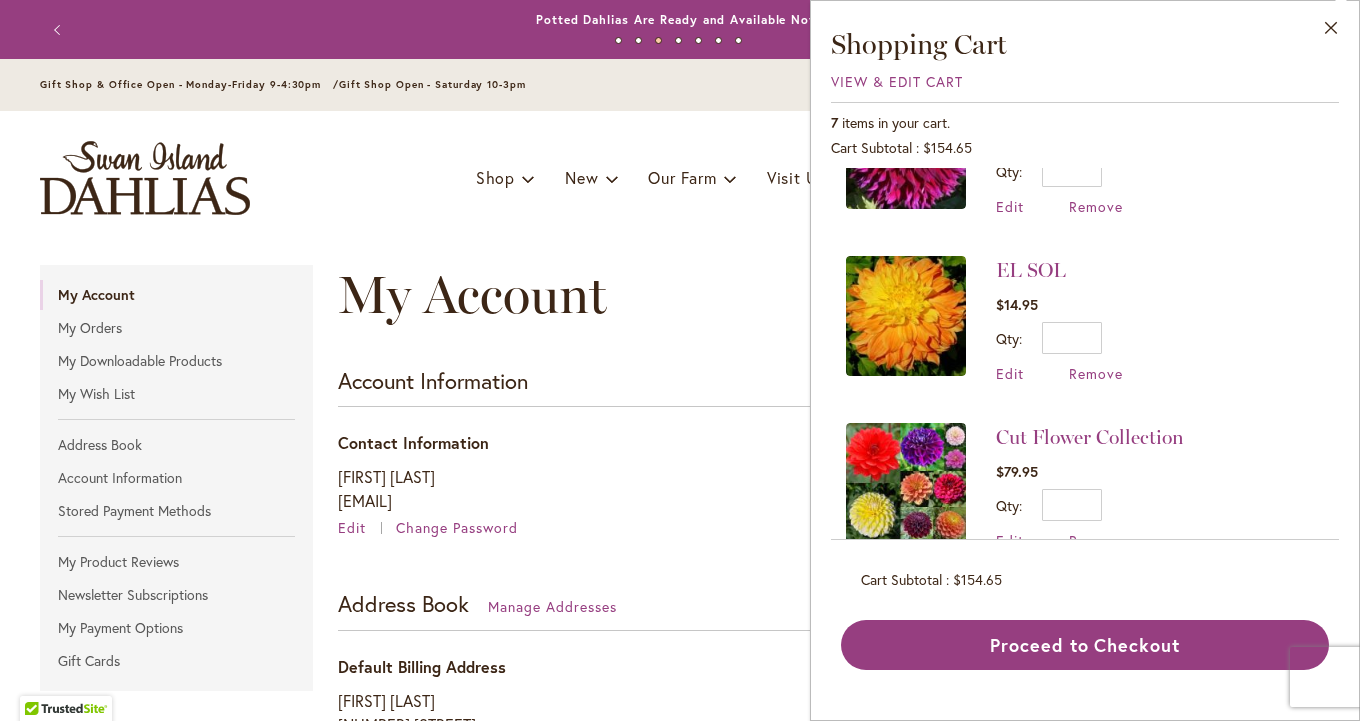 scroll, scrollTop: 466, scrollLeft: 0, axis: vertical 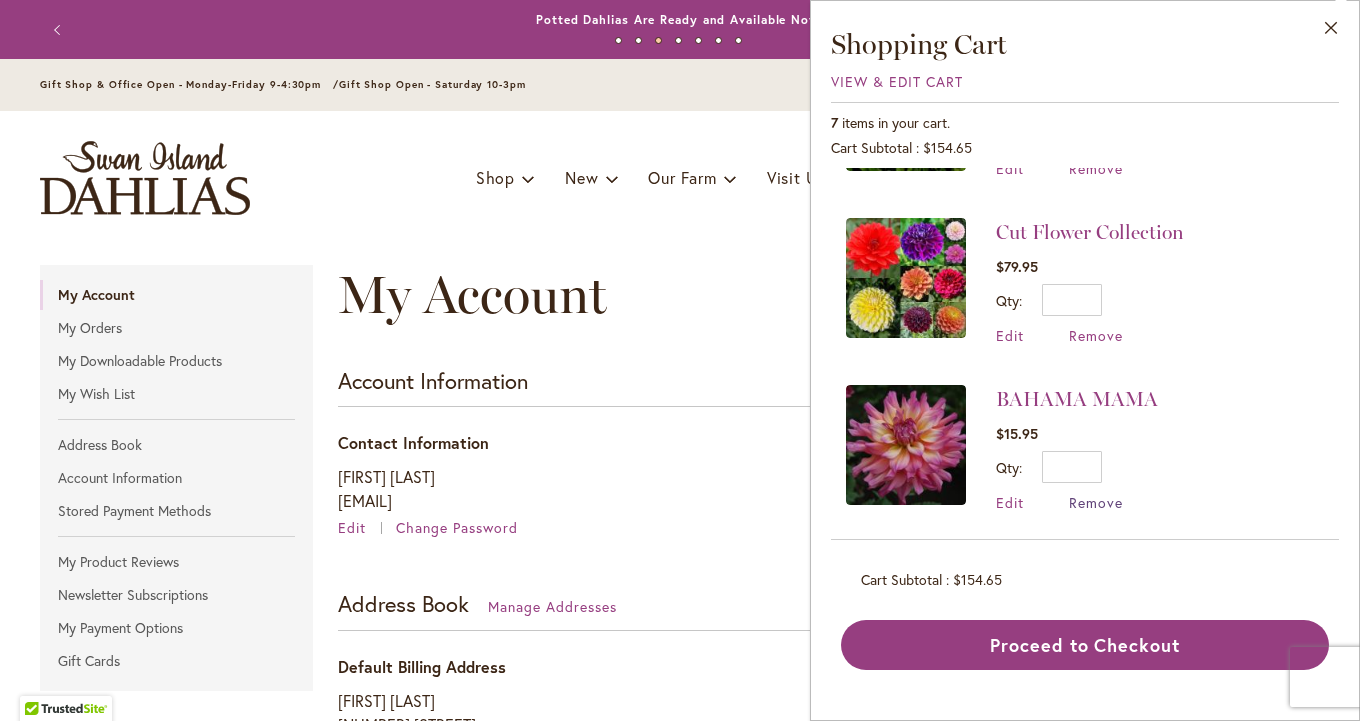 click on "Remove" at bounding box center (1096, 502) 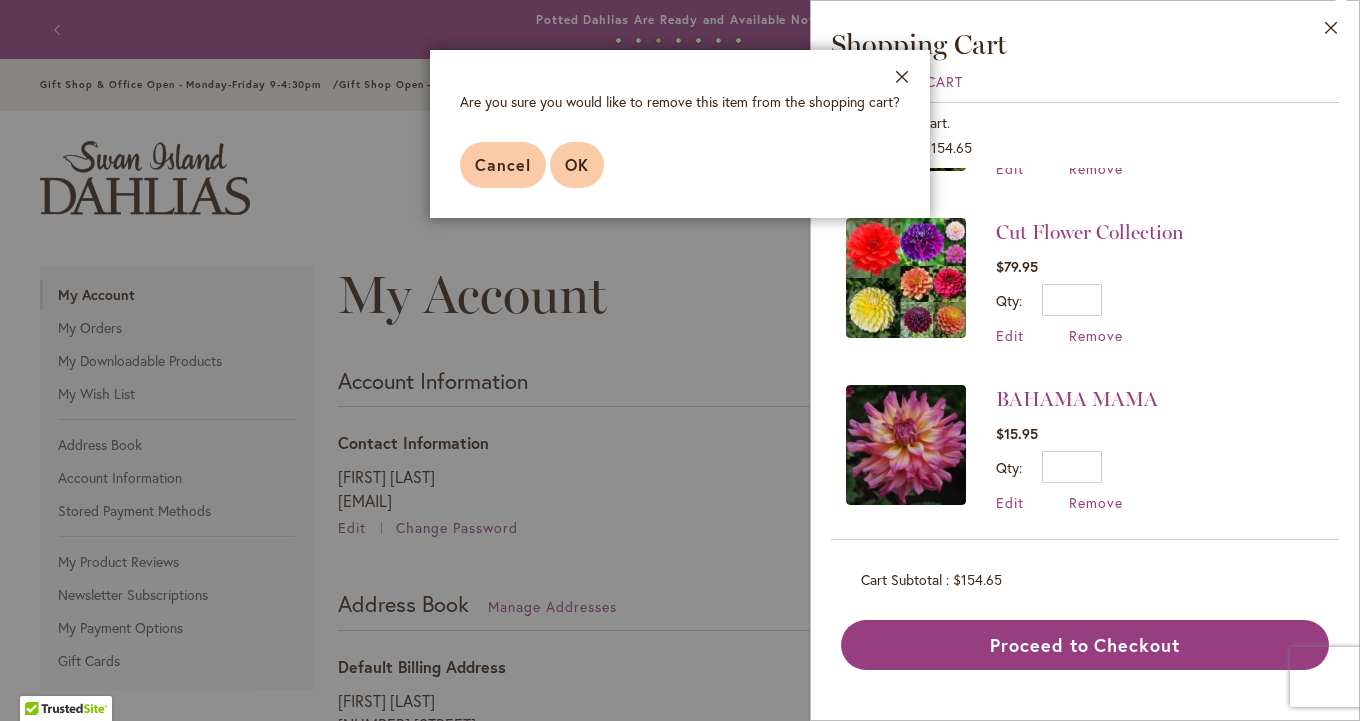 click on "OK" at bounding box center (577, 165) 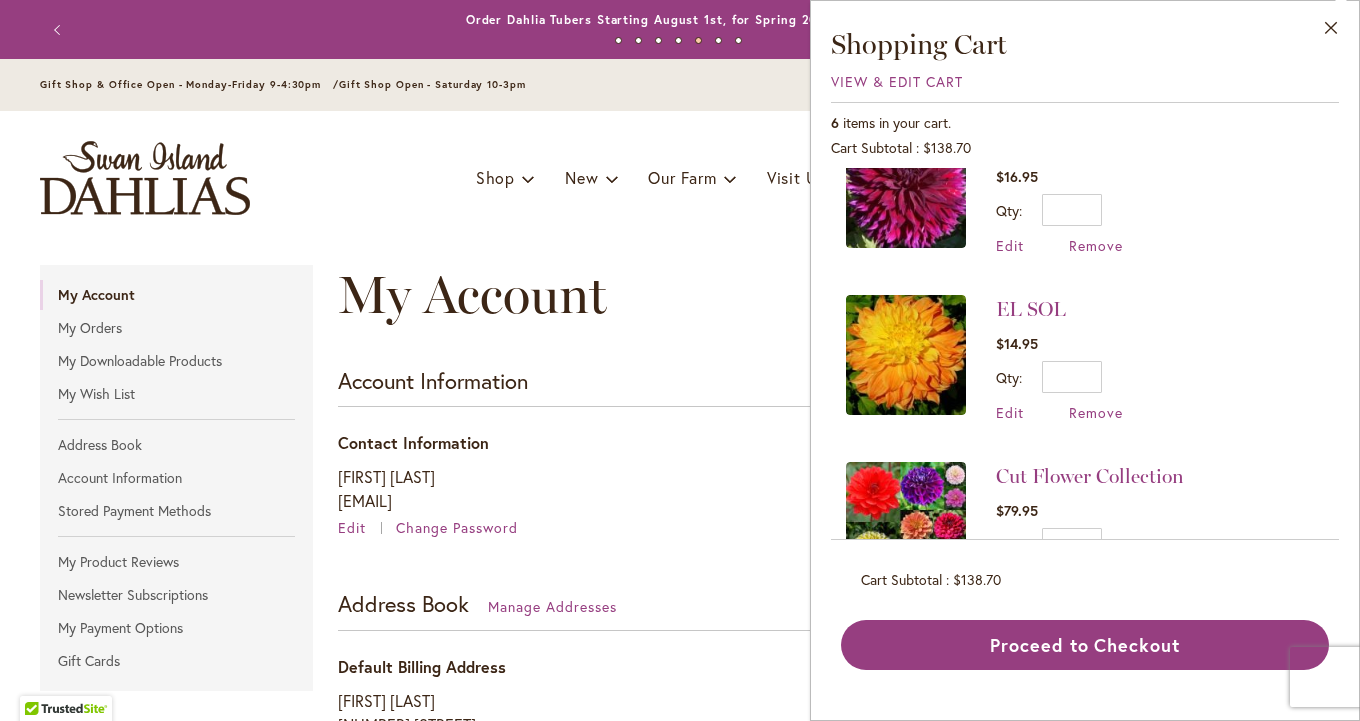 scroll, scrollTop: 300, scrollLeft: 0, axis: vertical 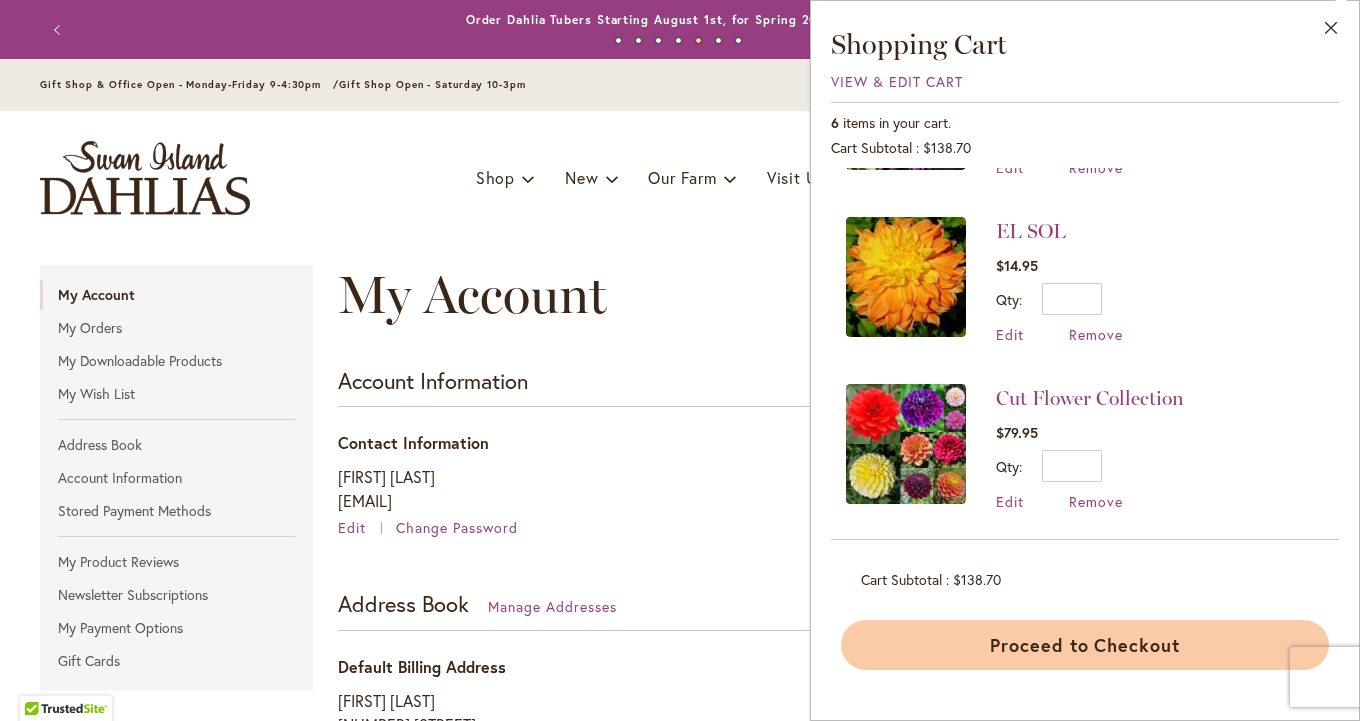 click on "Proceed to Checkout" at bounding box center [1085, 645] 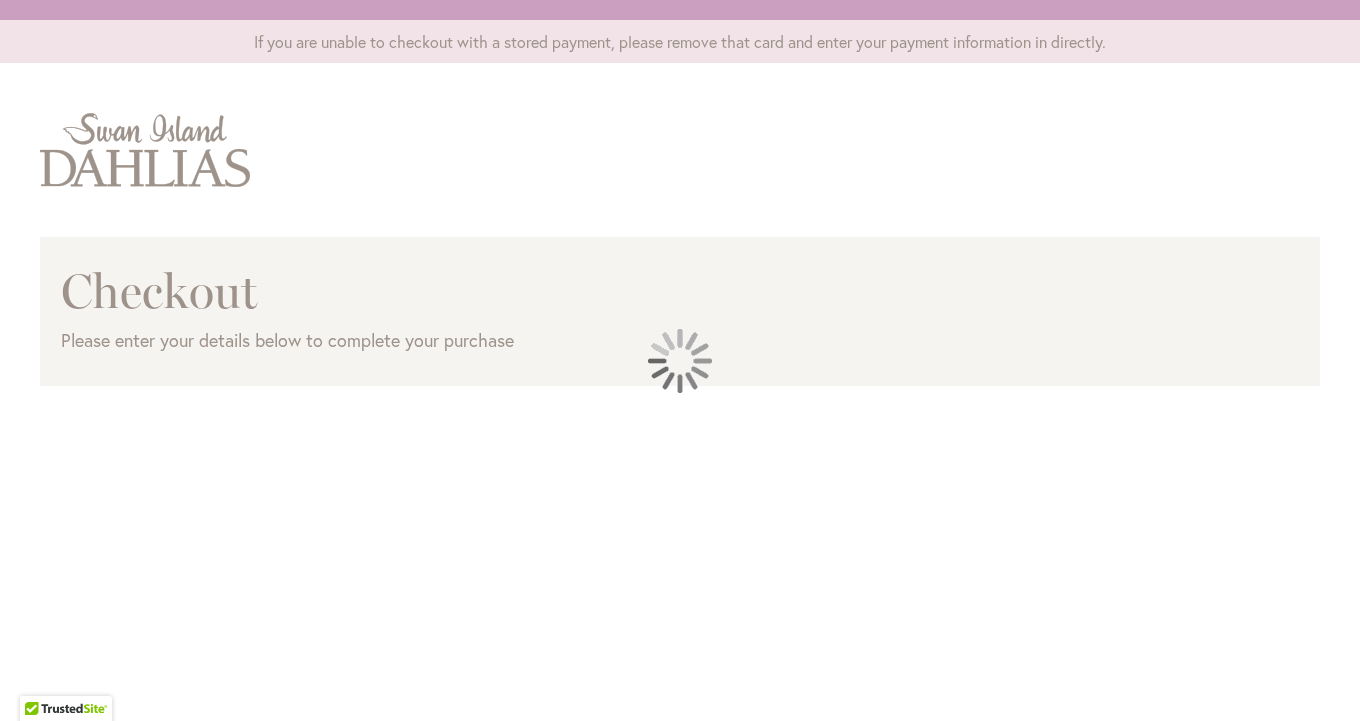 scroll, scrollTop: 0, scrollLeft: 0, axis: both 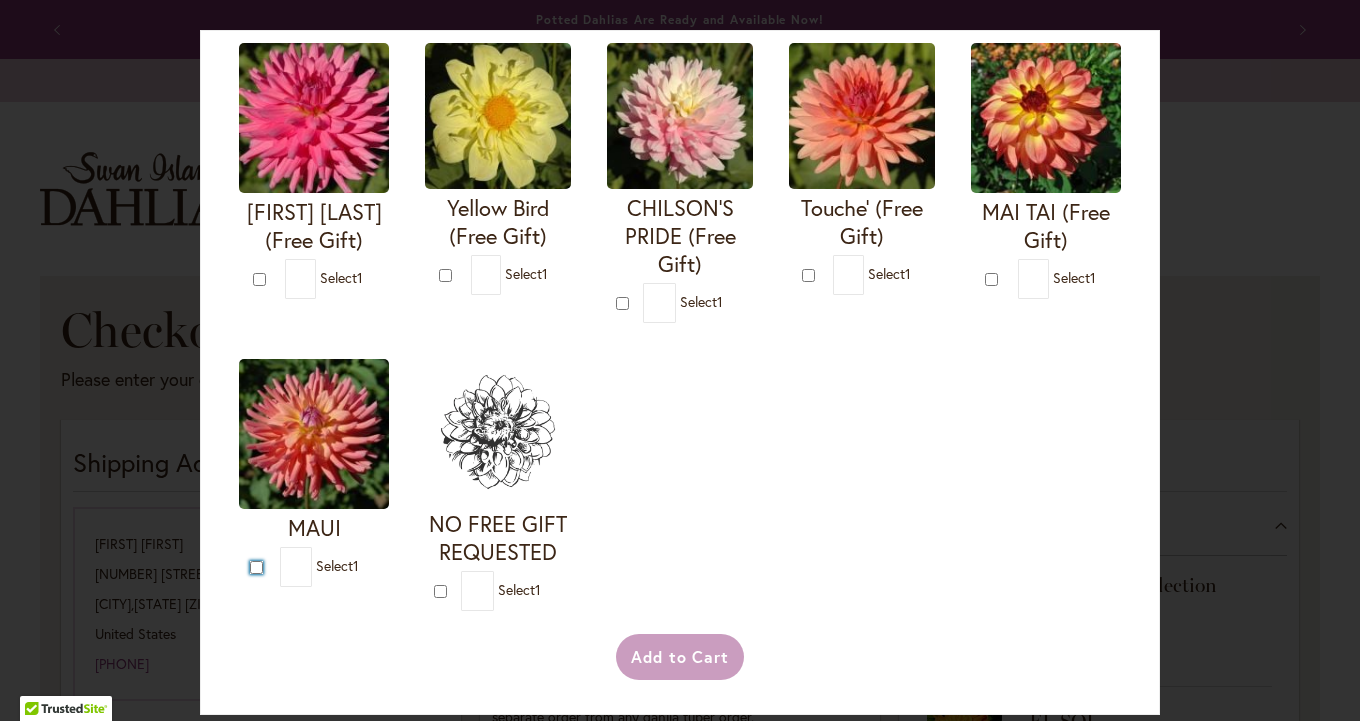 type on "*" 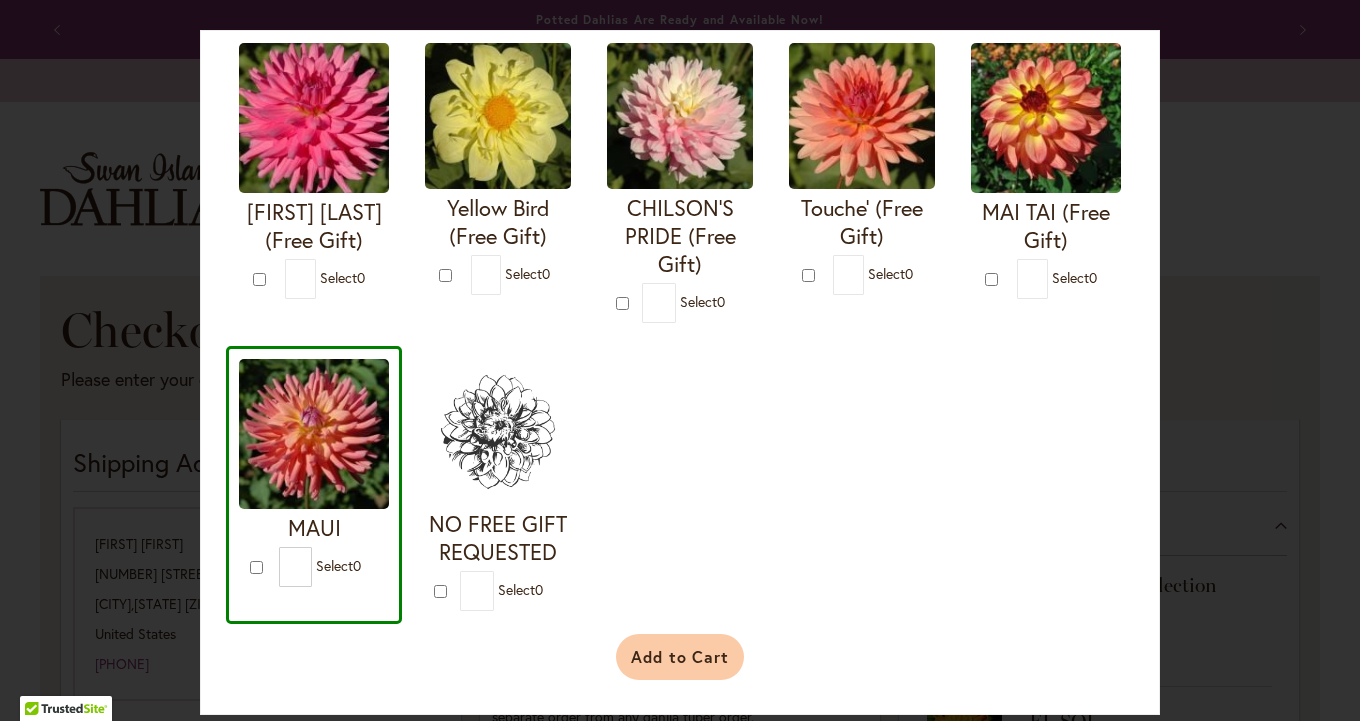 click on "Add to Cart" at bounding box center [680, 657] 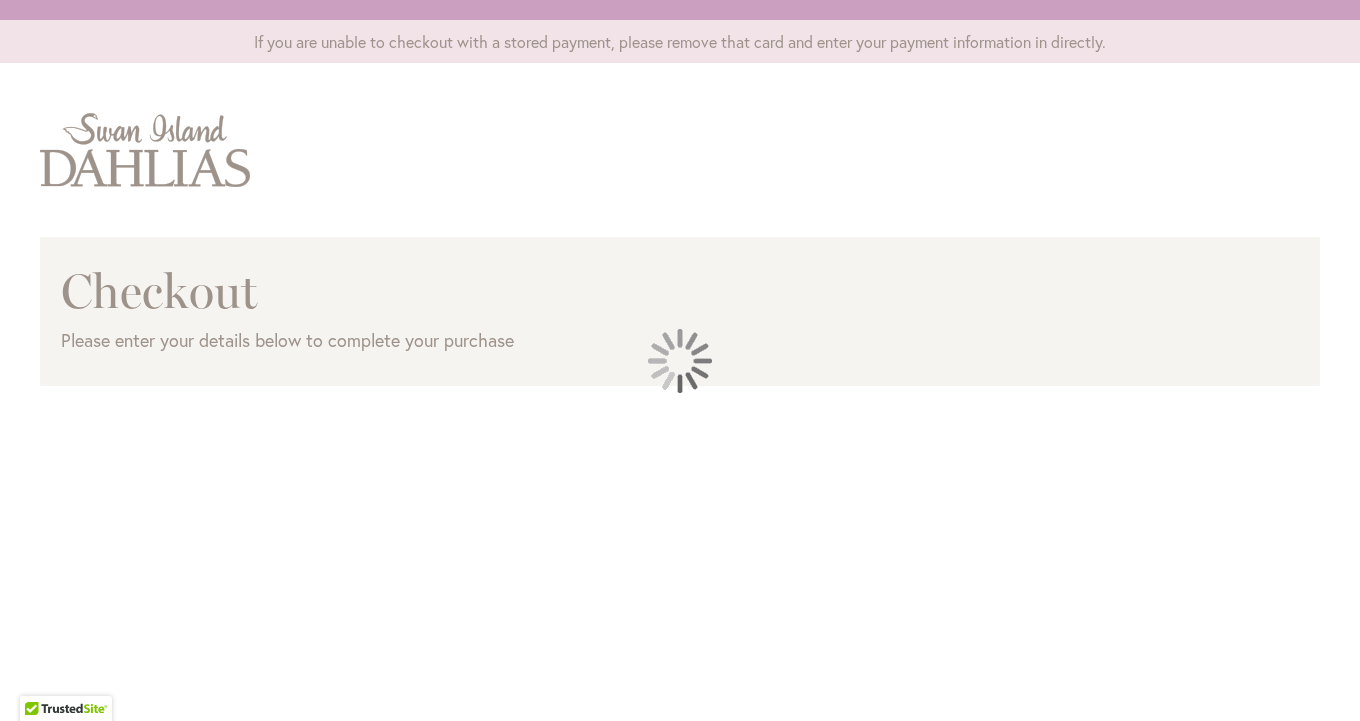 scroll, scrollTop: 0, scrollLeft: 0, axis: both 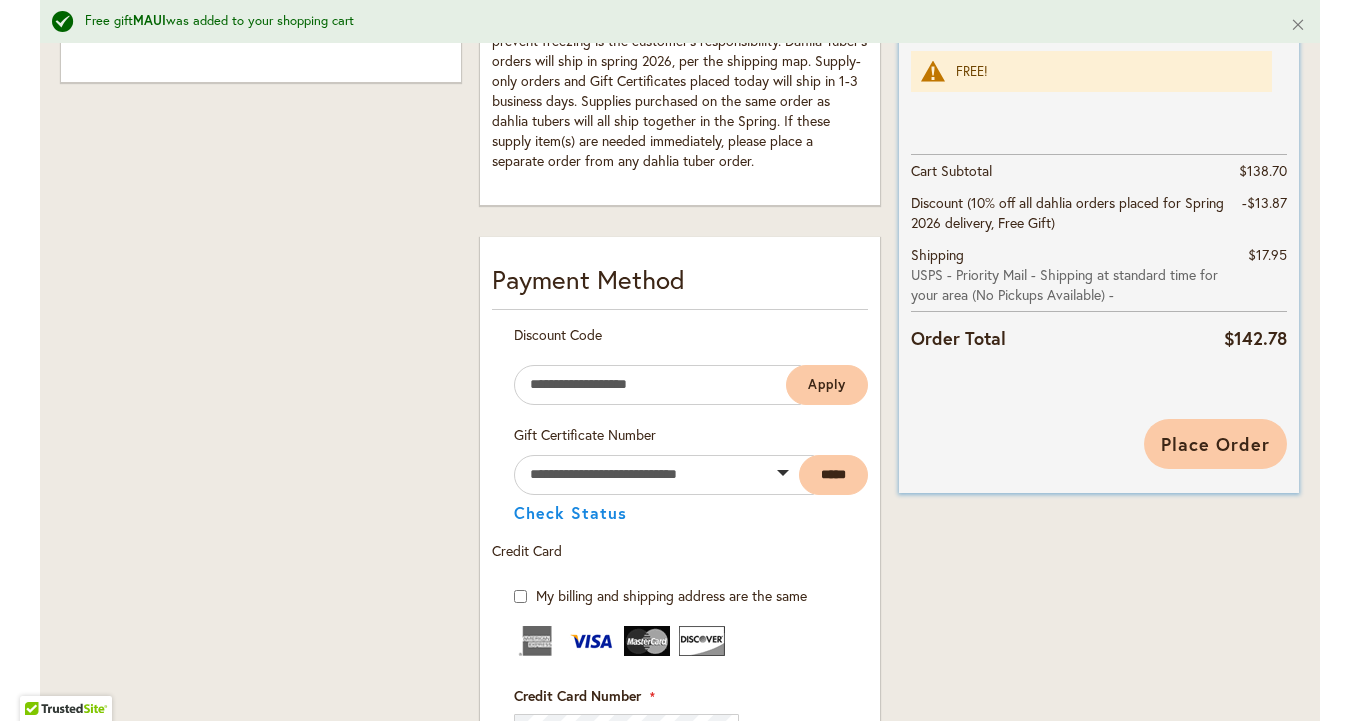 click on "Place Order" at bounding box center [1215, 444] 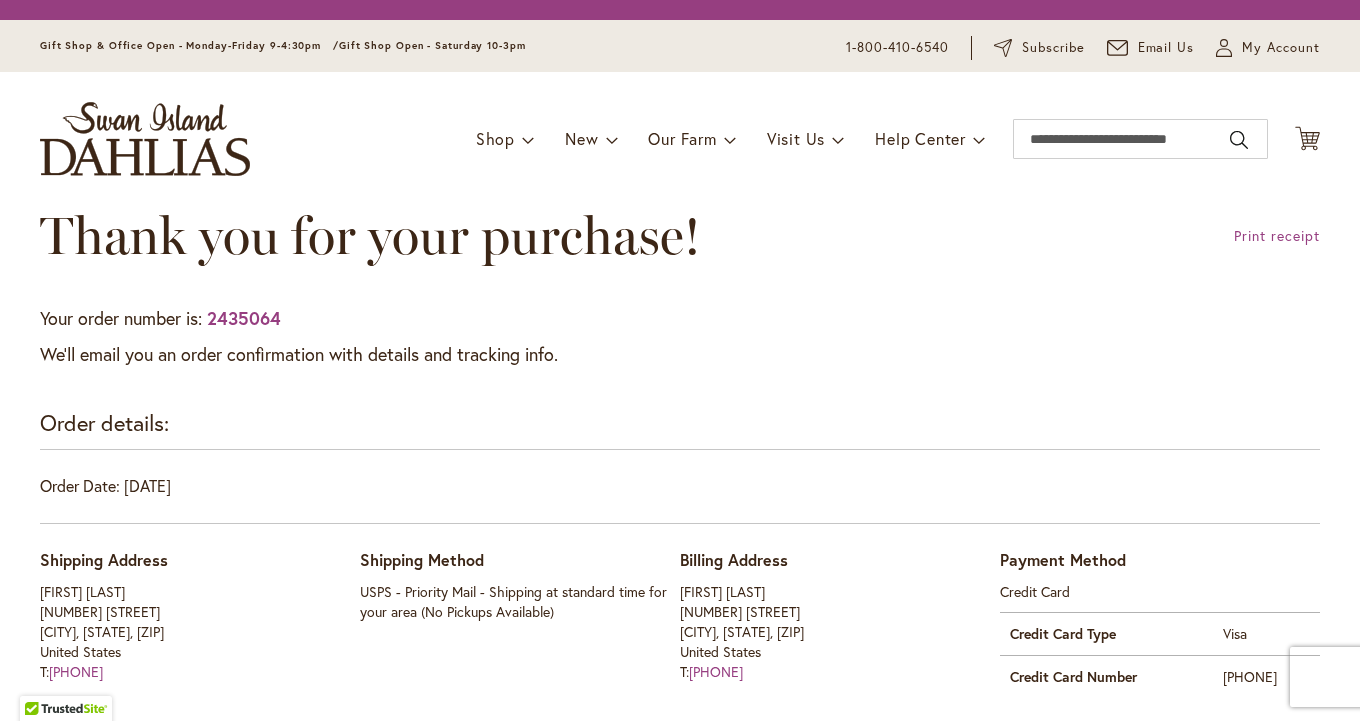 scroll, scrollTop: 0, scrollLeft: 0, axis: both 